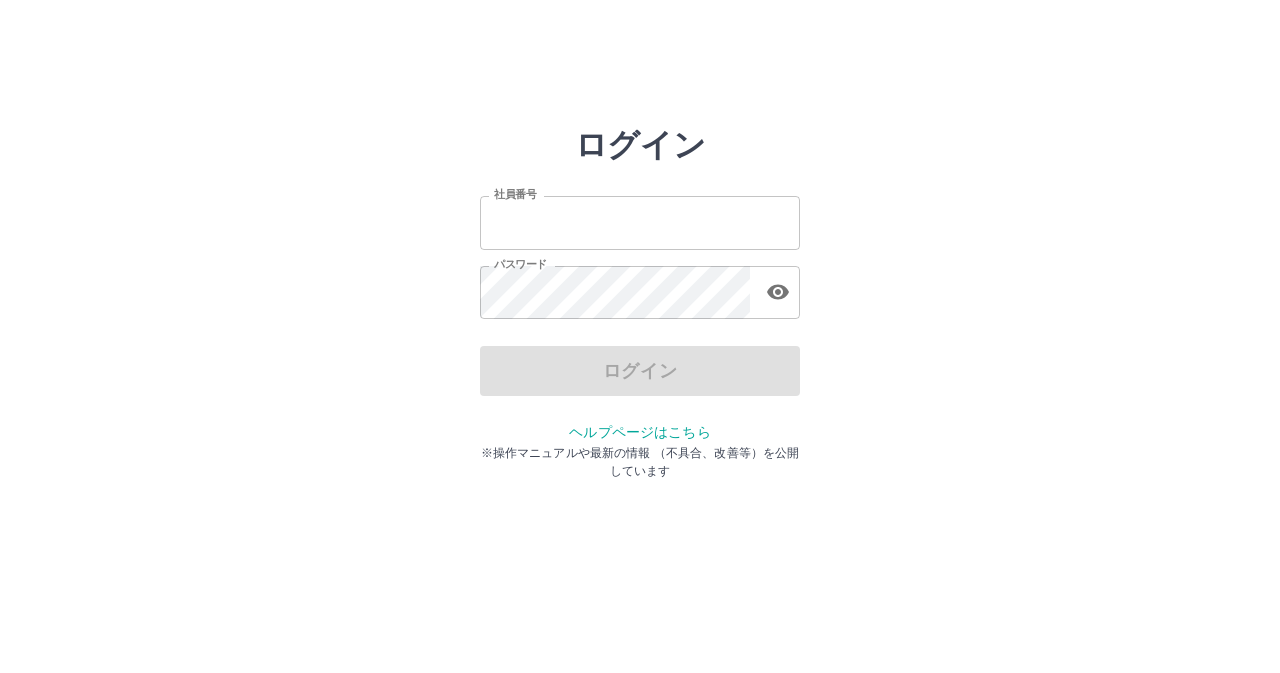 scroll, scrollTop: 0, scrollLeft: 0, axis: both 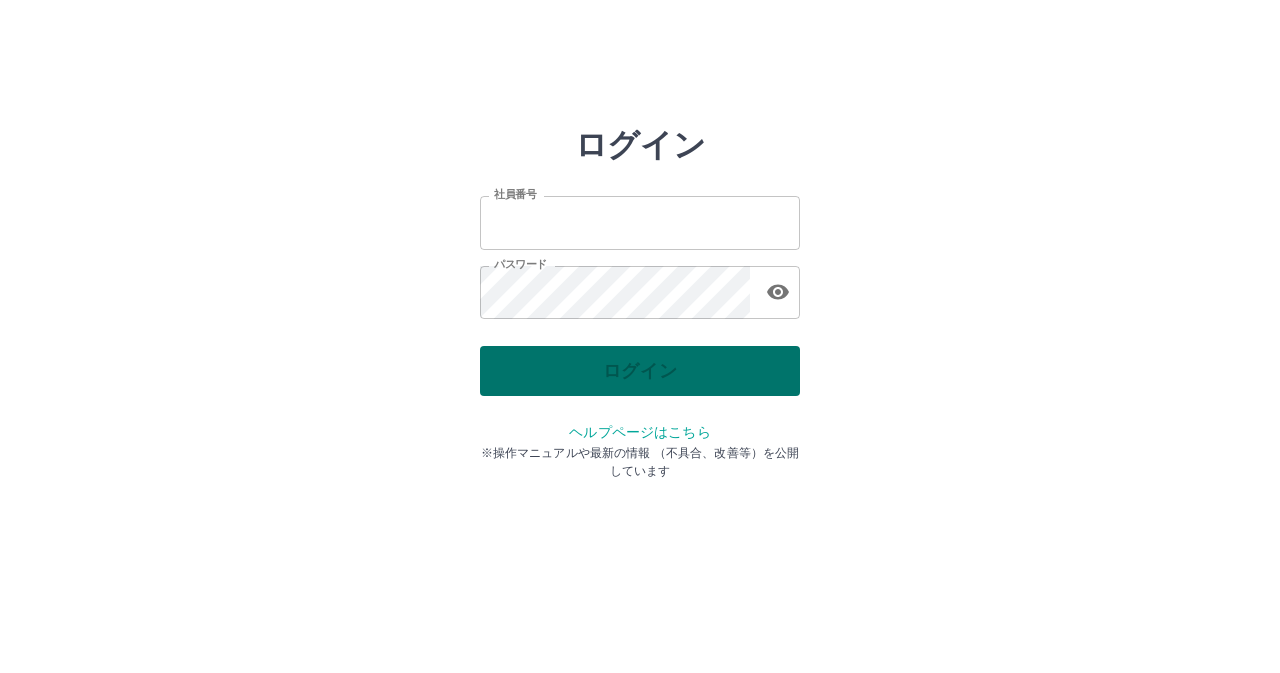 type on "*******" 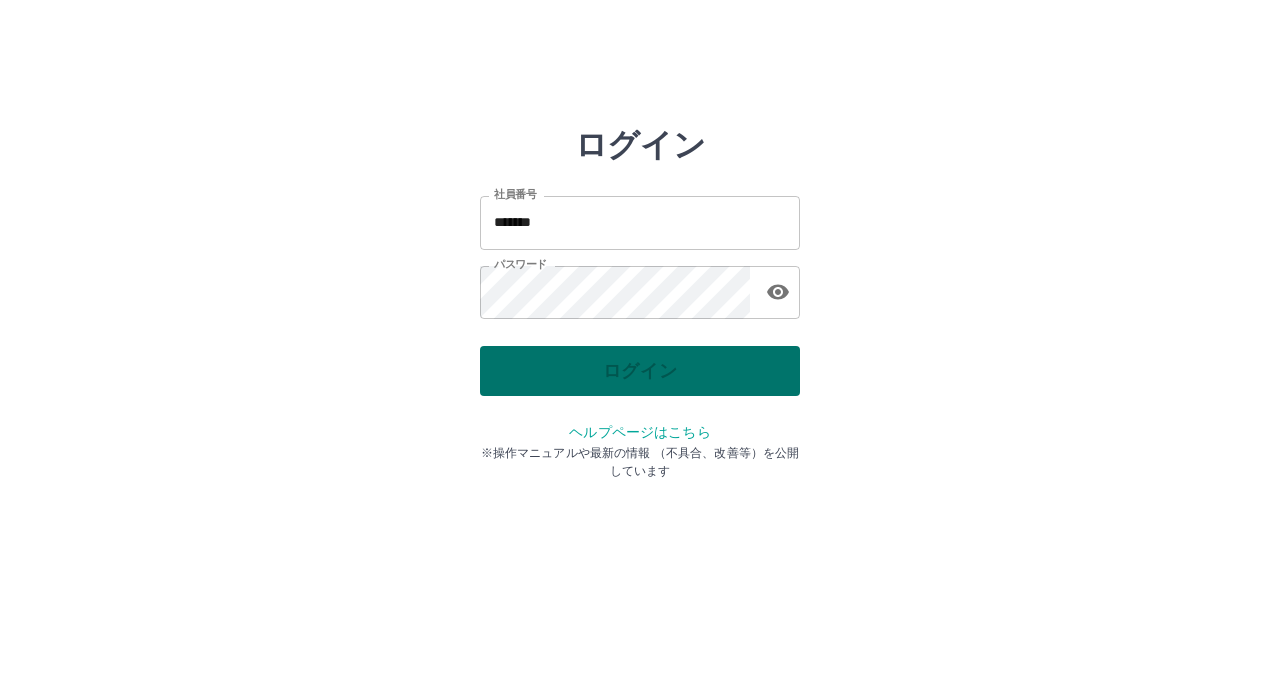 click on "ログイン" at bounding box center (640, 371) 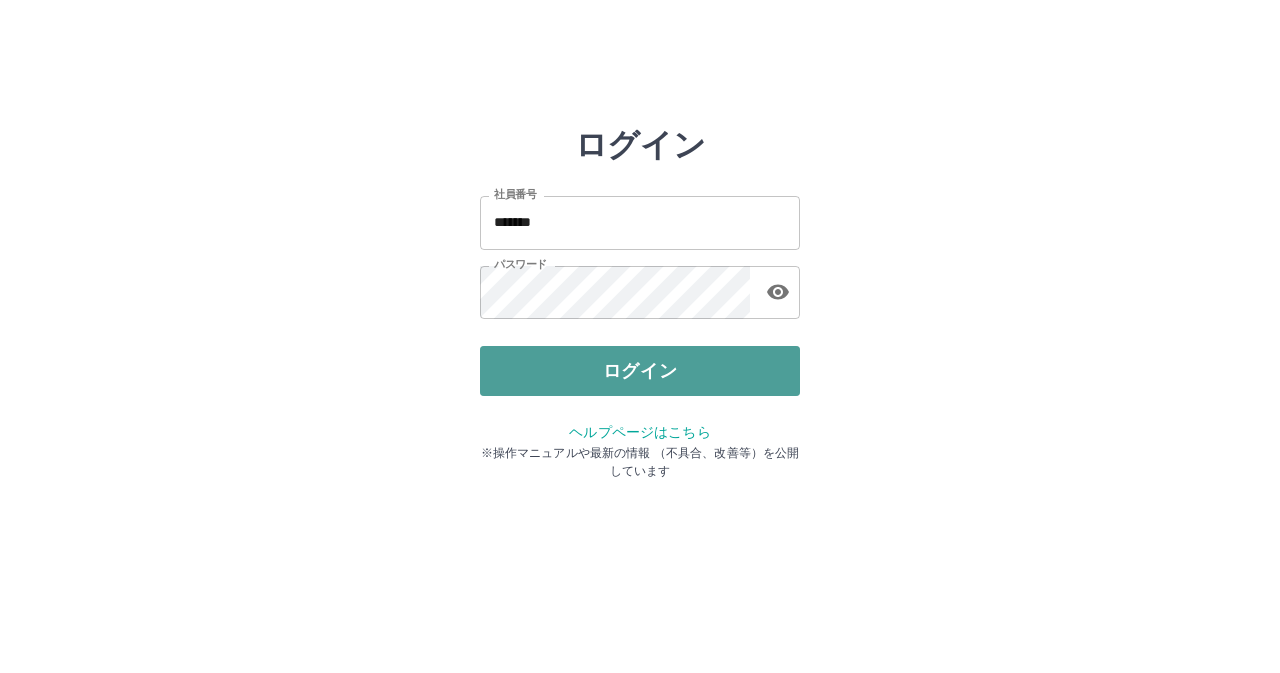 click on "ログイン" at bounding box center [640, 371] 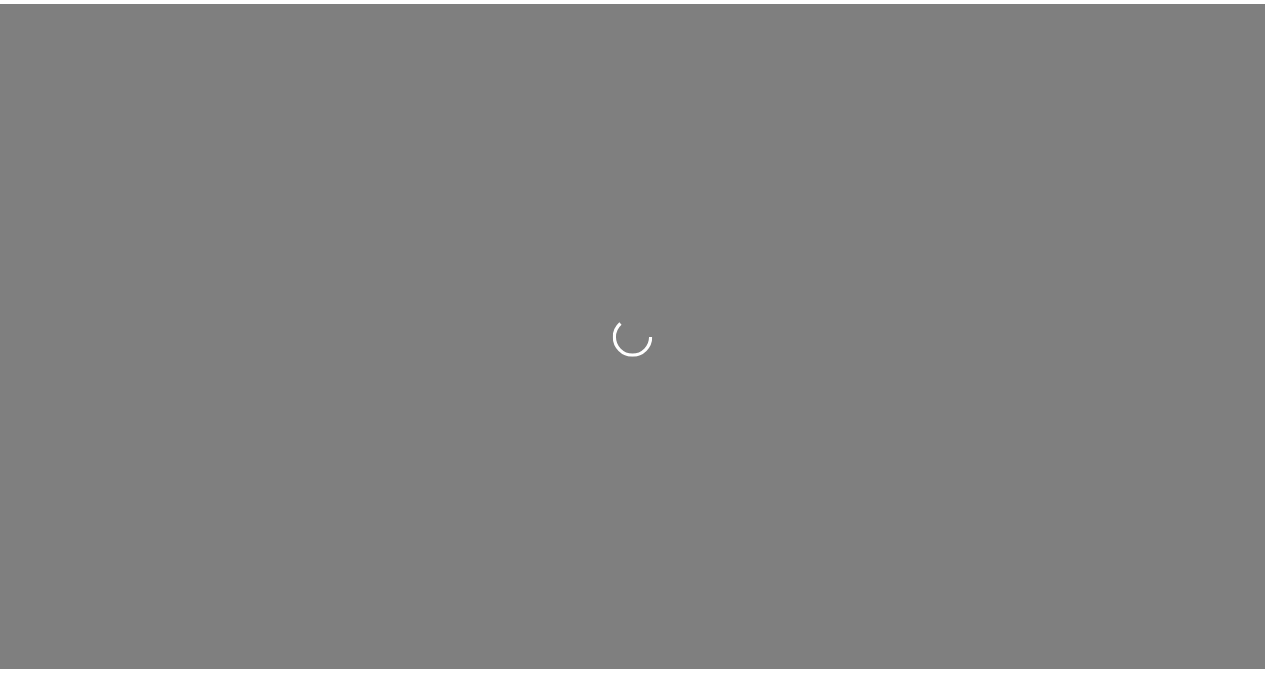 scroll, scrollTop: 0, scrollLeft: 0, axis: both 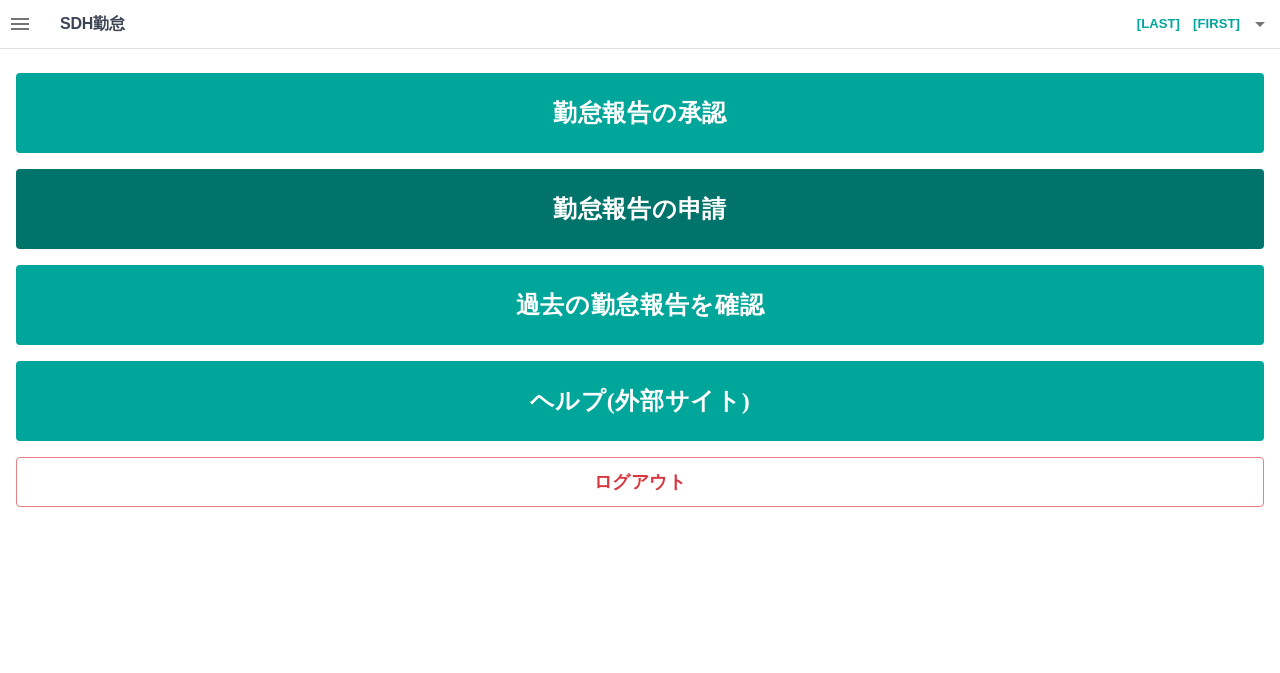 click on "勤怠報告の申請" at bounding box center (640, 209) 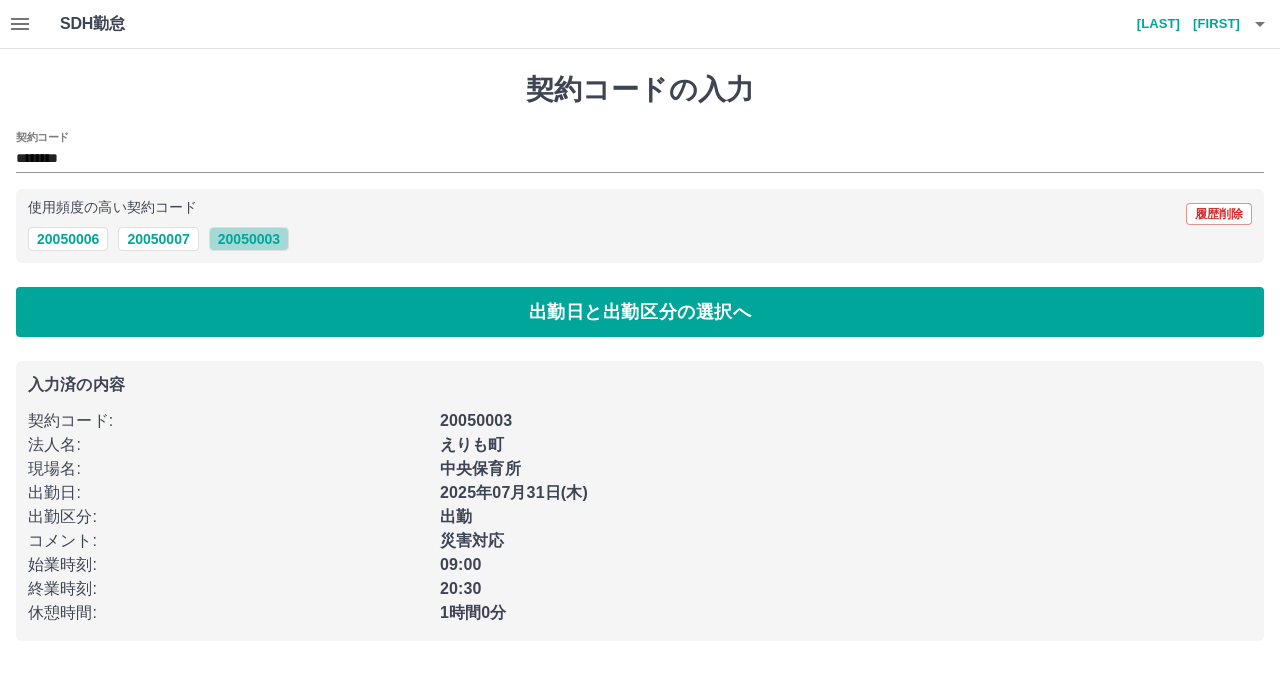 click on "20050003" at bounding box center [249, 239] 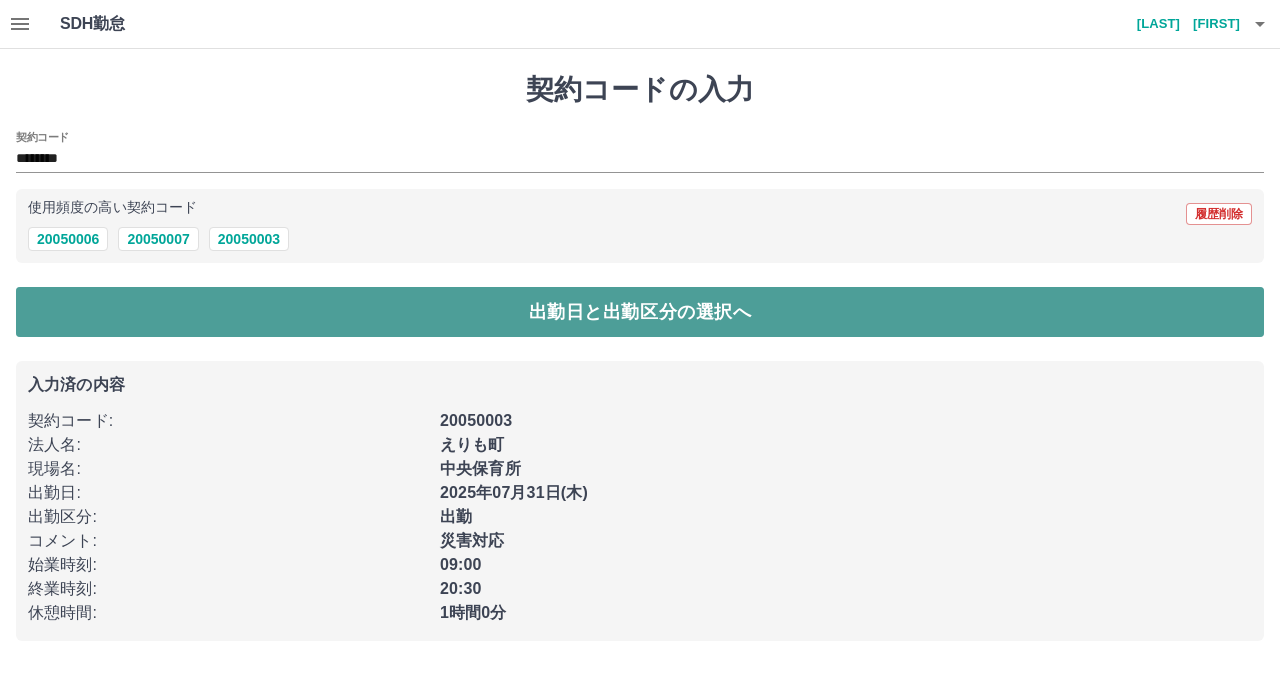 click on "出勤日と出勤区分の選択へ" at bounding box center (640, 312) 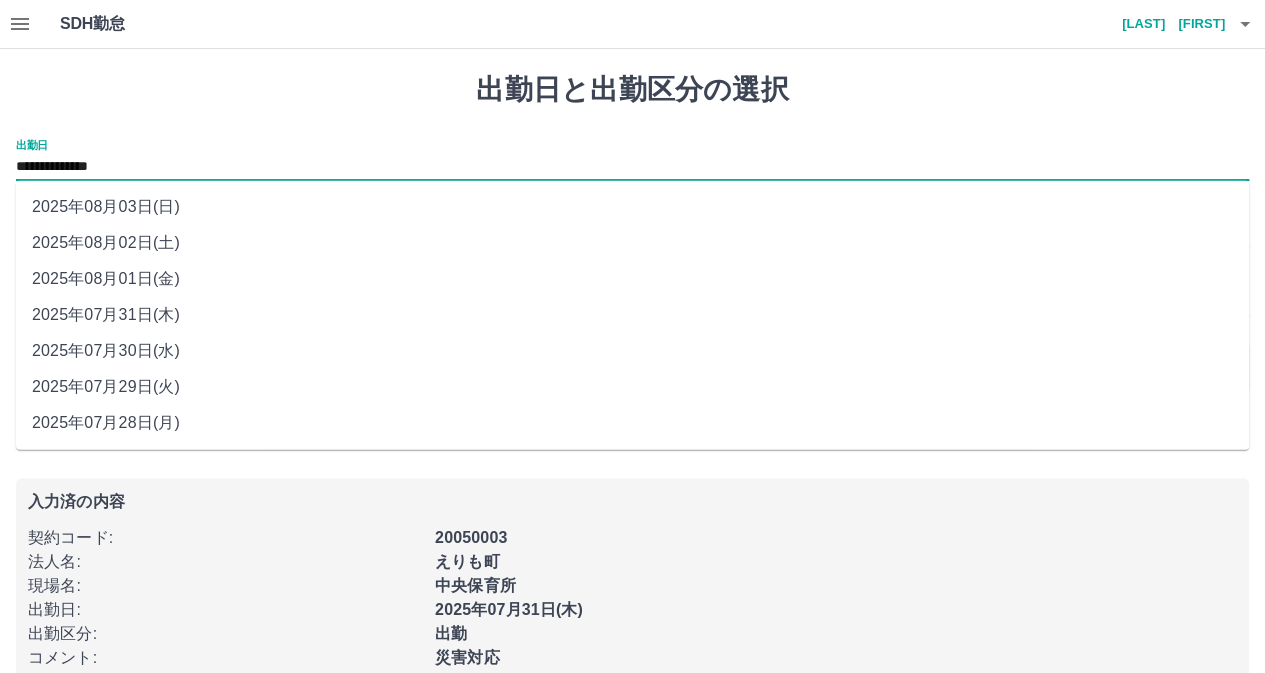 click on "**********" at bounding box center [632, 167] 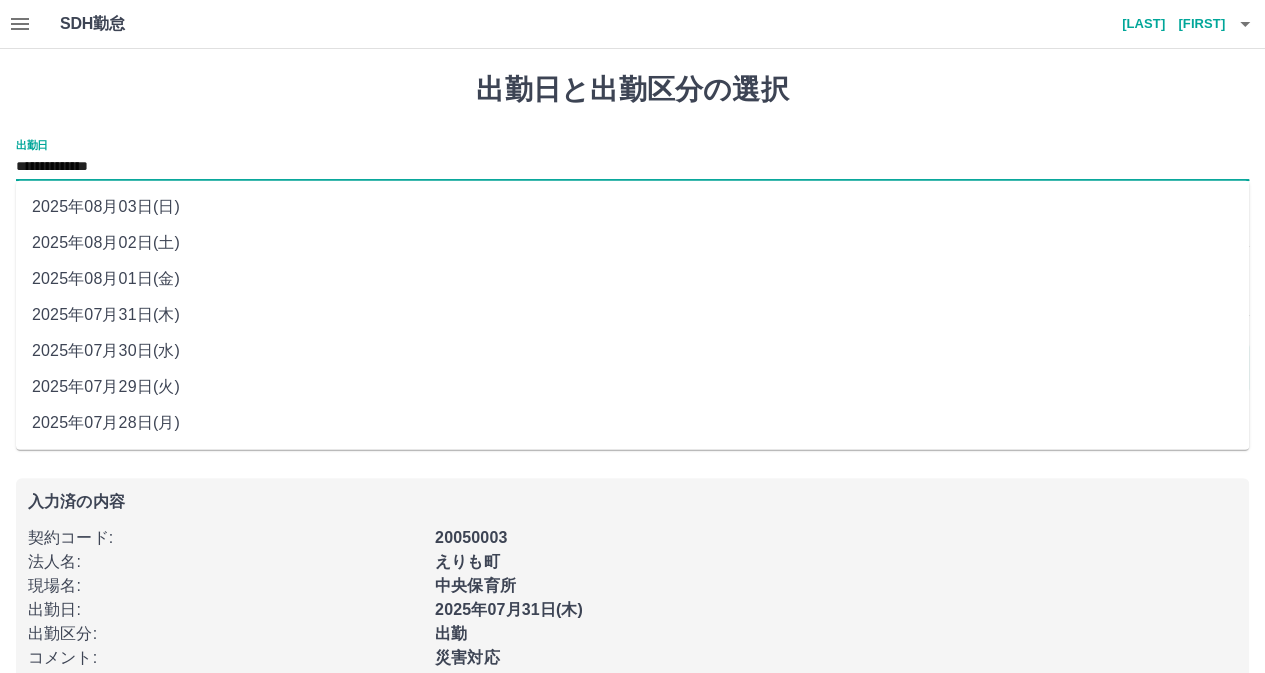 click on "2025年08月01日(金)" at bounding box center (632, 279) 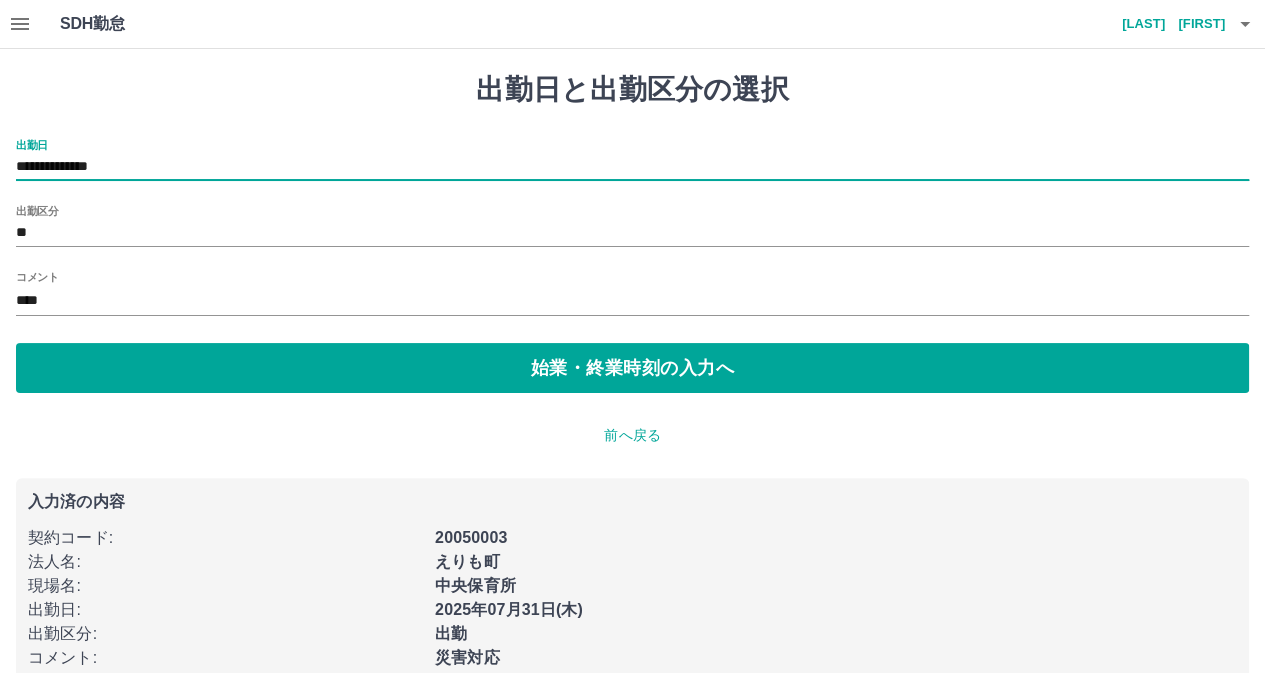 click on "****" at bounding box center [632, 301] 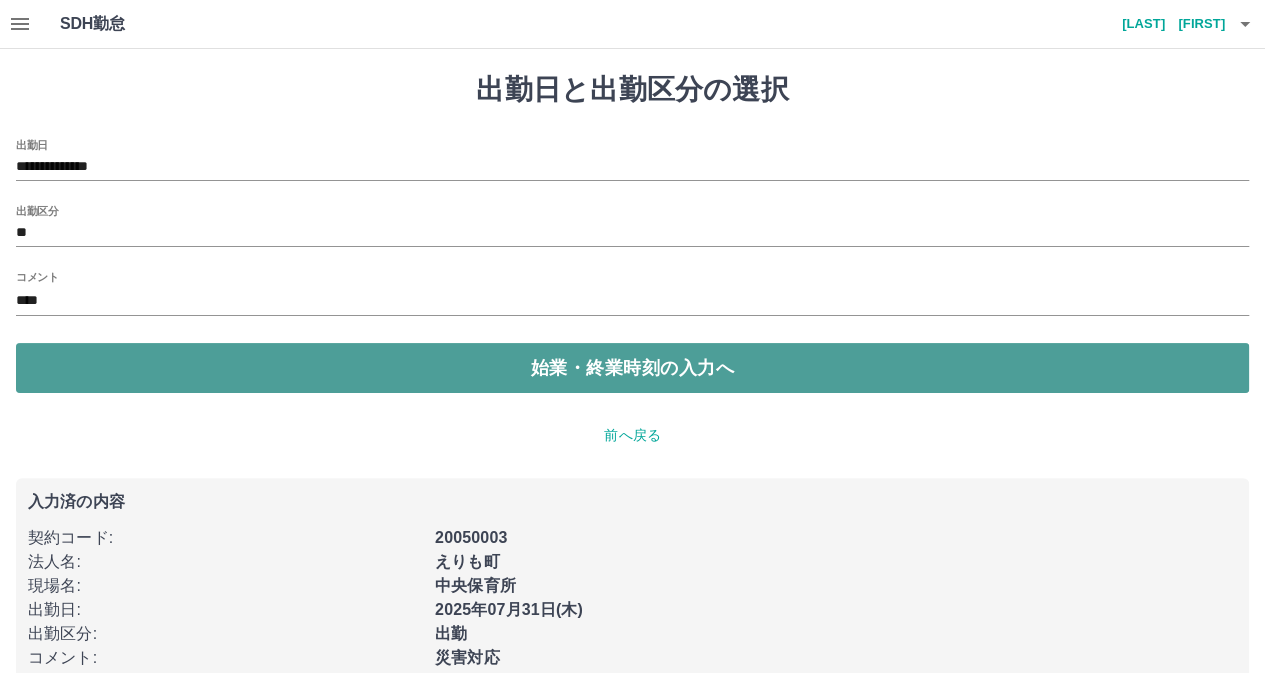 click on "始業・終業時刻の入力へ" at bounding box center [632, 368] 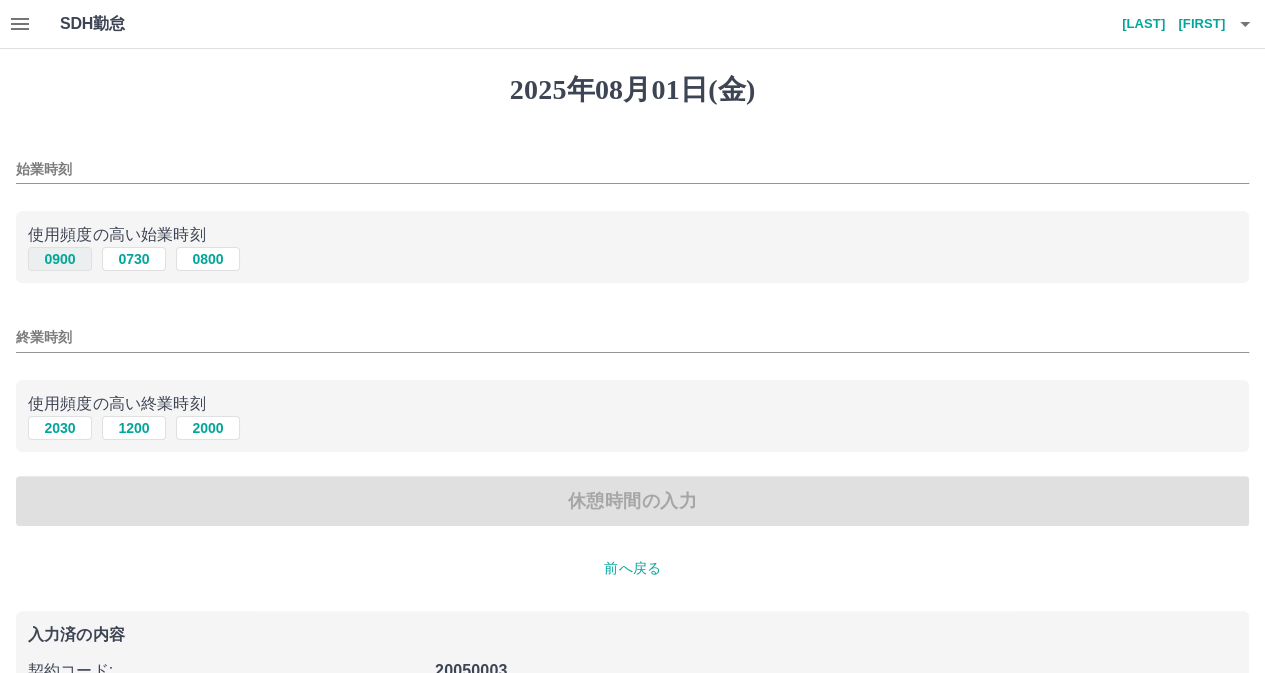 click on "0900" at bounding box center [60, 259] 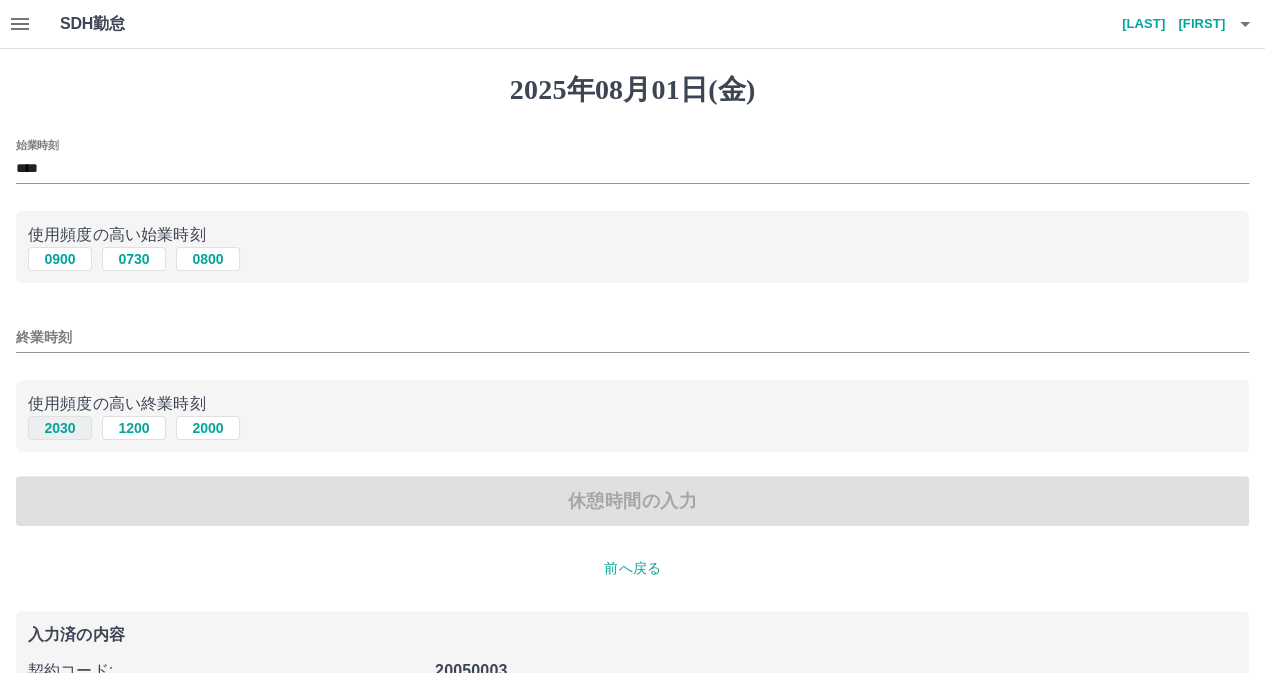 click on "2030" at bounding box center [60, 428] 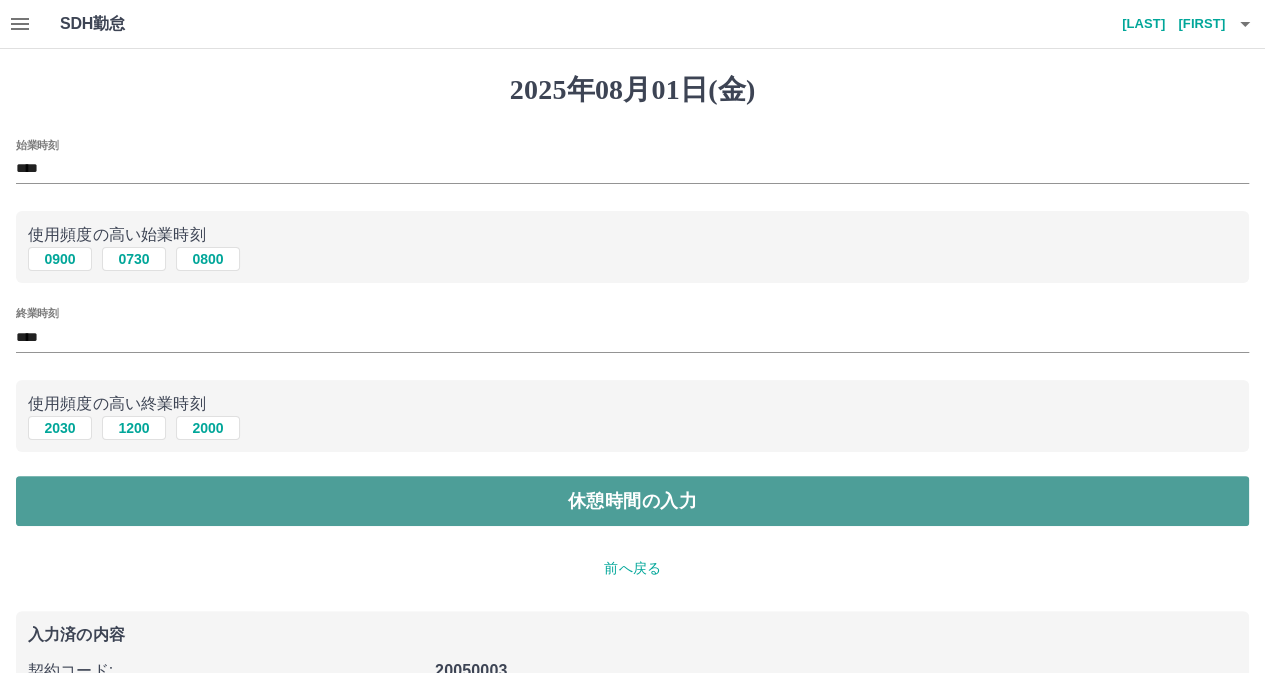 click on "休憩時間の入力" at bounding box center [632, 501] 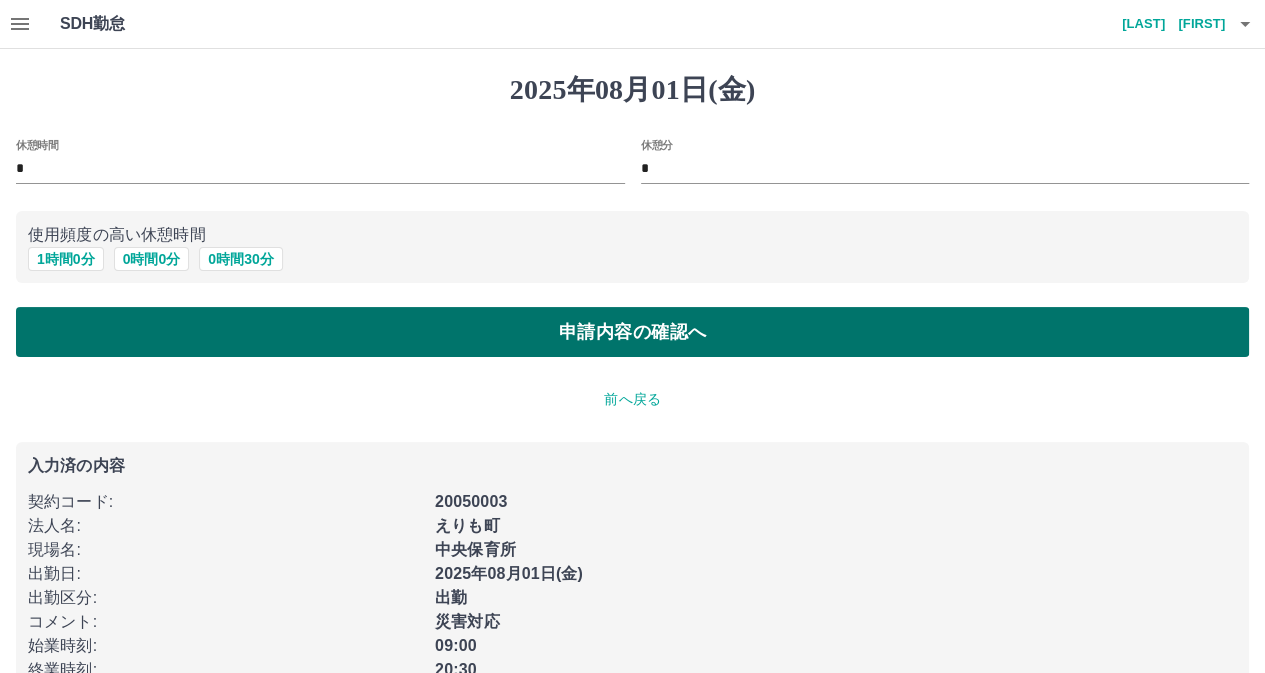 click on "申請内容の確認へ" at bounding box center [632, 332] 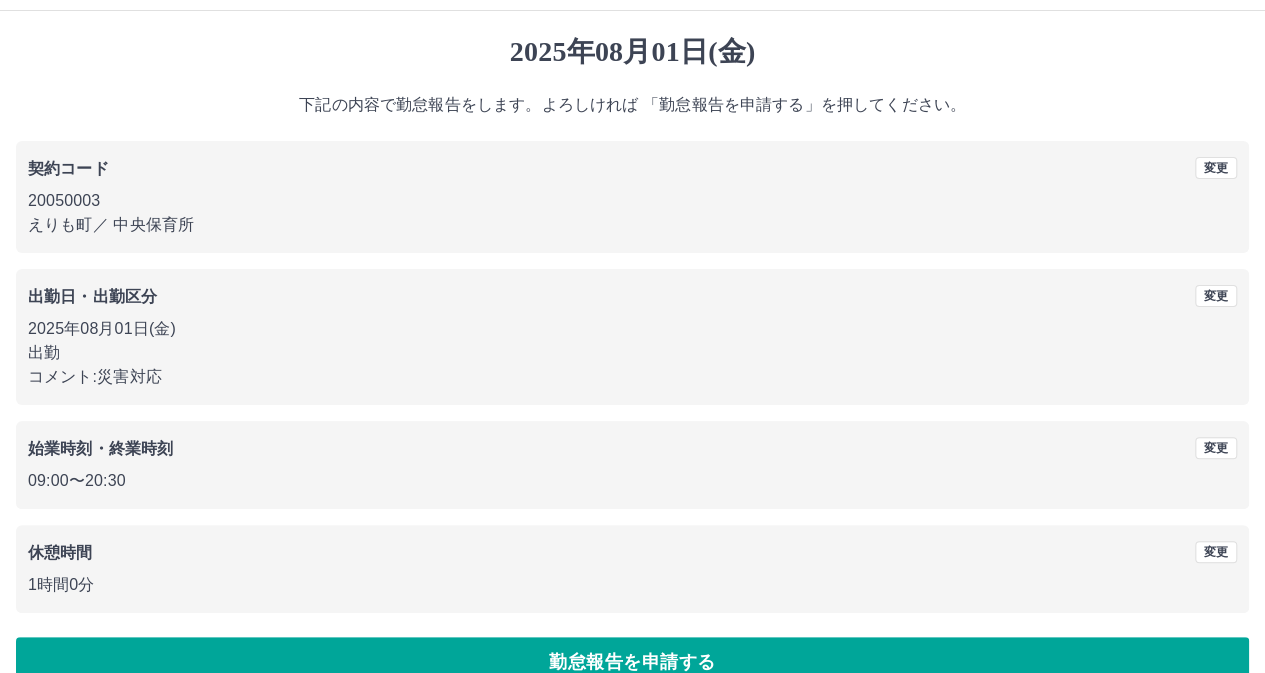 scroll, scrollTop: 74, scrollLeft: 0, axis: vertical 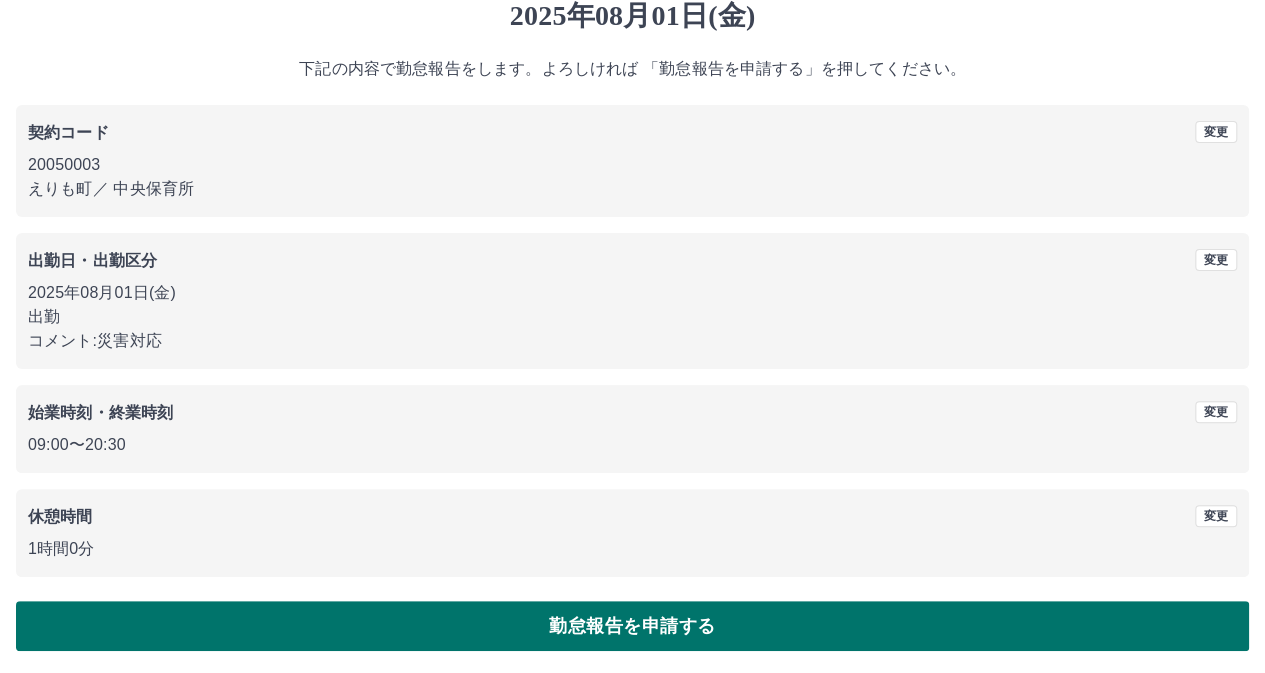 click on "勤怠報告を申請する" at bounding box center (632, 626) 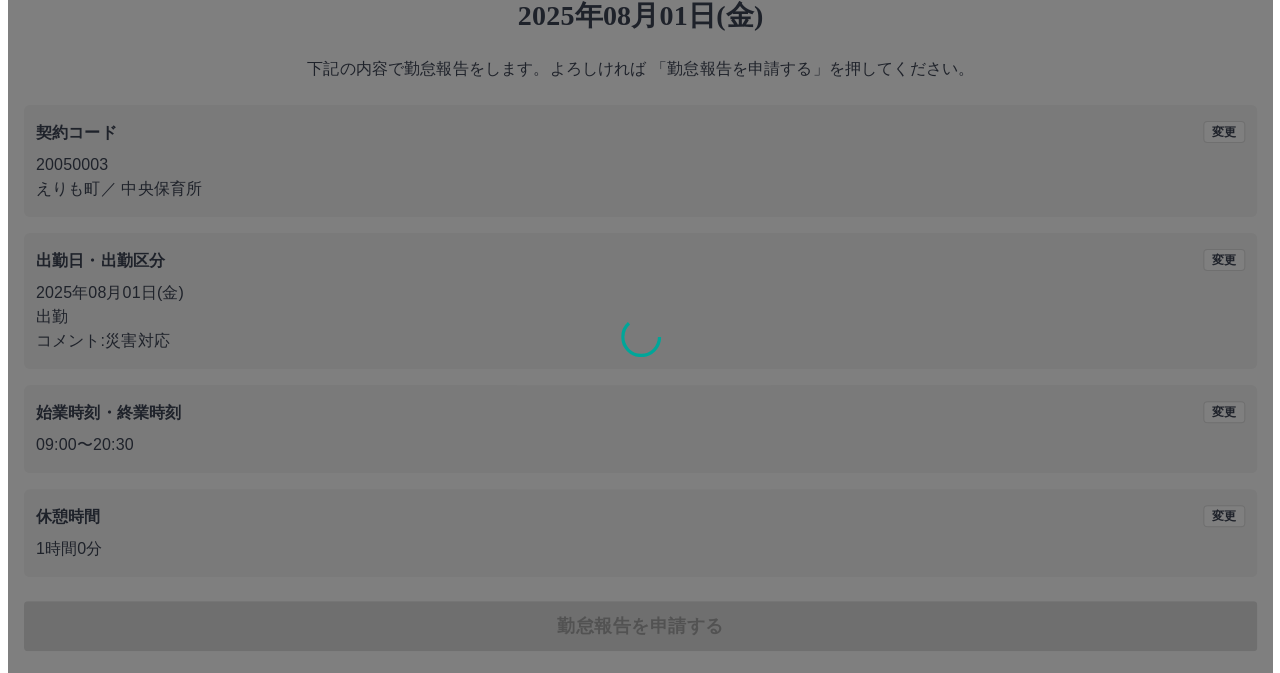 scroll, scrollTop: 0, scrollLeft: 0, axis: both 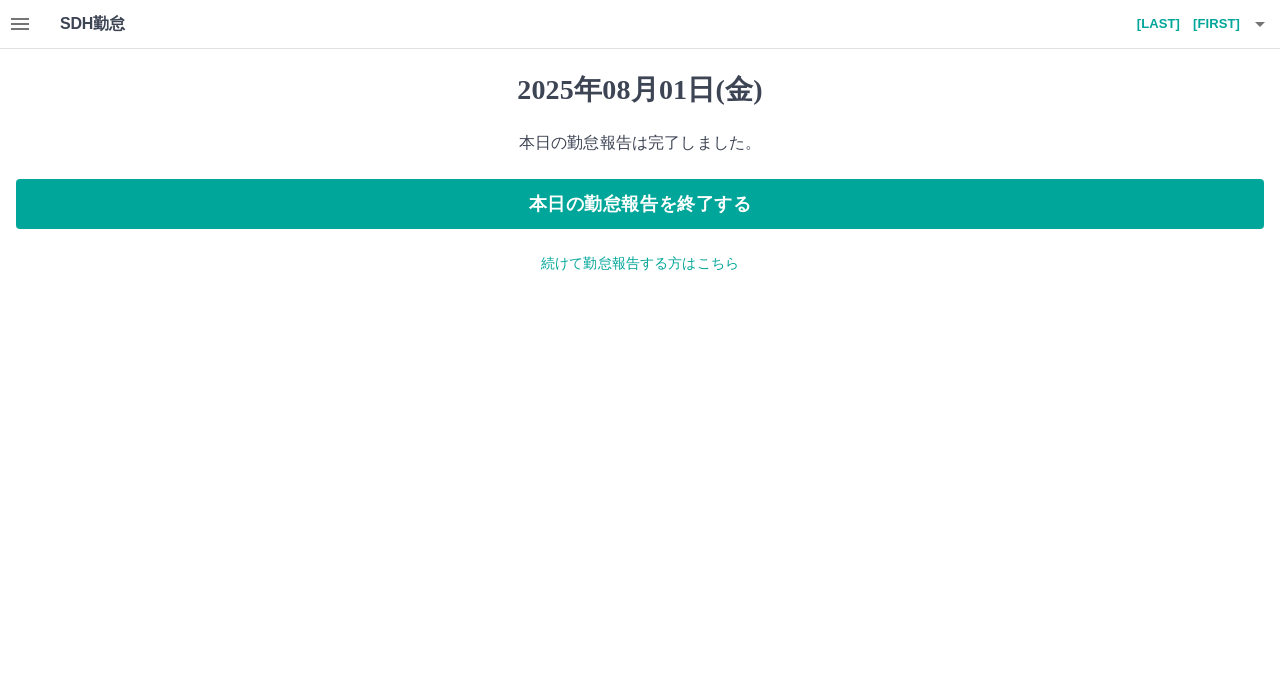 click on "続けて勤怠報告する方はこちら" at bounding box center (640, 263) 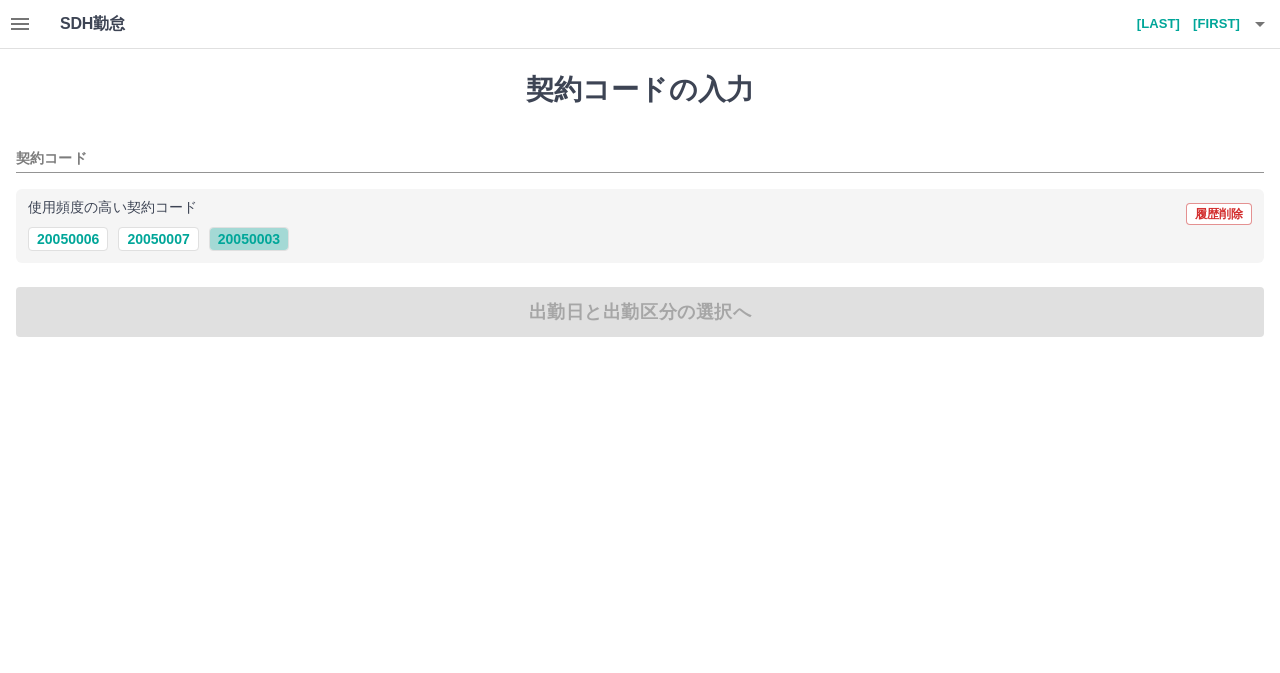 click on "20050003" at bounding box center (249, 239) 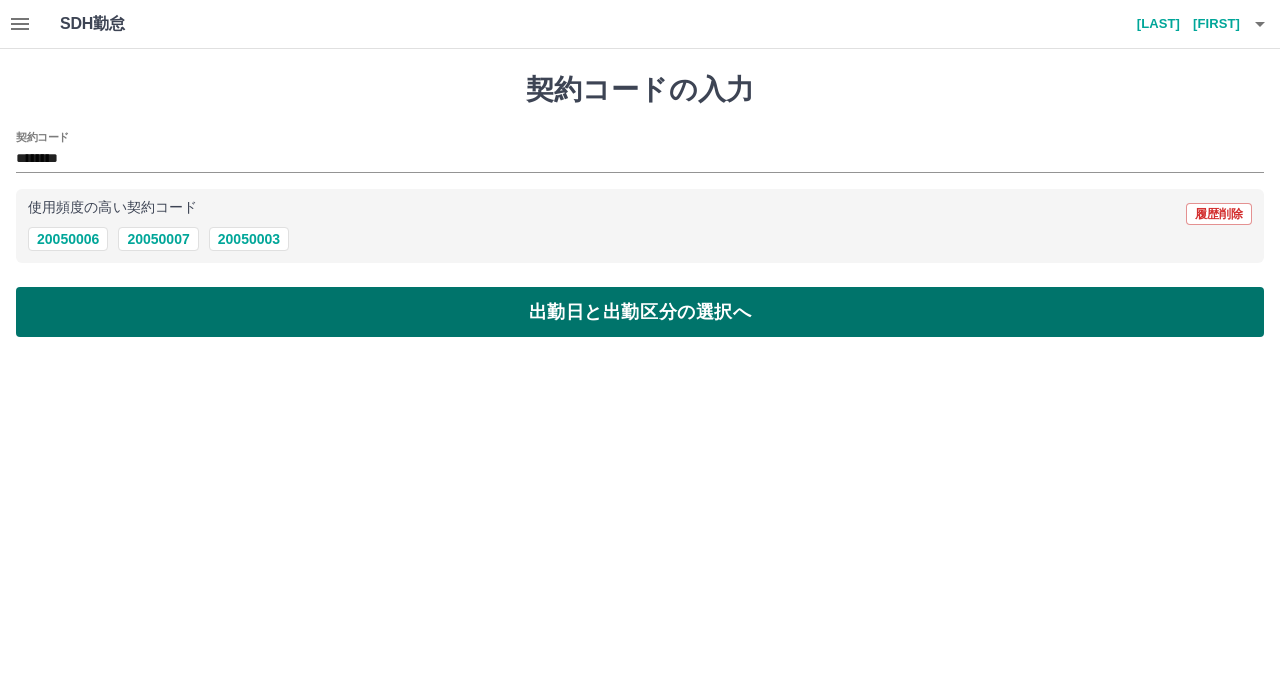 click on "出勤日と出勤区分の選択へ" at bounding box center (640, 312) 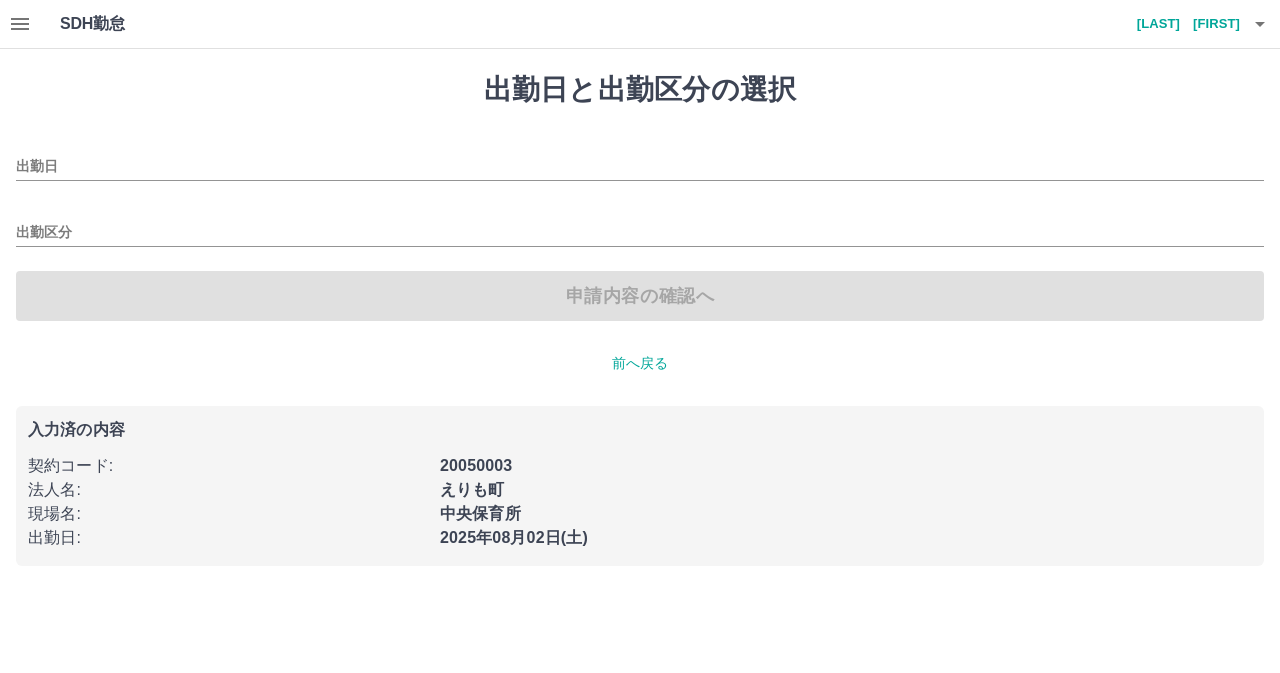 type on "**********" 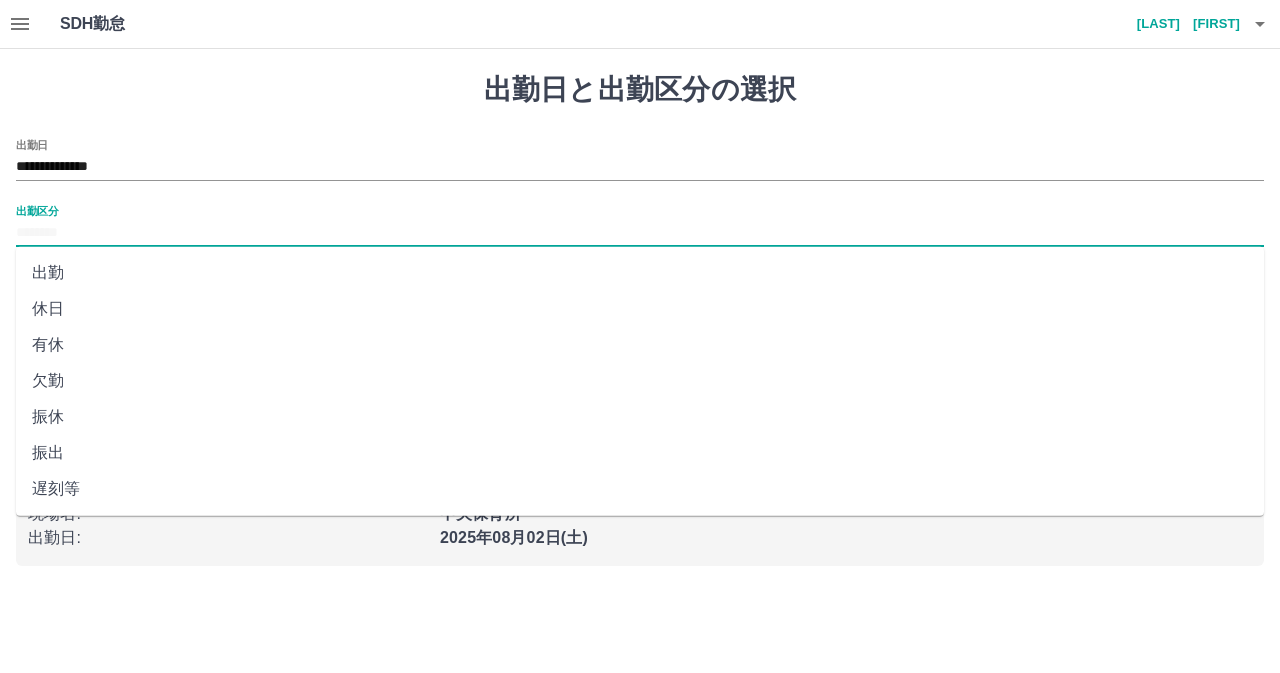 click on "出勤区分" at bounding box center [640, 233] 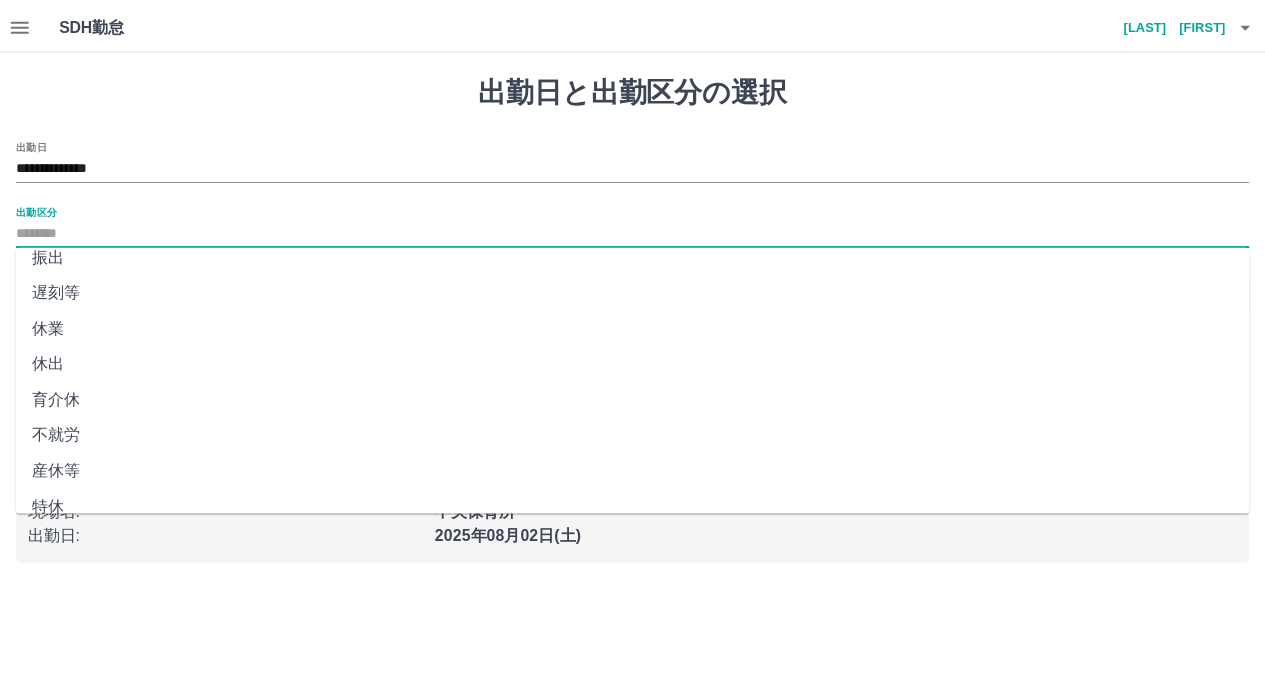 scroll, scrollTop: 200, scrollLeft: 0, axis: vertical 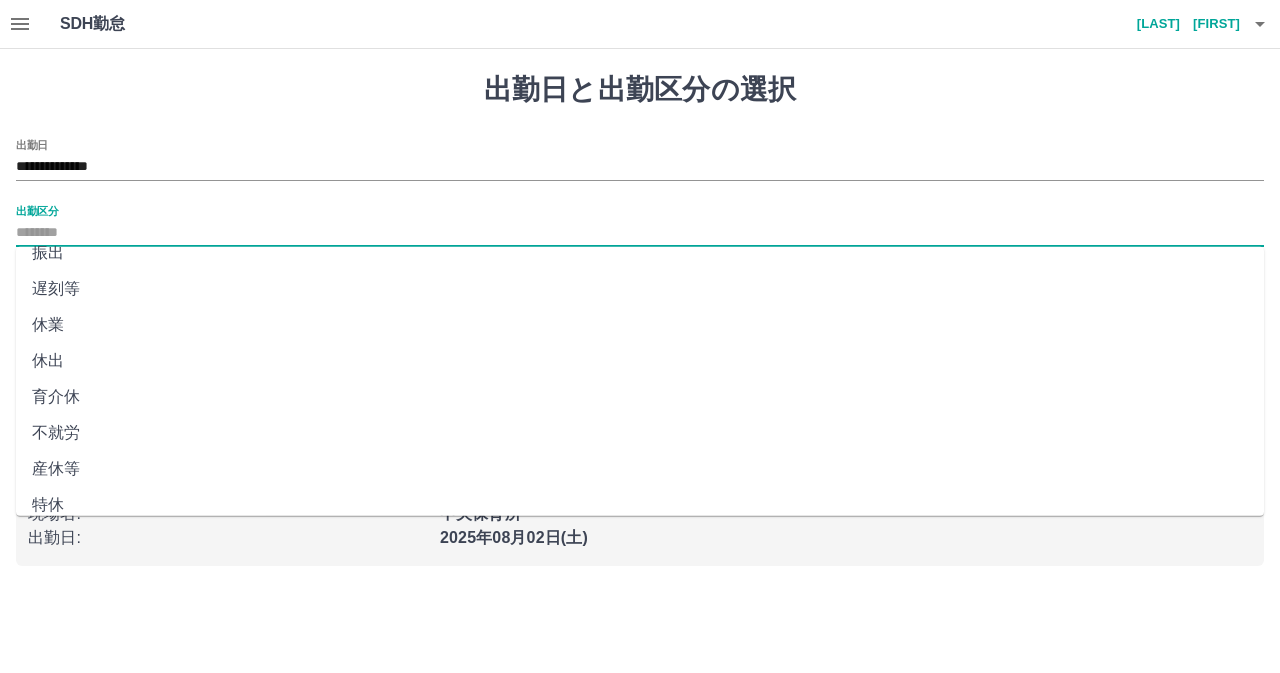 click on "休出" at bounding box center (640, 361) 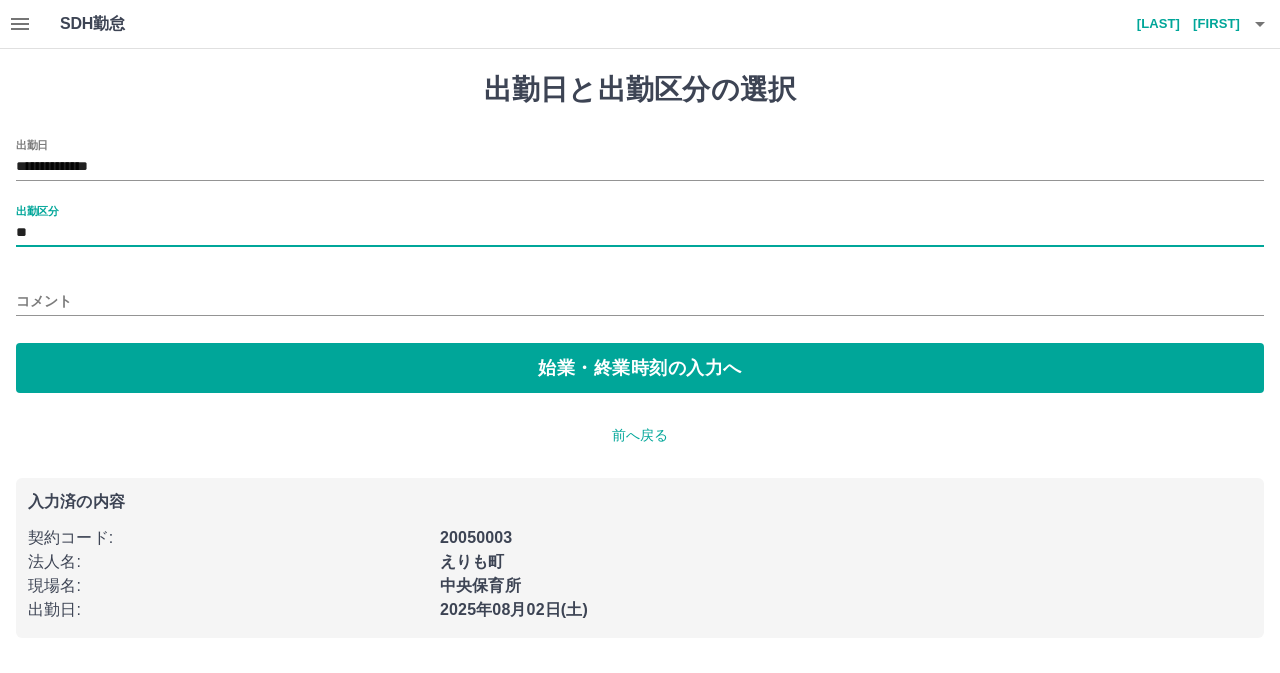 click on "コメント" at bounding box center (640, 301) 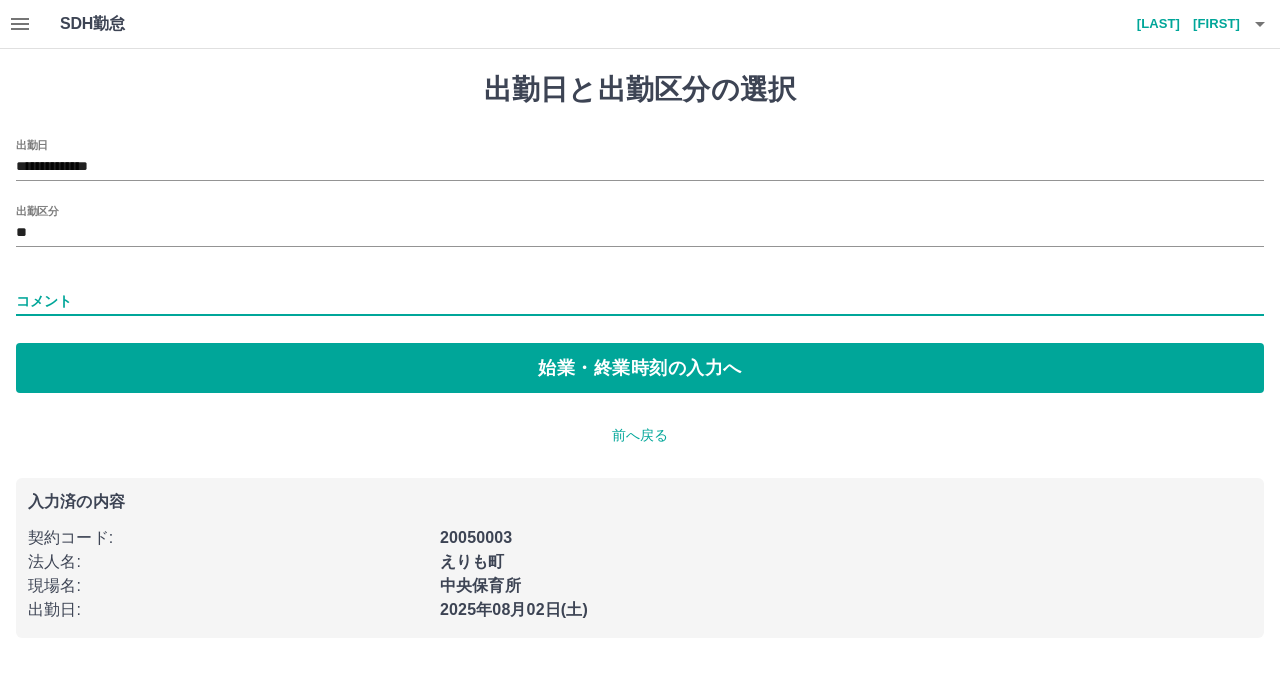 type on "*****" 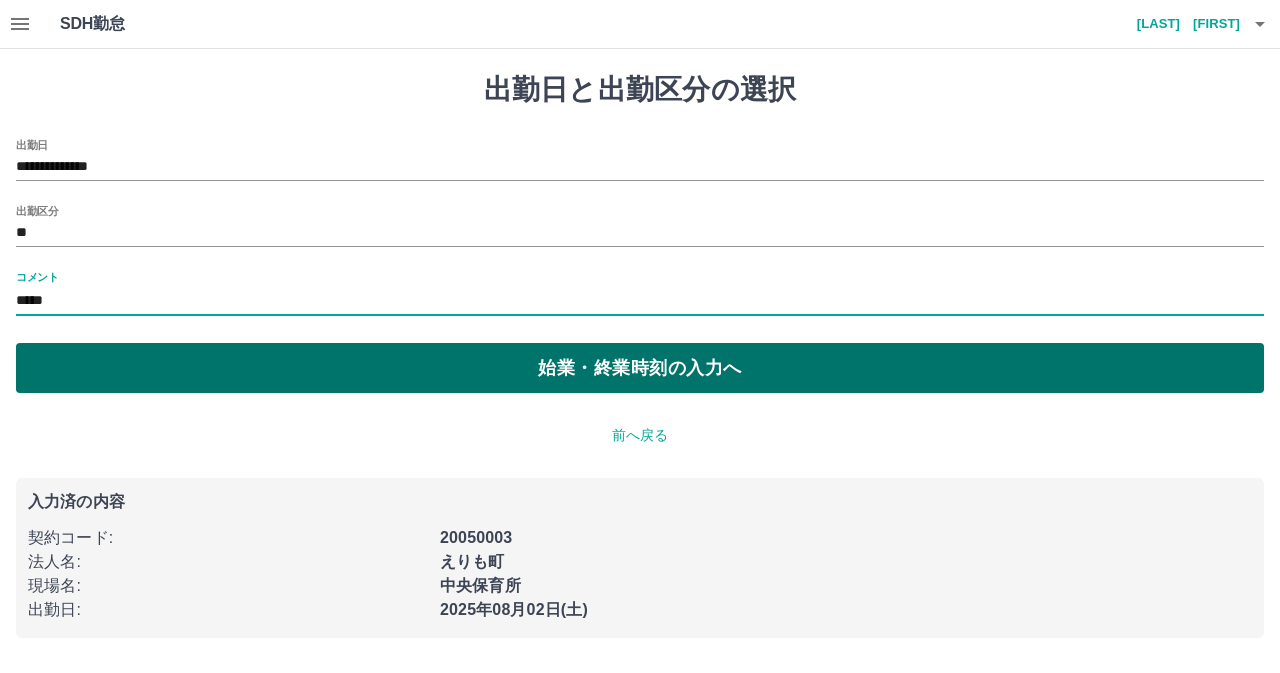 click on "始業・終業時刻の入力へ" at bounding box center (640, 368) 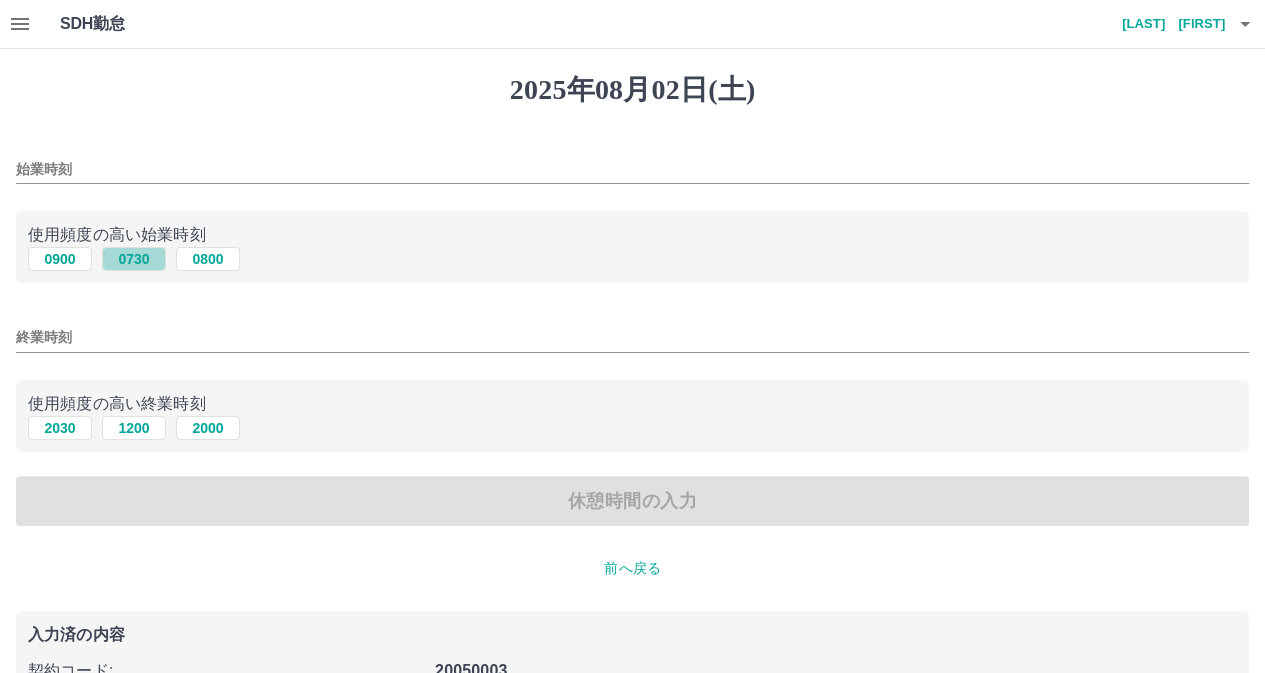 click on "0730" at bounding box center (134, 259) 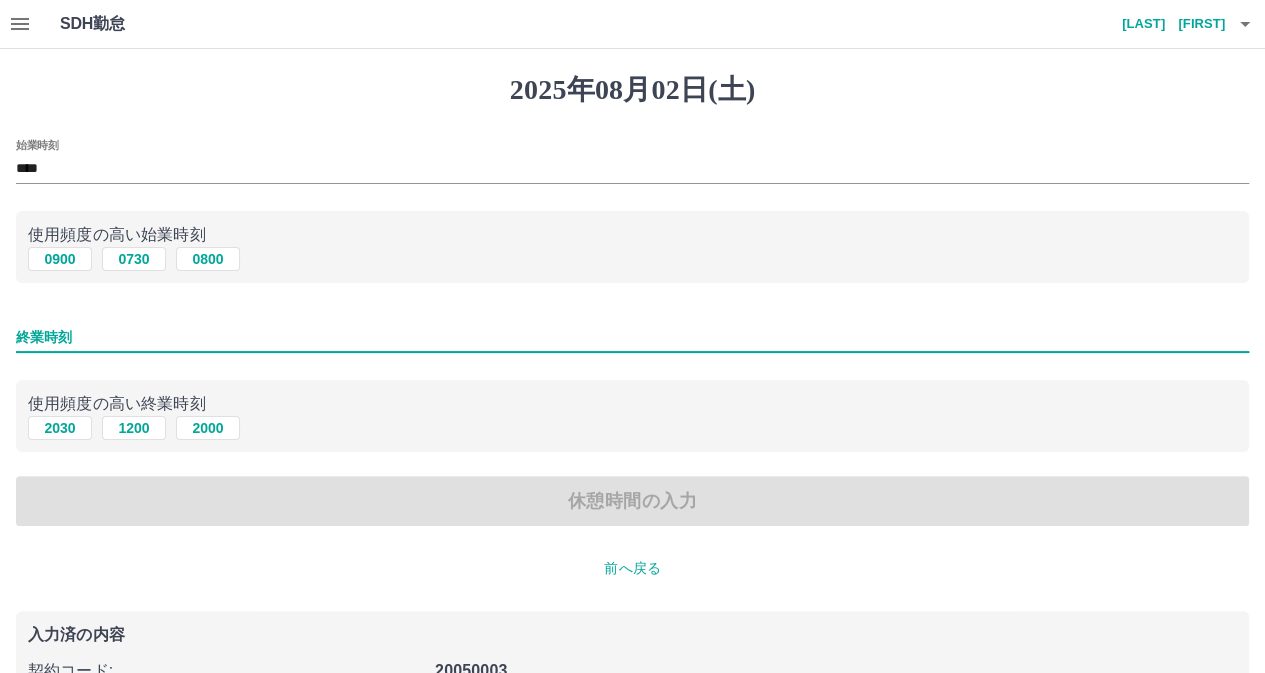 click on "終業時刻" at bounding box center (632, 337) 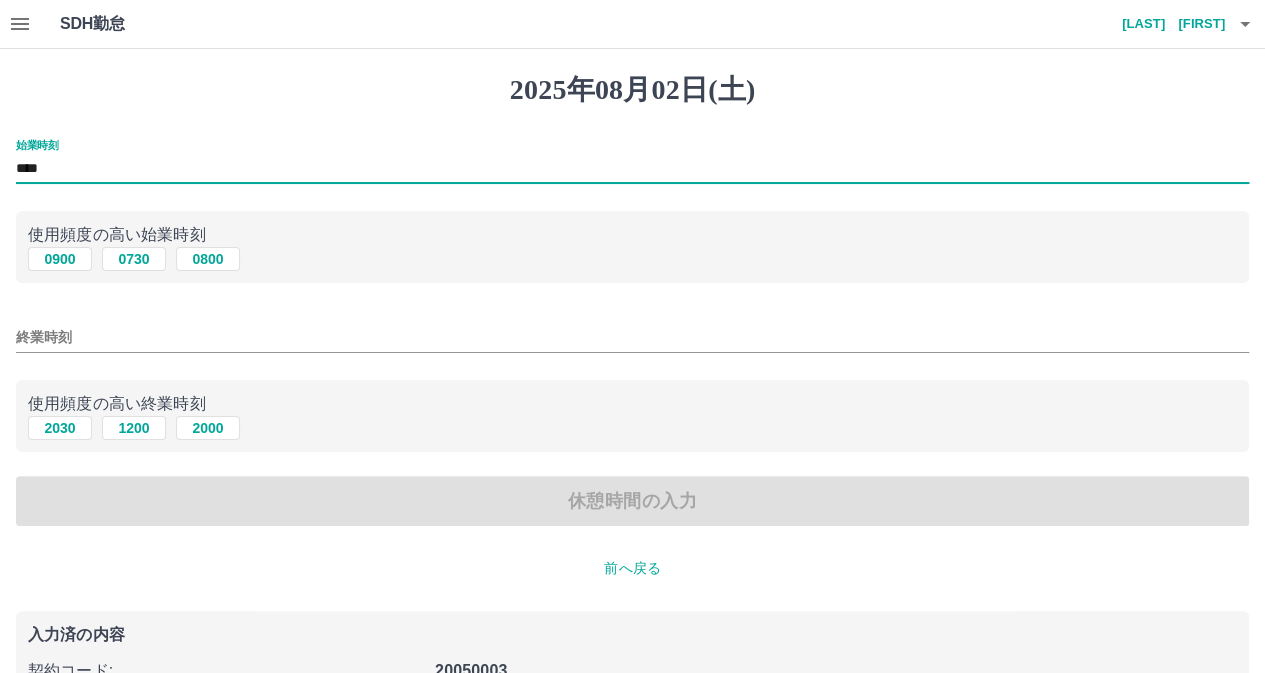 click on "****" at bounding box center (632, 169) 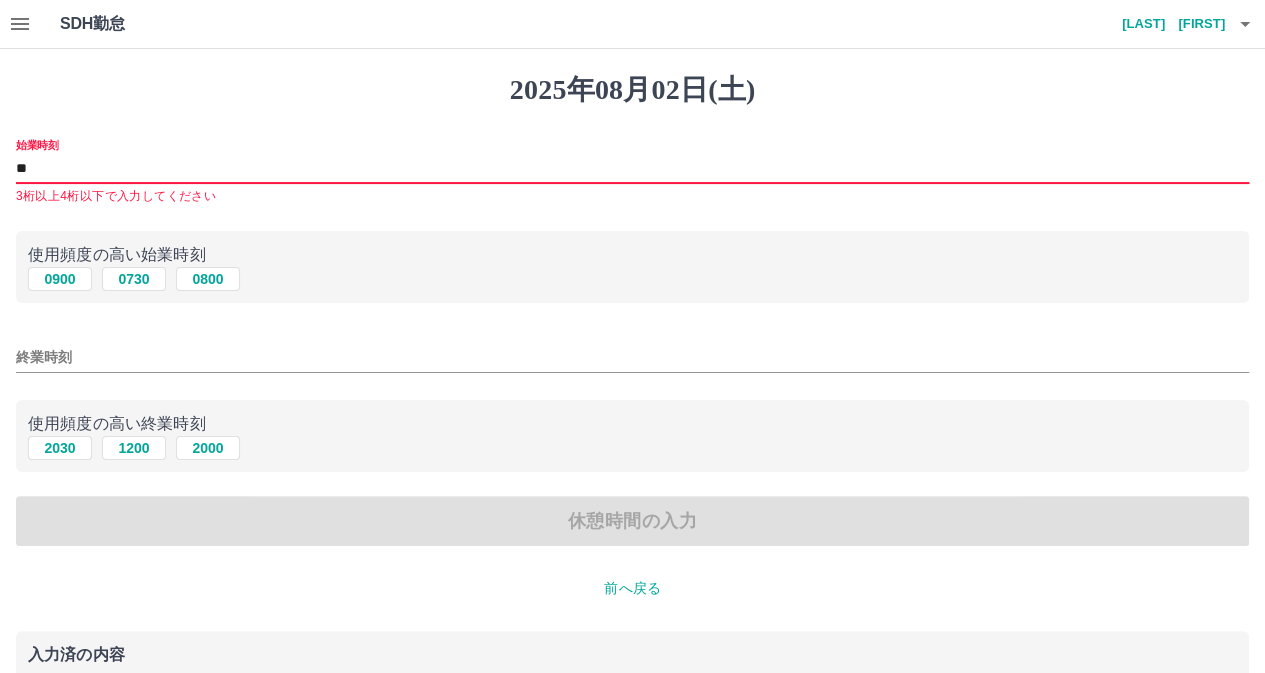 type on "*" 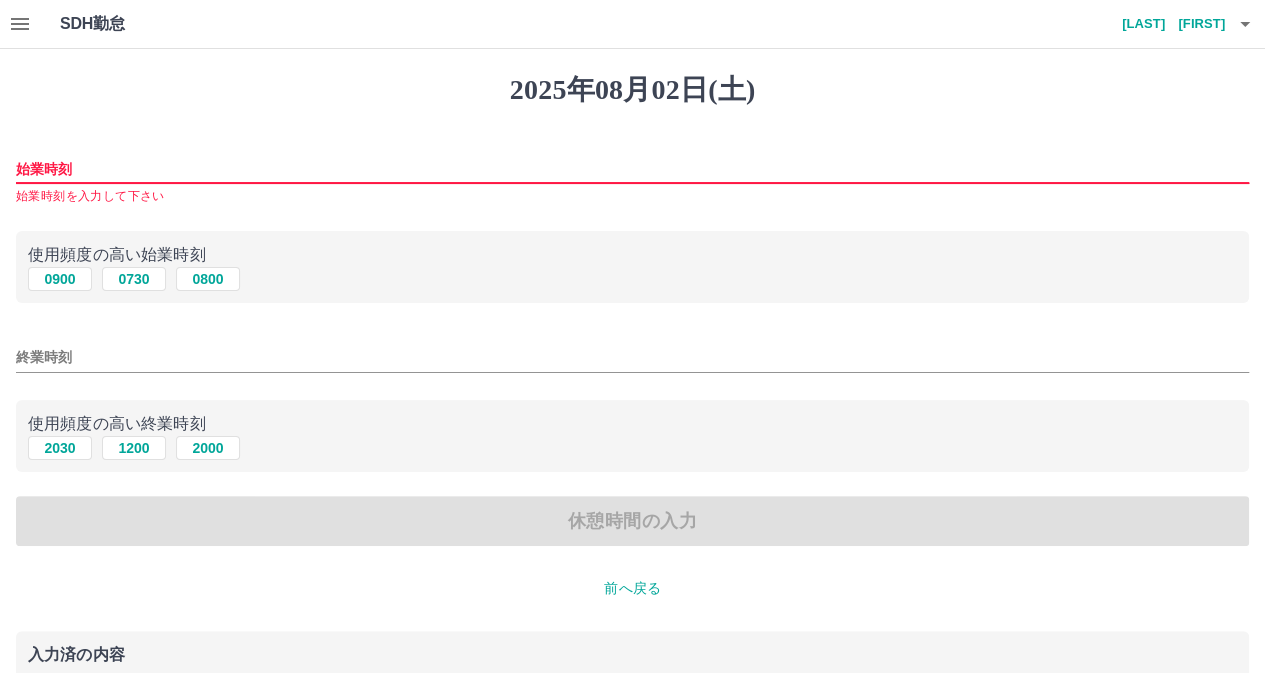 click on "始業時刻" at bounding box center (632, 169) 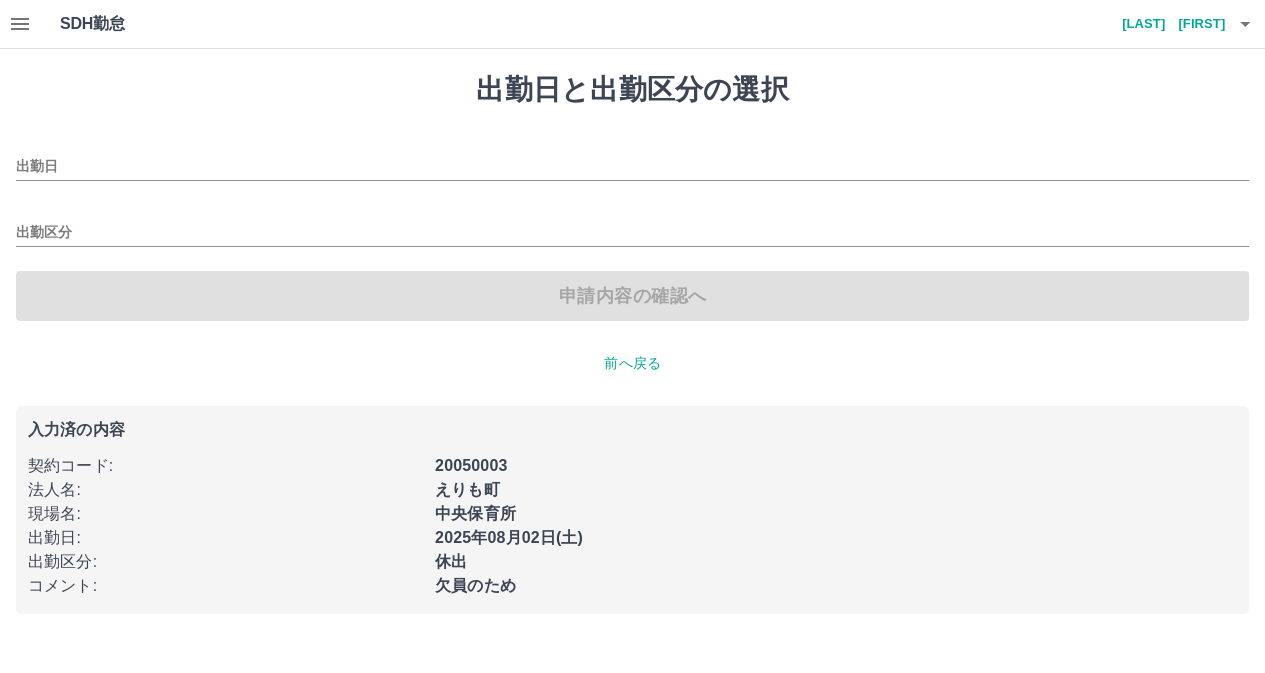 type on "**********" 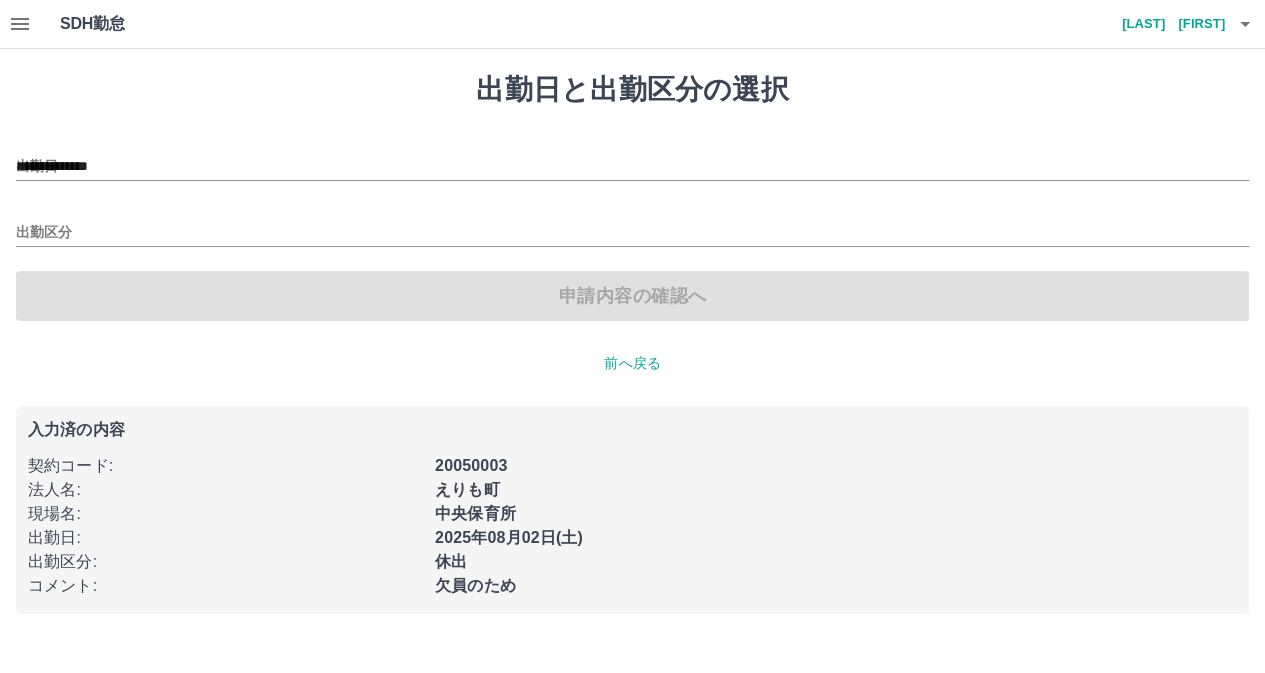 type on "**" 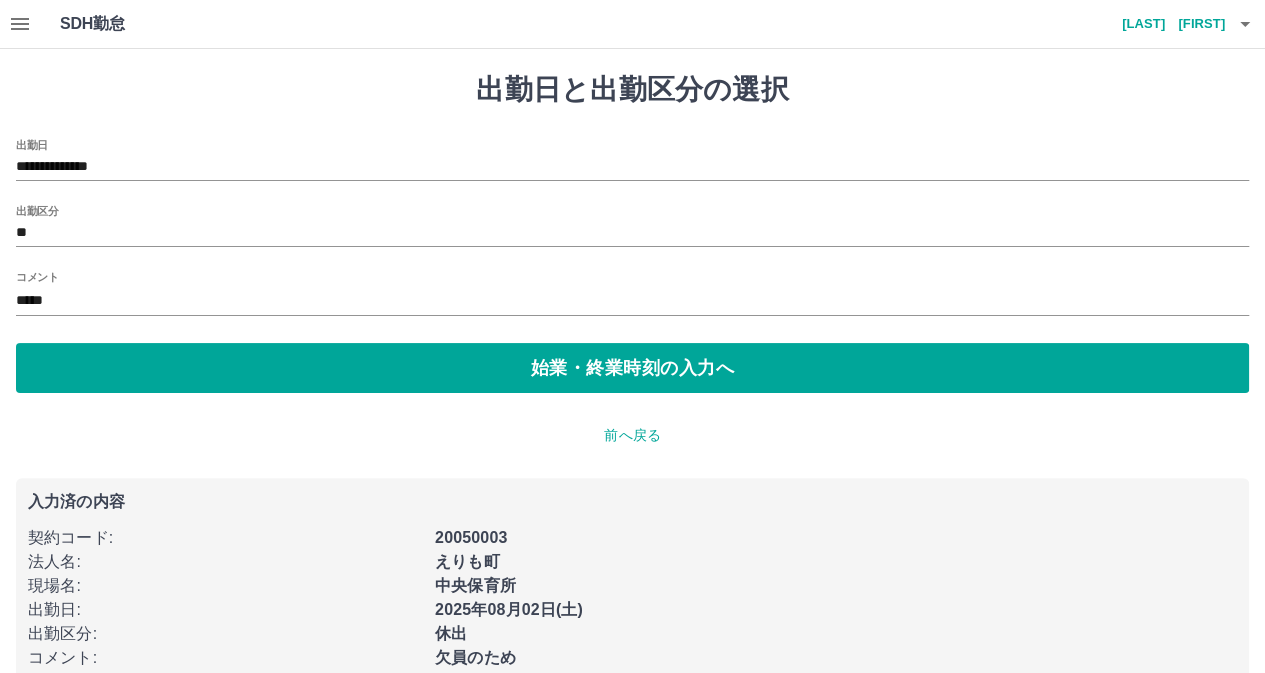 click on "**********" at bounding box center [632, 160] 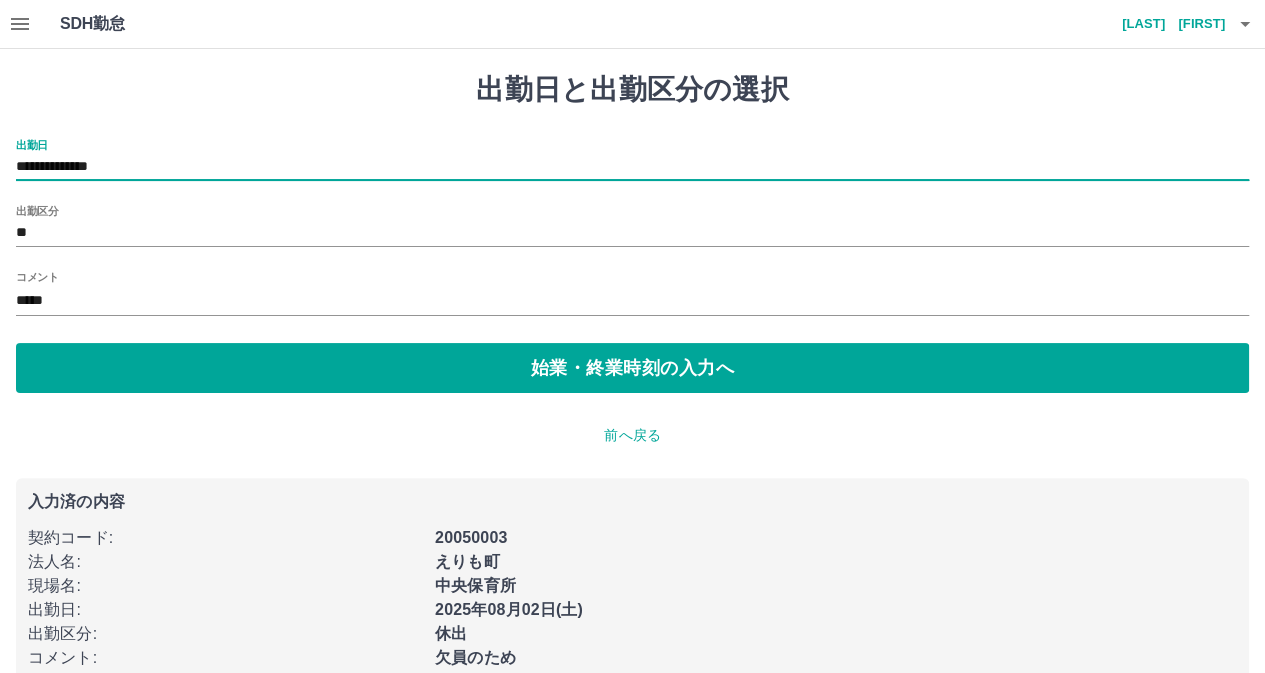 click on "**********" at bounding box center [632, 167] 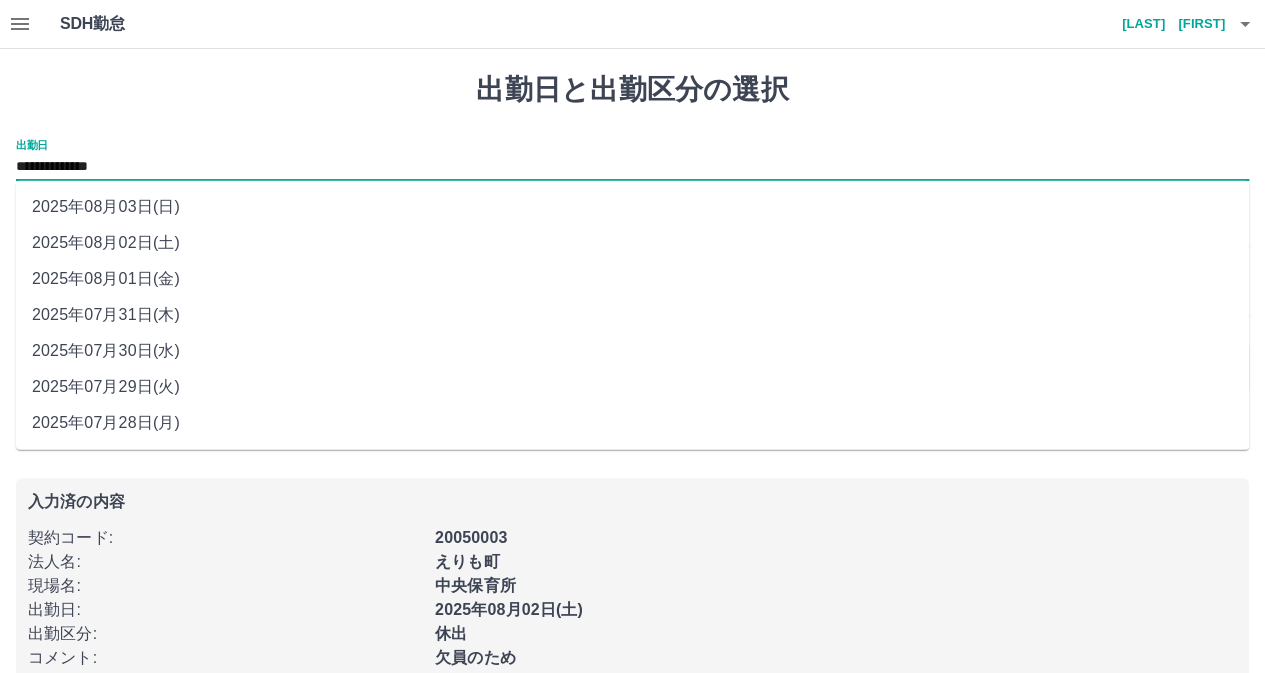 click on "2025年08月03日(日)" at bounding box center (632, 207) 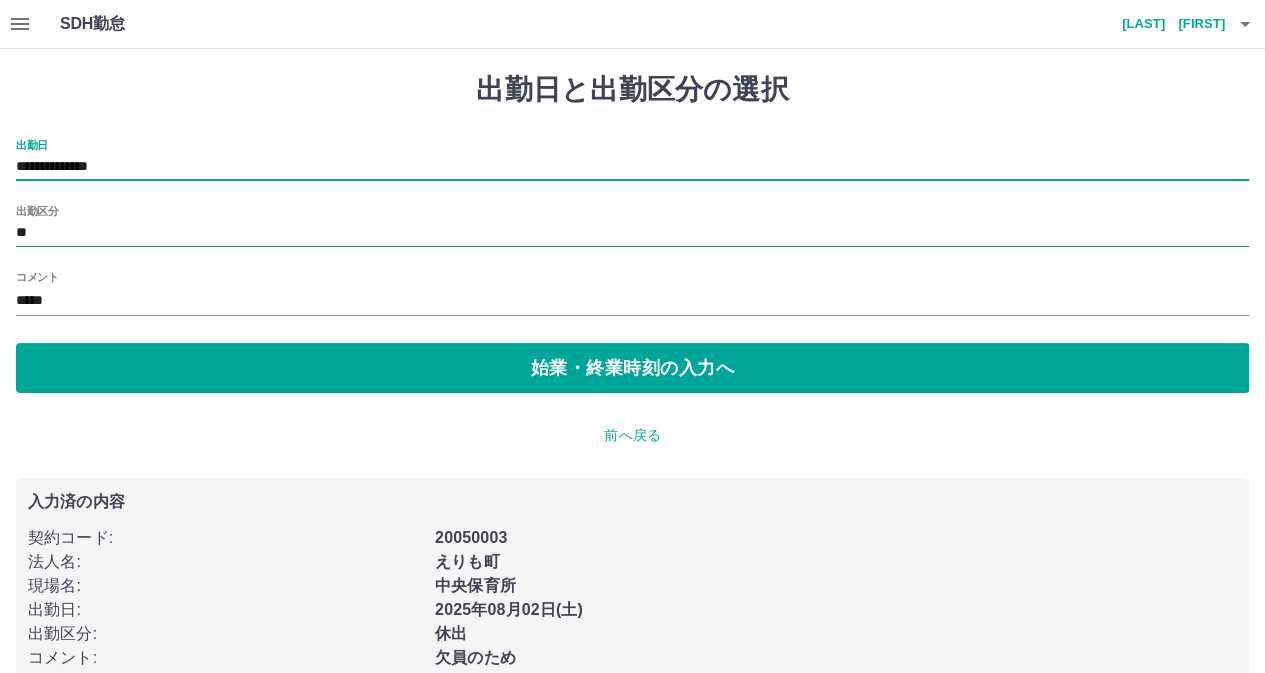 click on "**" at bounding box center (632, 233) 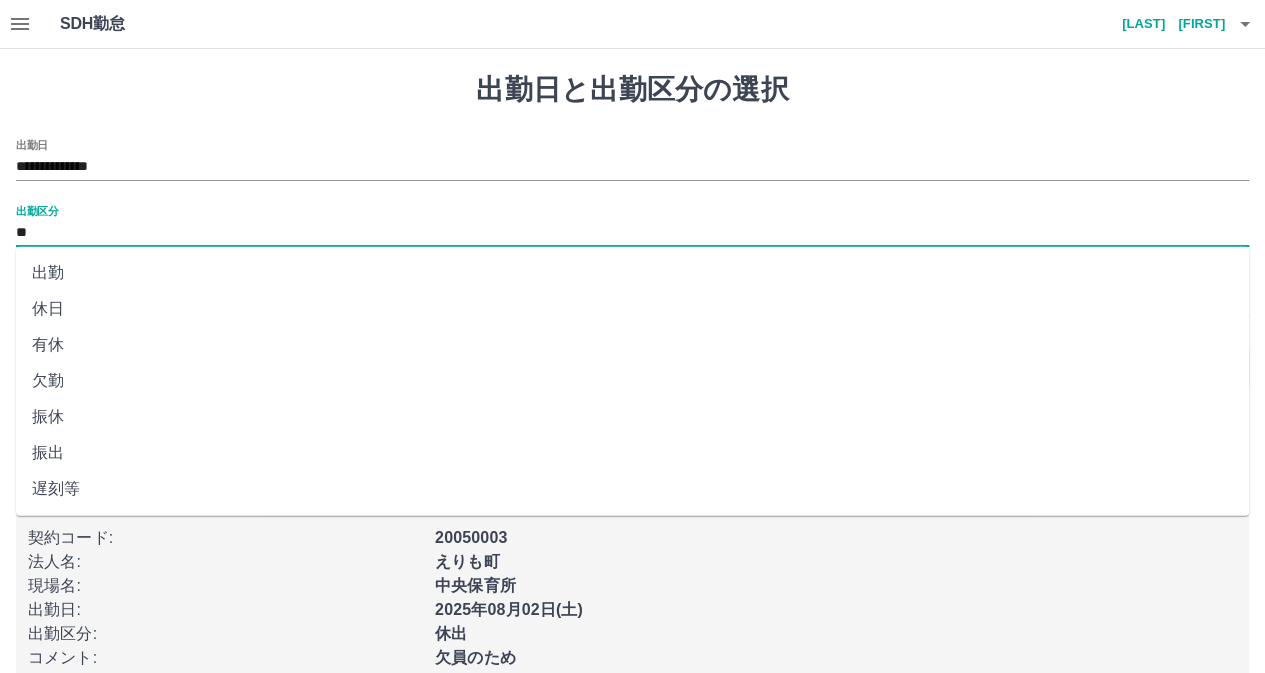 scroll, scrollTop: 394, scrollLeft: 0, axis: vertical 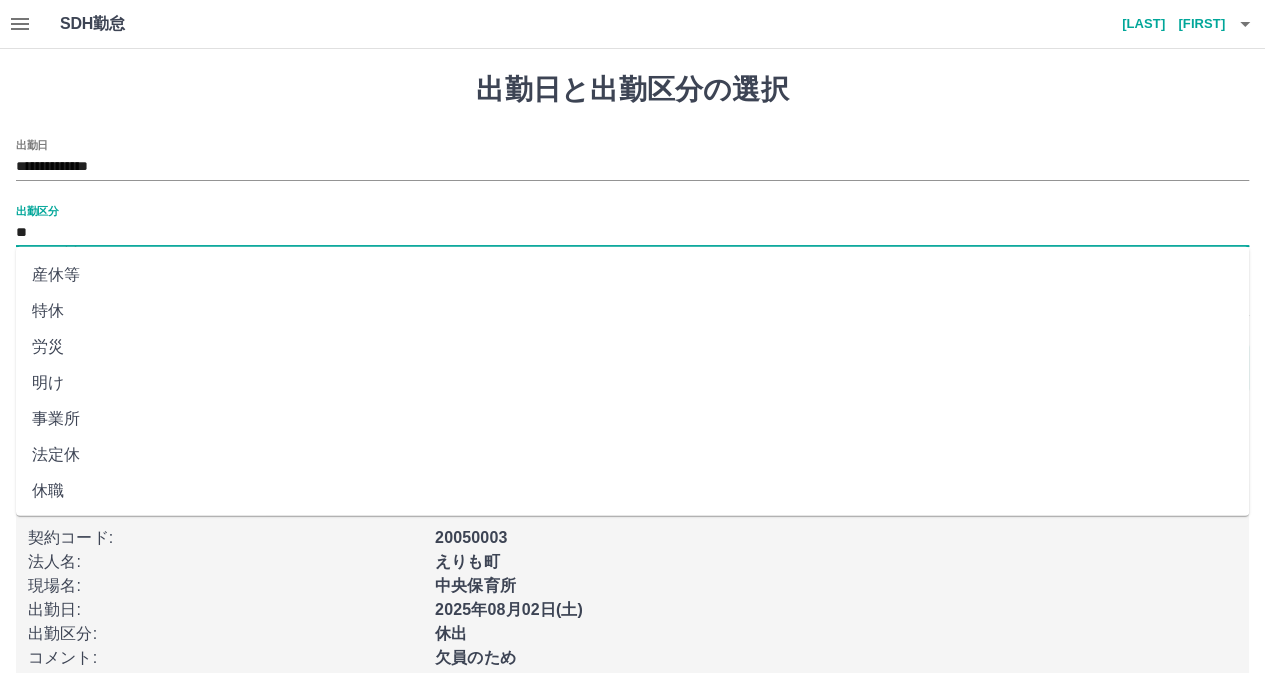 click on "法定休" at bounding box center (632, 455) 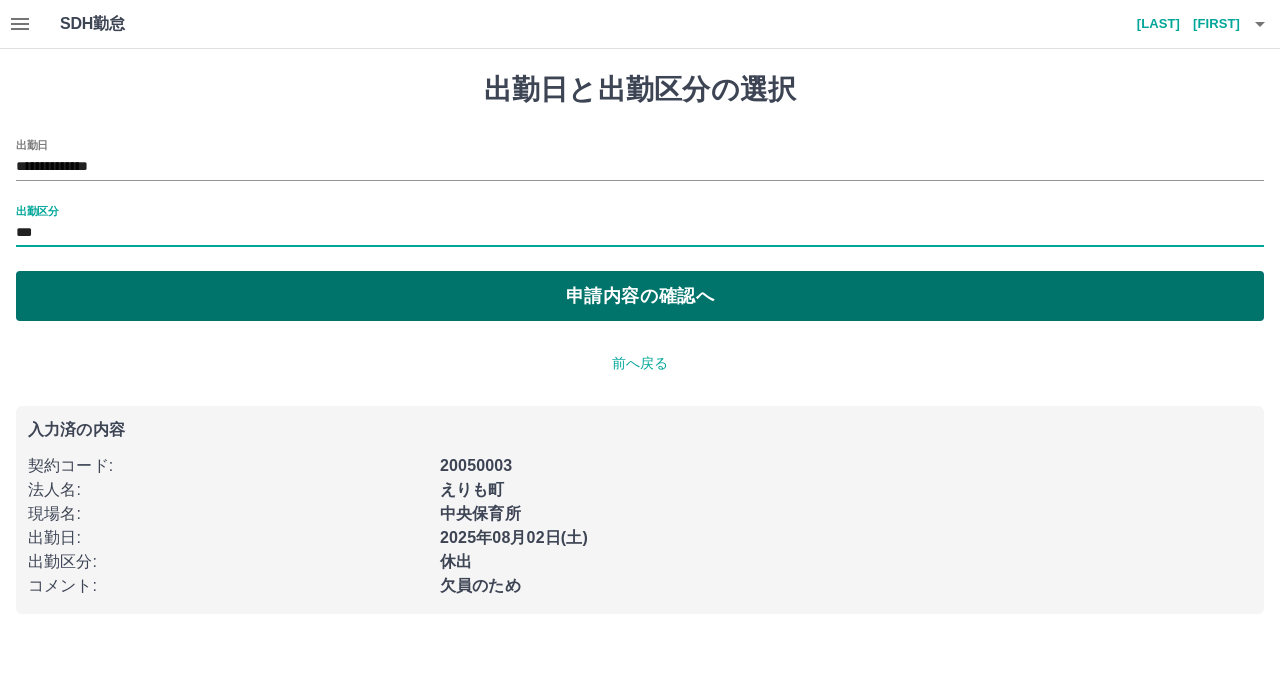 click on "申請内容の確認へ" at bounding box center [640, 296] 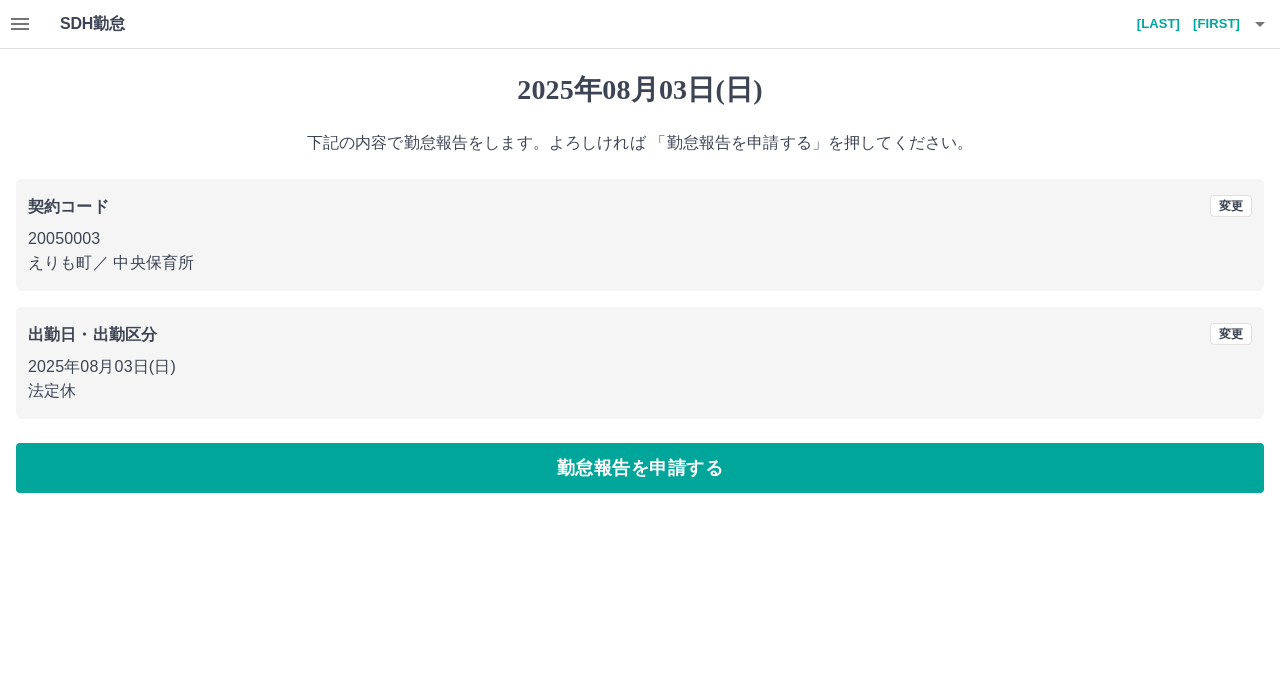 click on "勤怠報告を申請する" at bounding box center [640, 468] 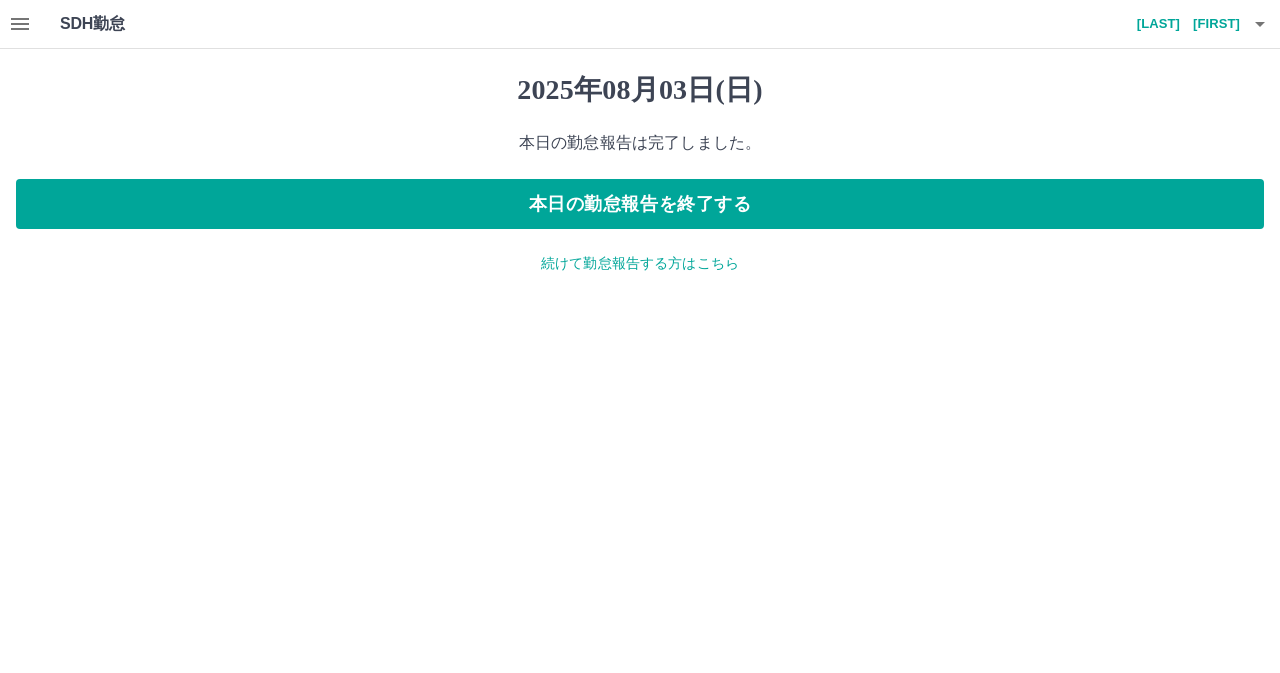 click at bounding box center (20, 24) 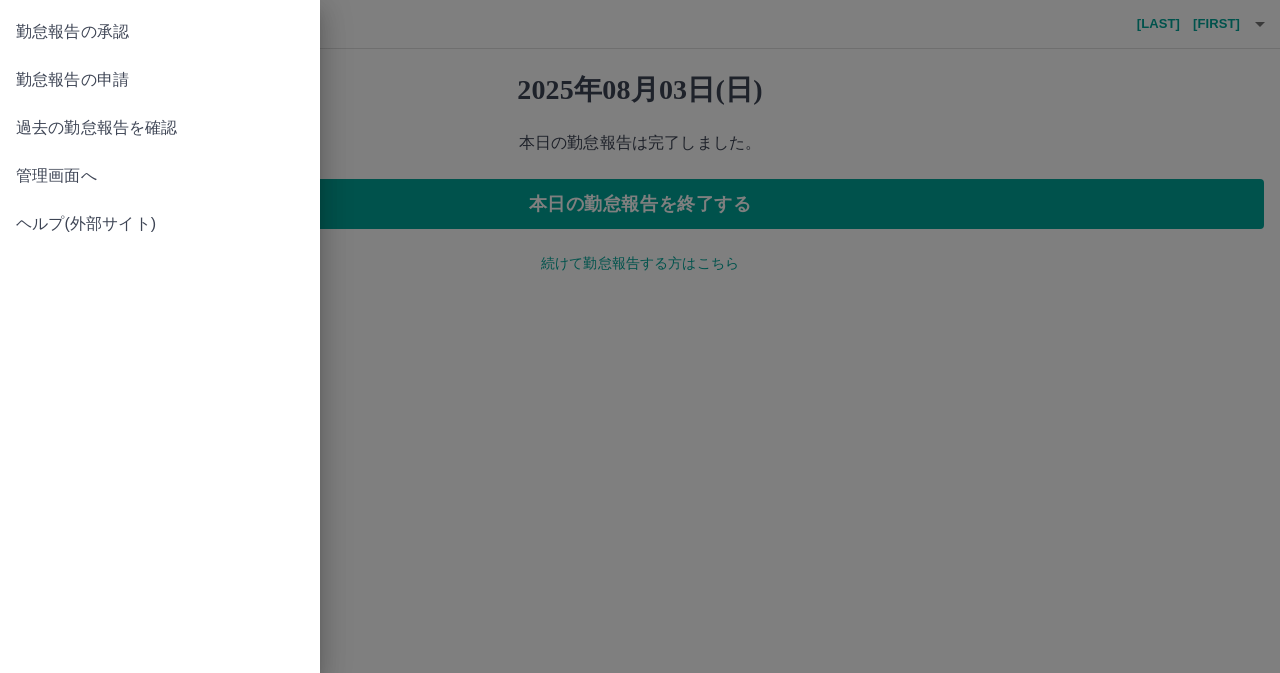 click on "管理画面へ" at bounding box center [160, 176] 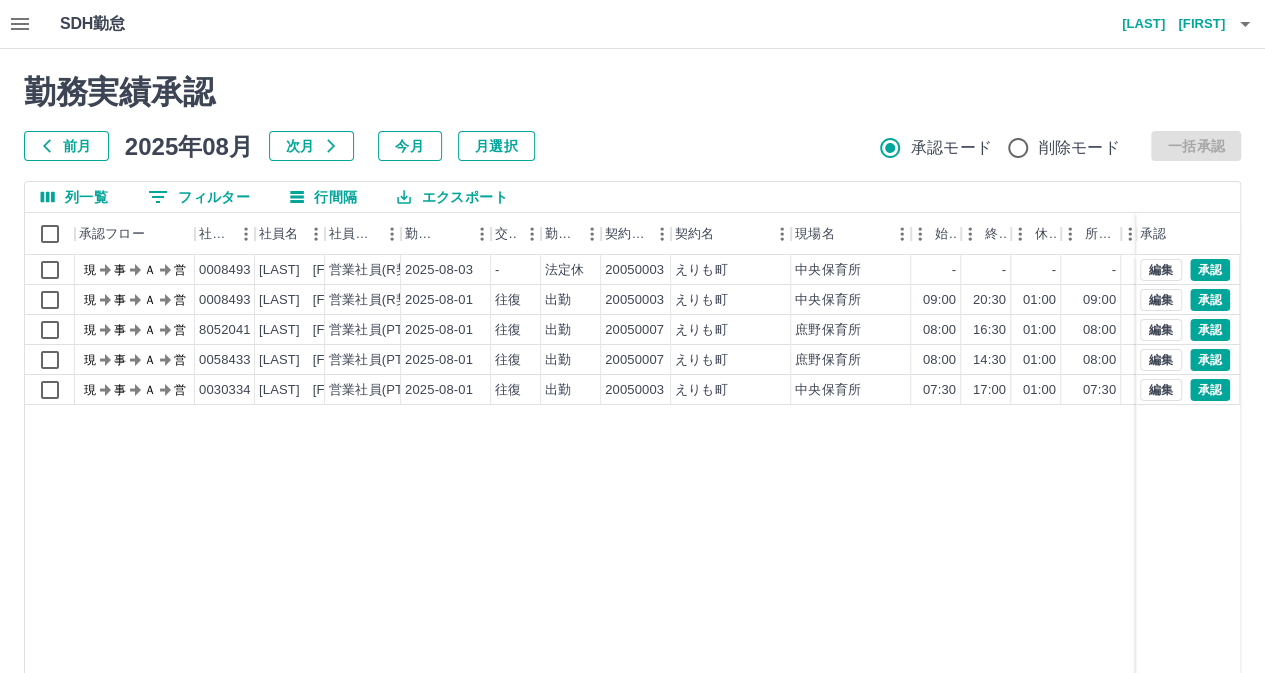 click on "前月" at bounding box center [66, 146] 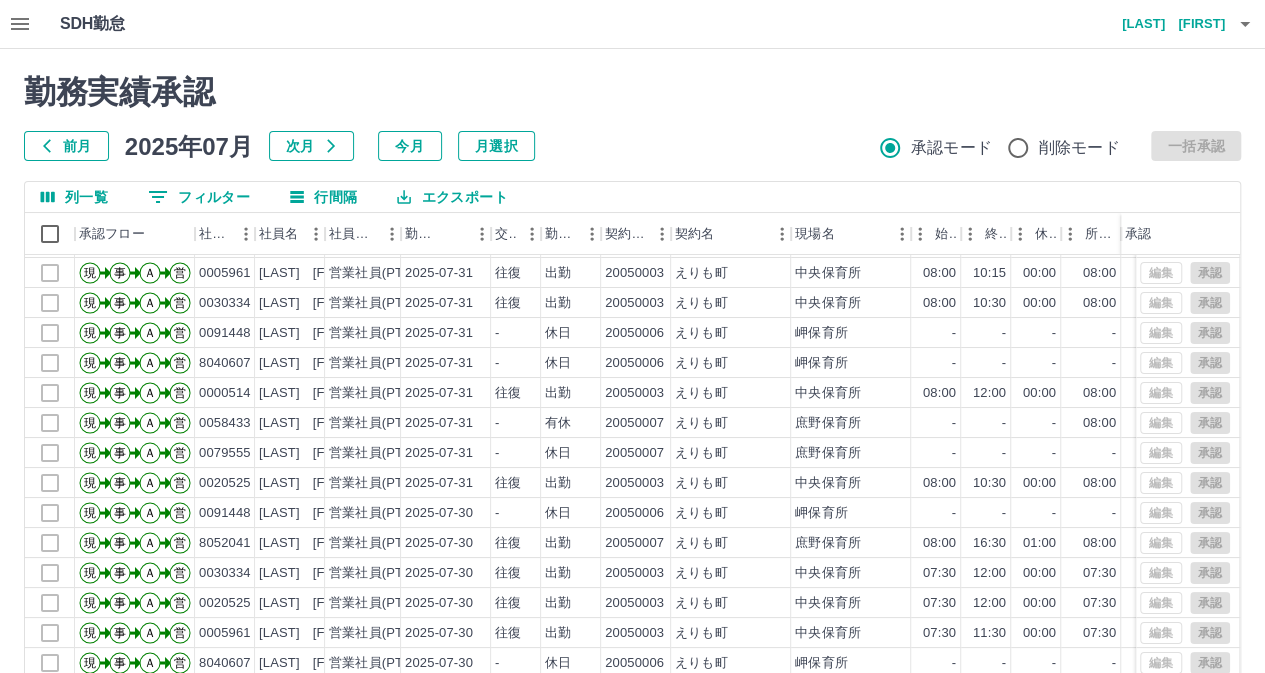 scroll, scrollTop: 101, scrollLeft: 0, axis: vertical 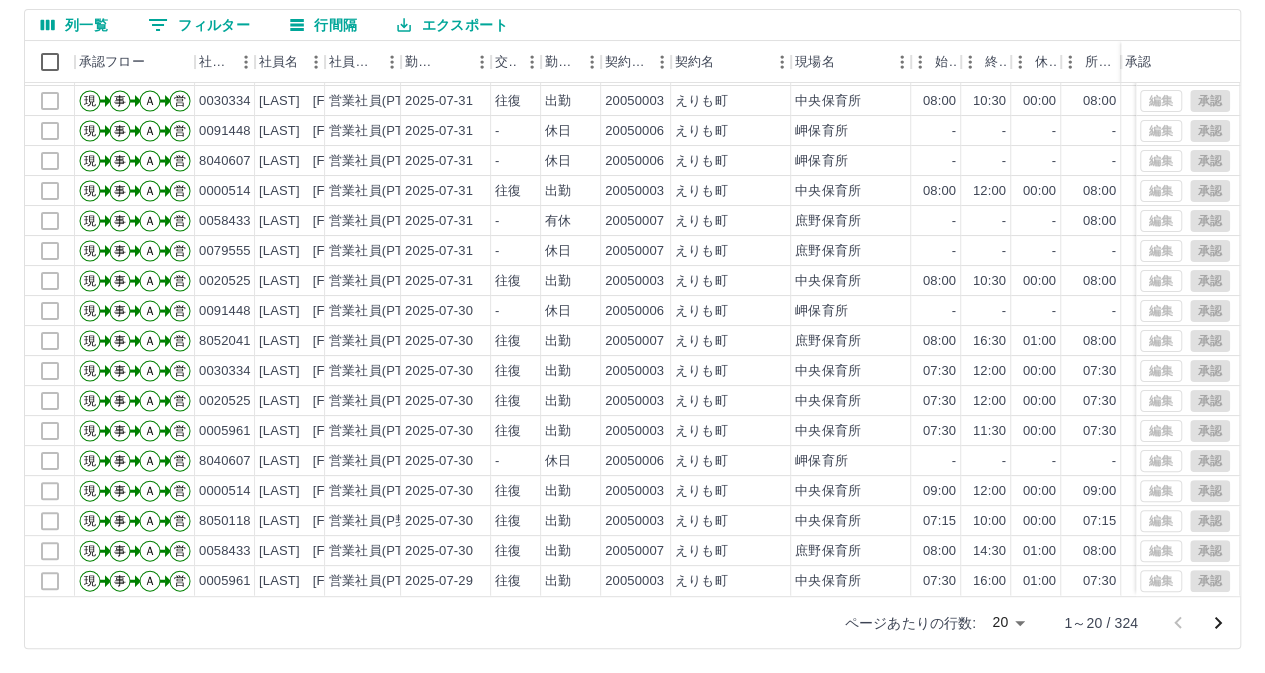 click on "SDH勤怠 川島　有嘉理 勤務実績承認 前月 2025年07月 次月 今月 月選択 承認モード 削除モード 一括承認 列一覧 0 フィルター 行間隔 エクスポート 承認フロー 社員番号 社員名 社員区分 勤務日 交通費 勤務区分 契約コード 契約名 現場名 始業 終業 休憩 所定開始 所定終業 所定休憩 拘束 勤務 遅刻等 承認 現 事 Ａ 営 8052041 長谷川　郁美 営業社員(PT契約) 2025-07-31  -  有休 20050007 えりも町 庶野保育所 - - - 08:00 16:30 01:00 00:00 00:00 00:00 現 事 Ａ 営 0005961 荒木　久美子 営業社員(PT契約) 2025-07-31 往復 出勤 20050003 えりも町 中央保育所 08:00 10:15 00:00 08:00 10:15 00:00 02:15 02:15 00:00 現 事 Ａ 営 0030334 石田　恵 営業社員(PT契約) 2025-07-31 往復 出勤 20050003 えりも町 中央保育所 08:00 10:30 00:00 08:00 10:30 00:00 02:30 02:30 00:00 現 事 Ａ 営 0091448 斎藤　仁美 営業社員(PT契約) 2025-07-31  -  休日 - - -" at bounding box center (632, 250) 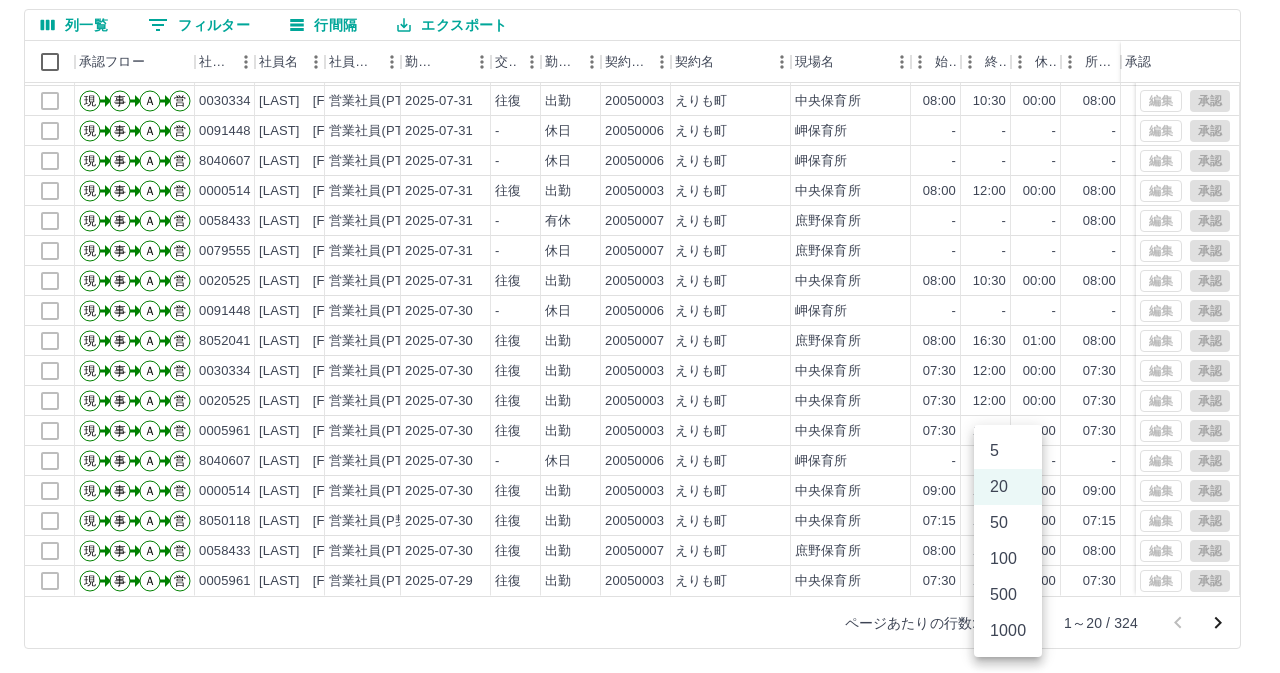 click on "1000" at bounding box center (1008, 631) 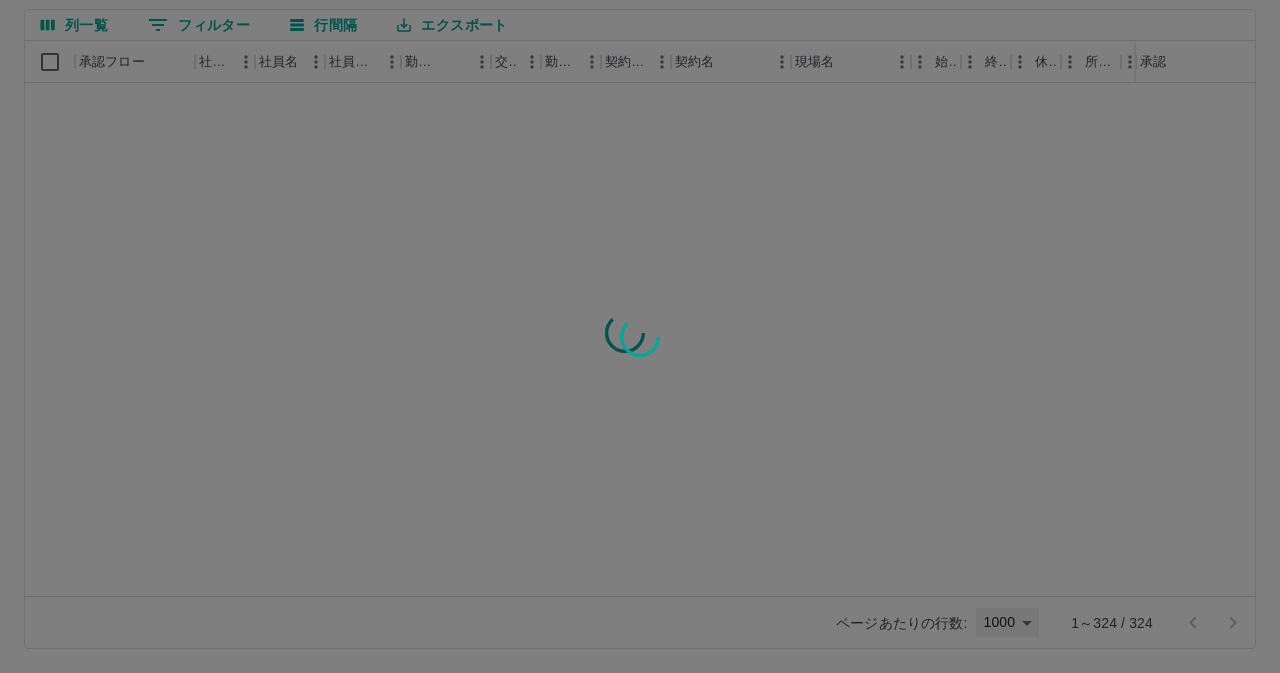 type on "****" 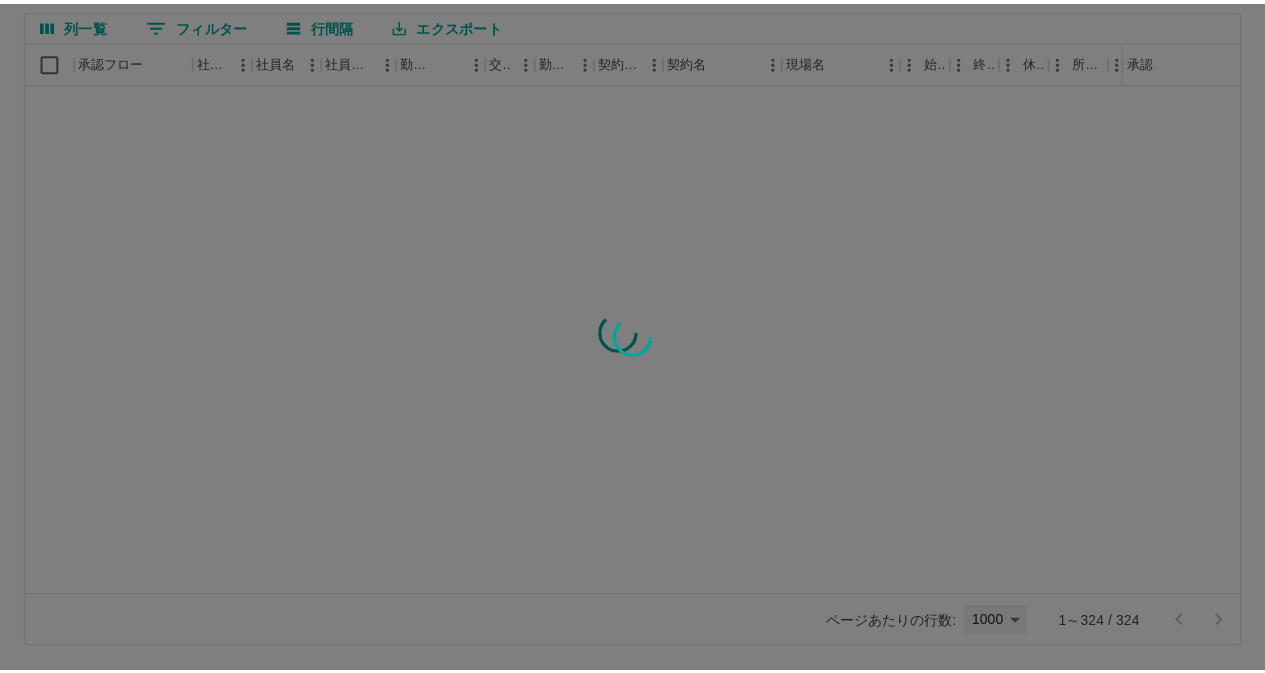 scroll, scrollTop: 0, scrollLeft: 0, axis: both 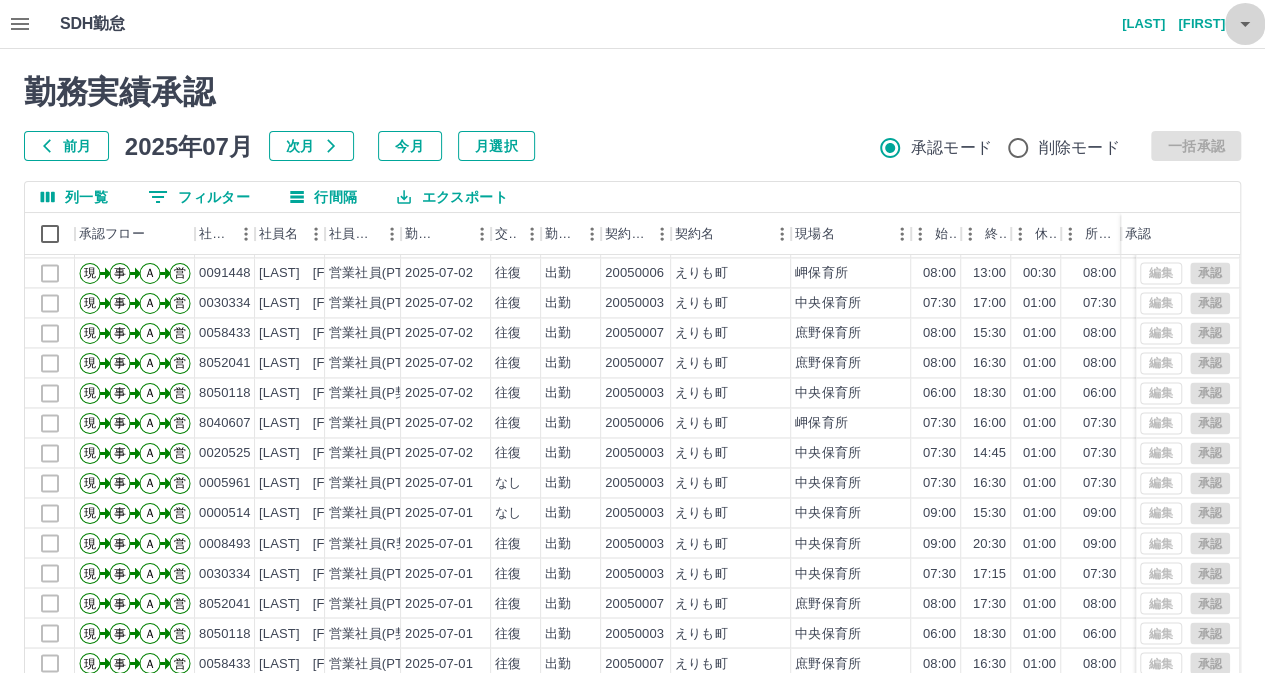 click 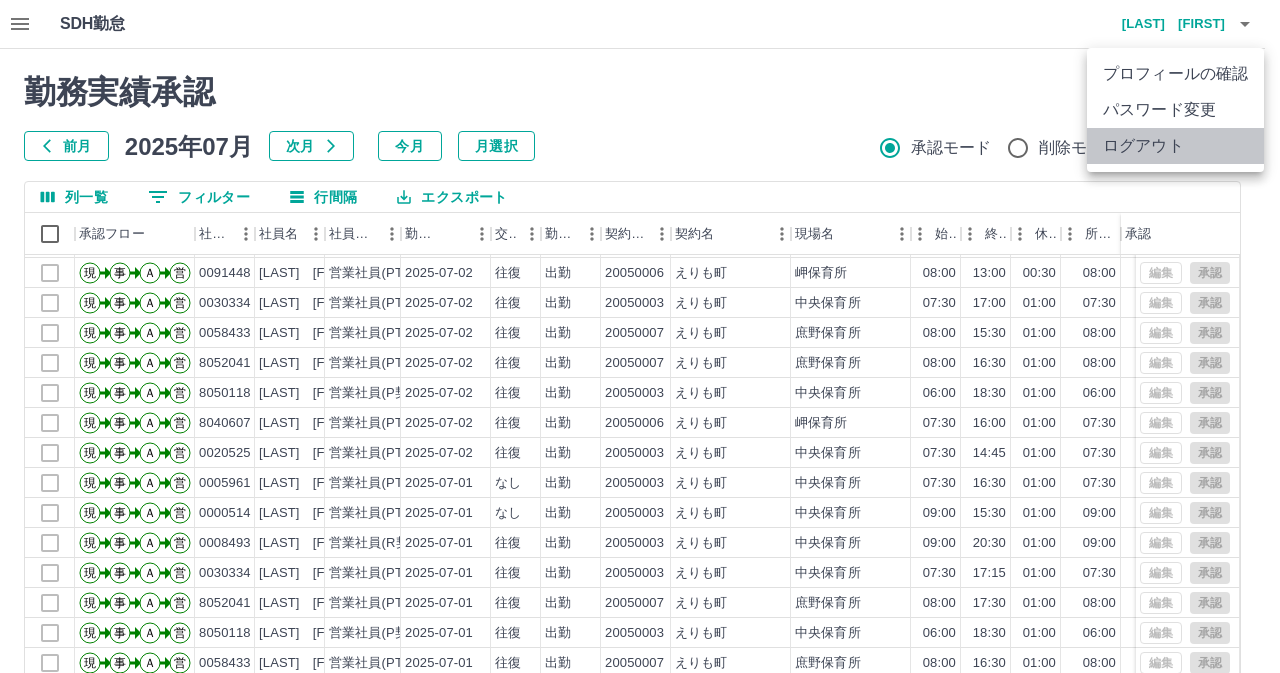 click on "ログアウト" at bounding box center [1175, 146] 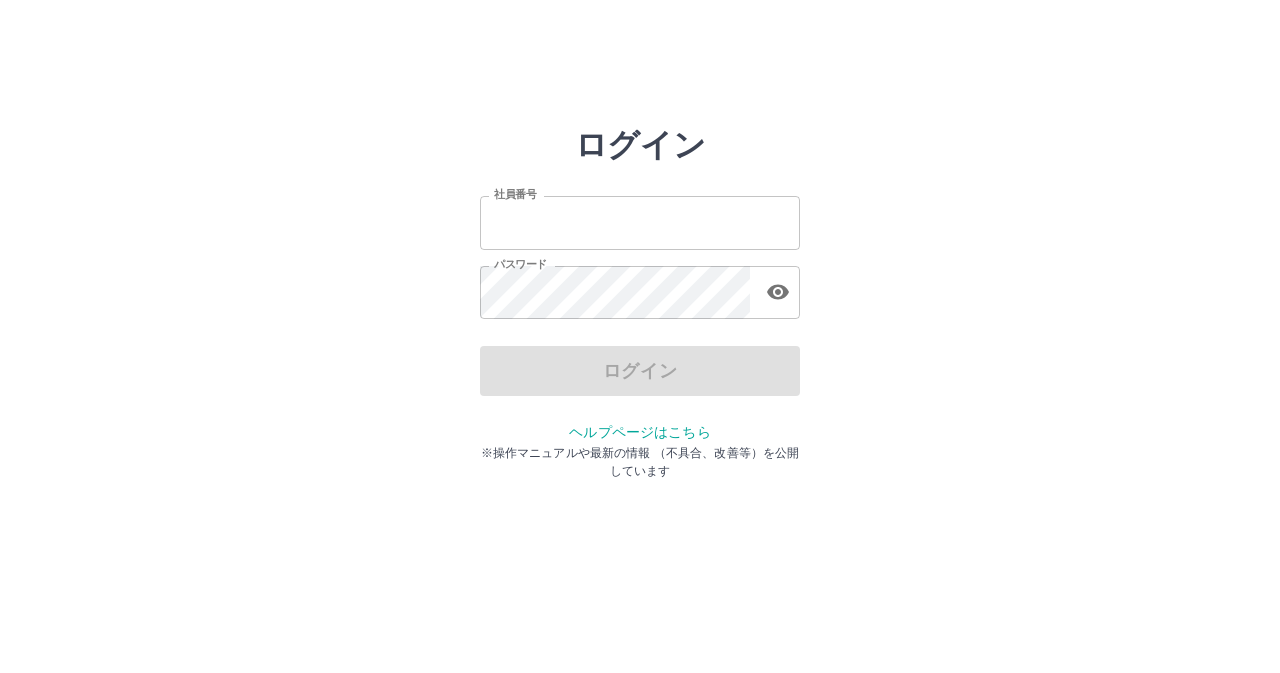 scroll, scrollTop: 0, scrollLeft: 0, axis: both 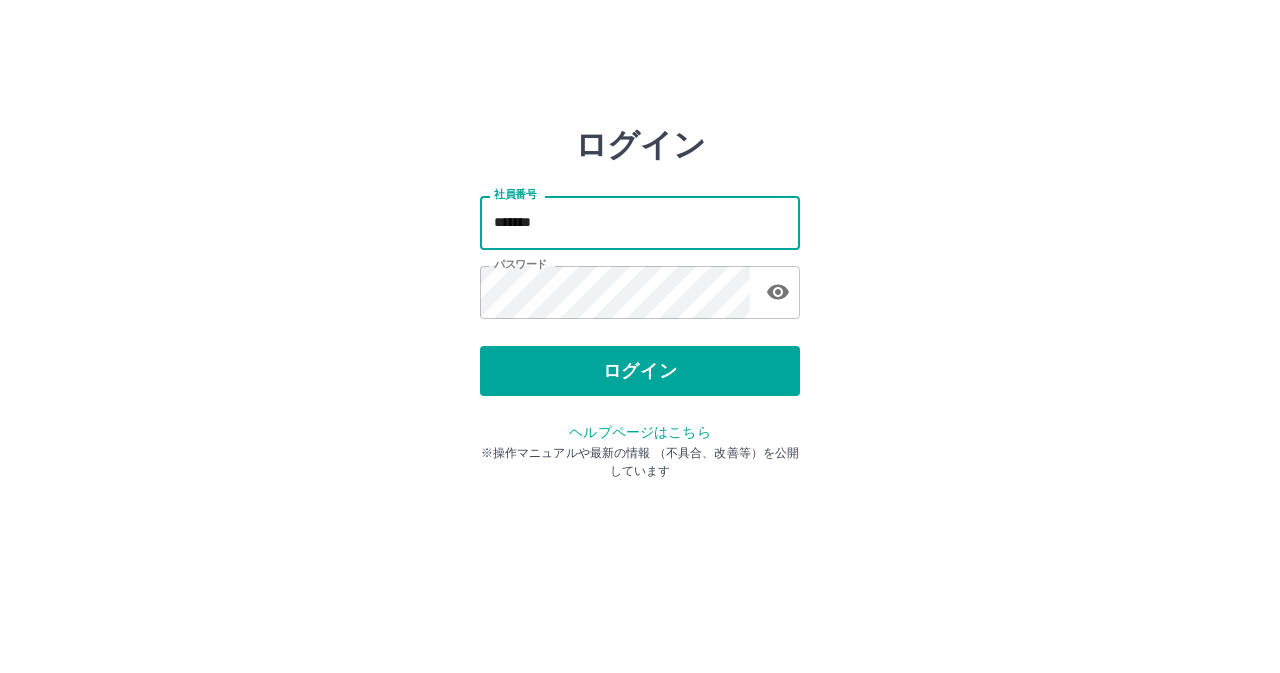 click on "*******" at bounding box center (640, 222) 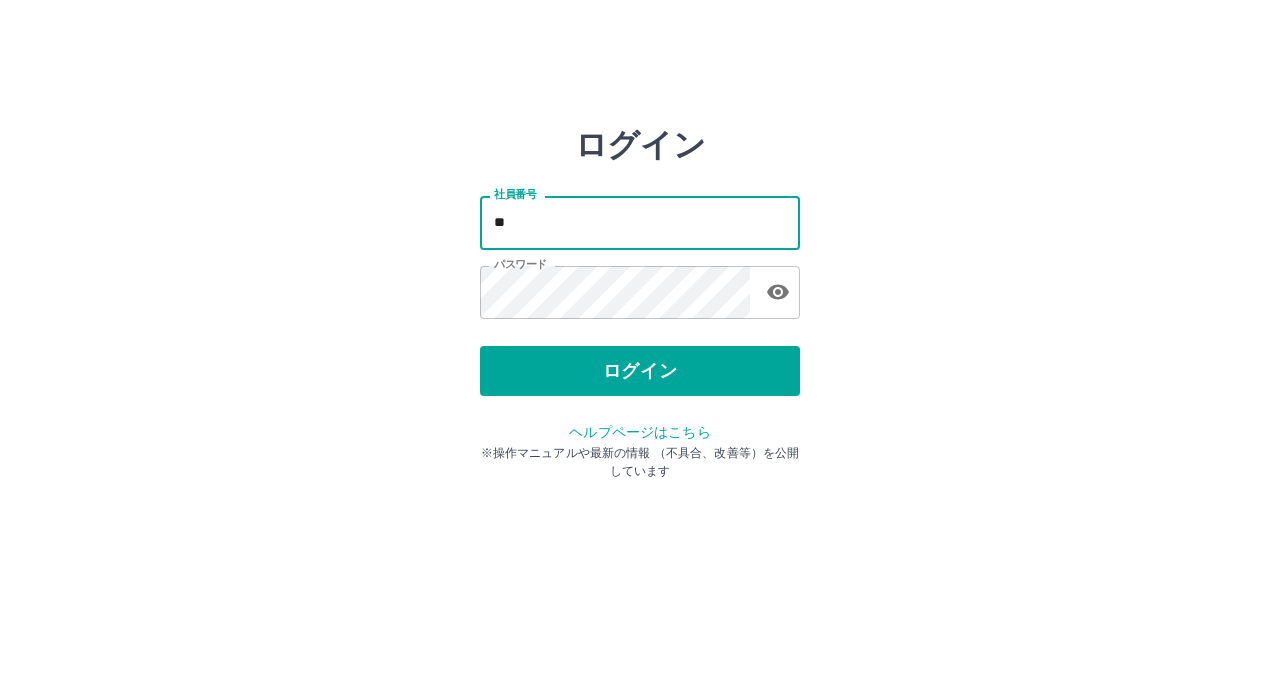 type on "*" 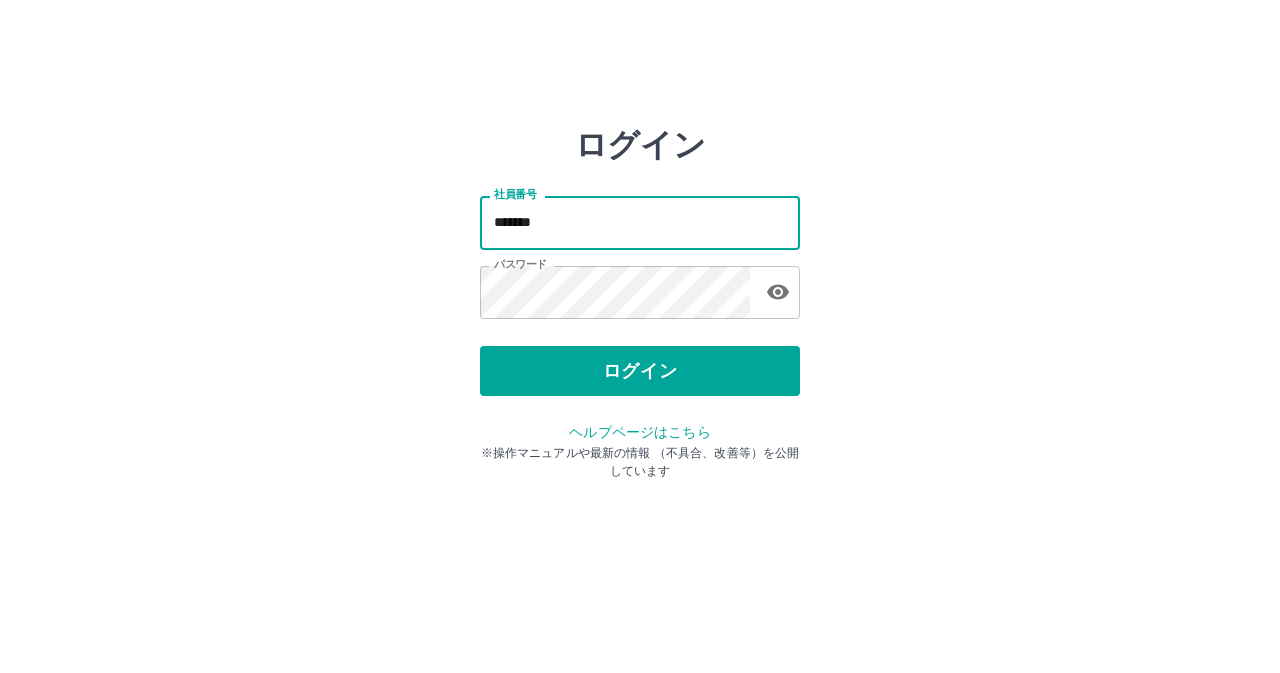 type on "*******" 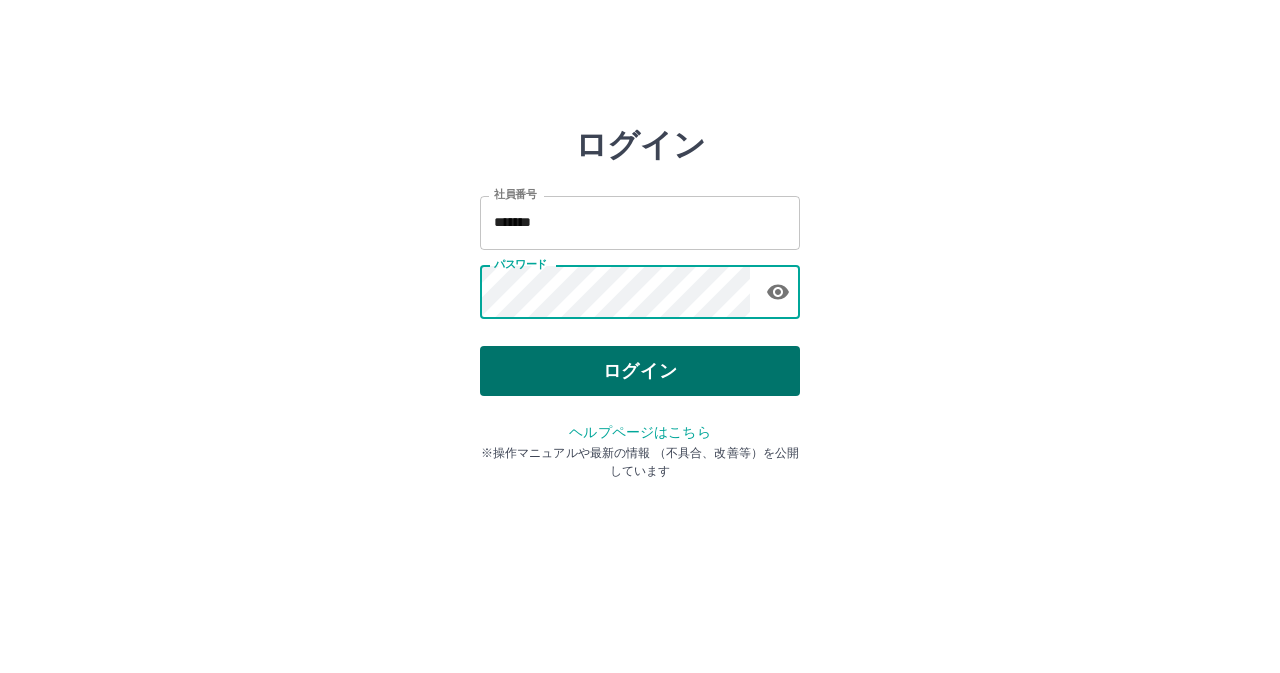 click on "ログイン" at bounding box center [640, 371] 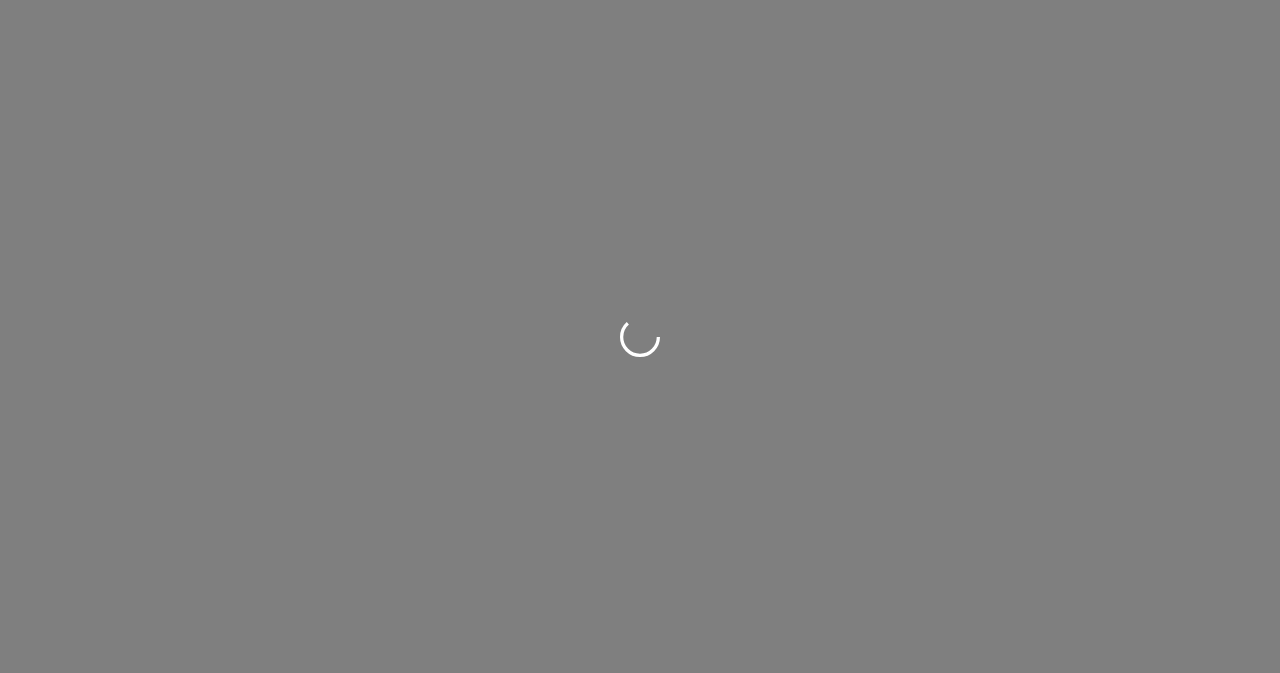 scroll, scrollTop: 0, scrollLeft: 0, axis: both 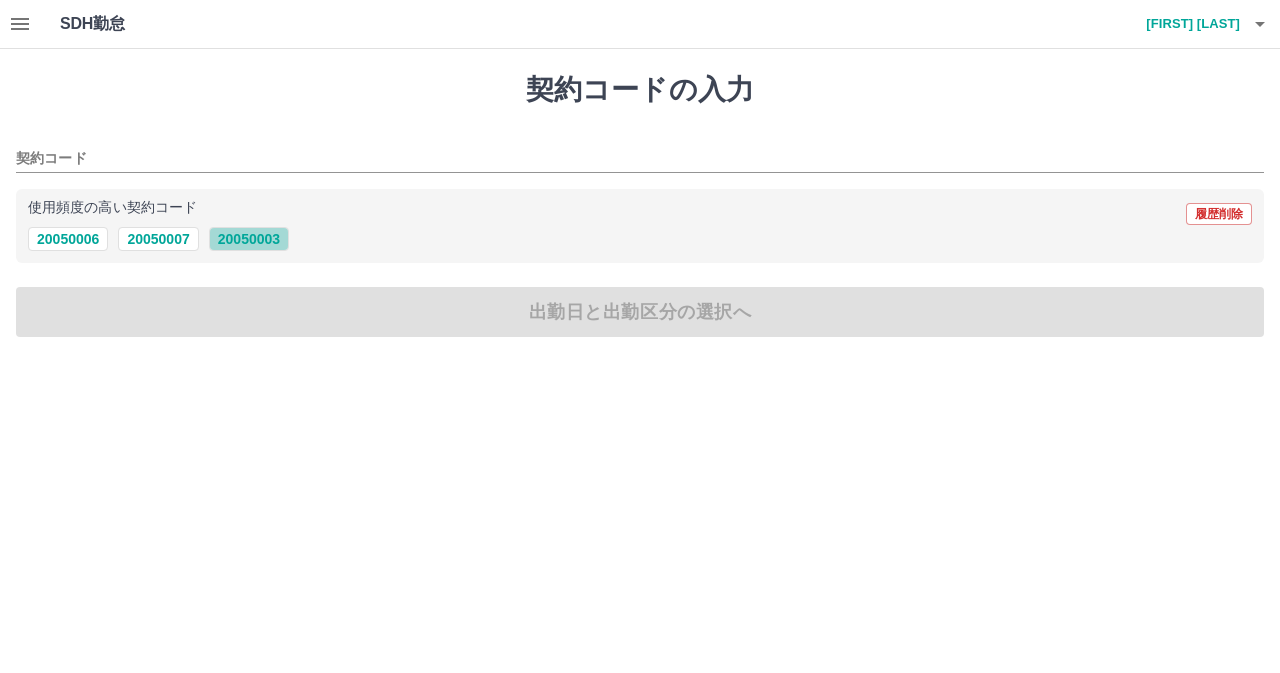 click on "20050003" at bounding box center (249, 239) 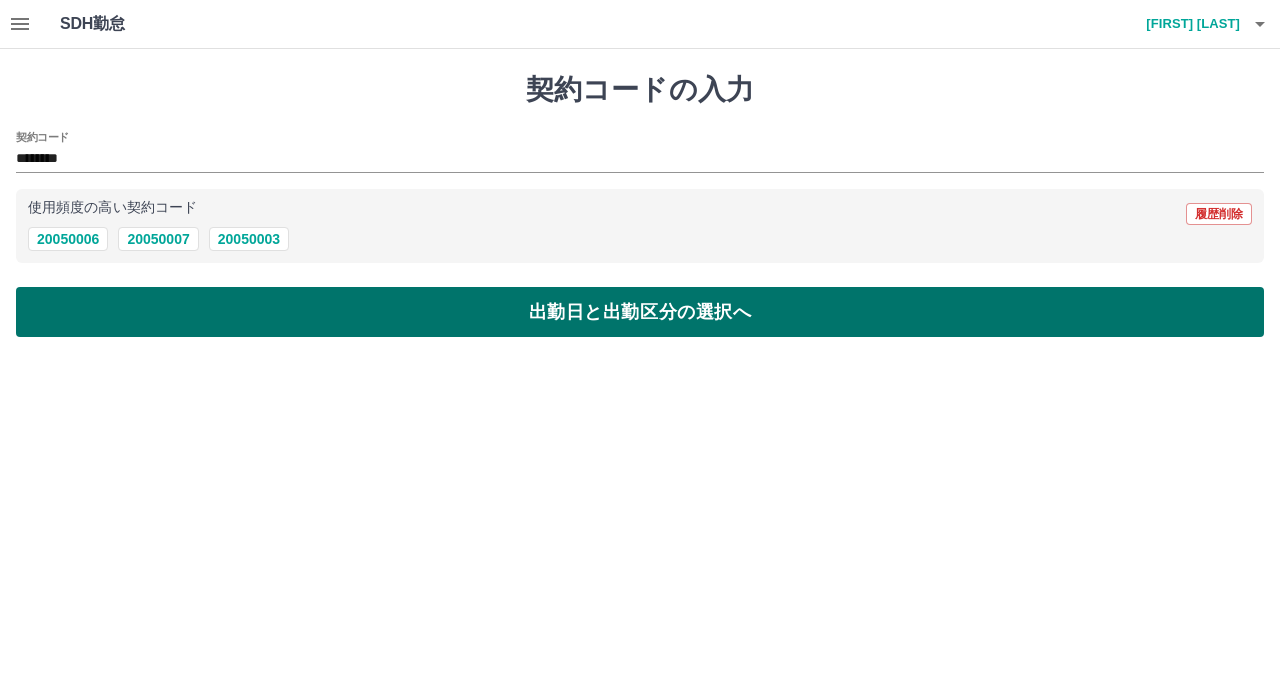 click on "出勤日と出勤区分の選択へ" at bounding box center [640, 312] 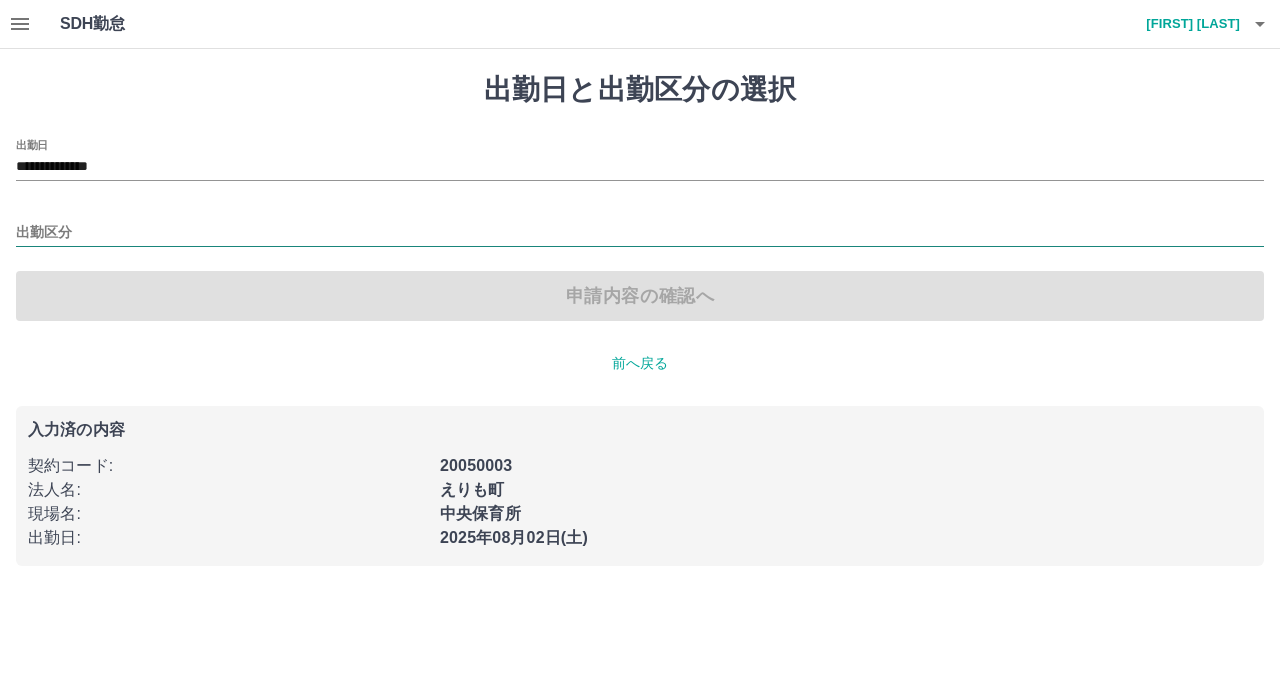 click on "出勤区分" at bounding box center (640, 233) 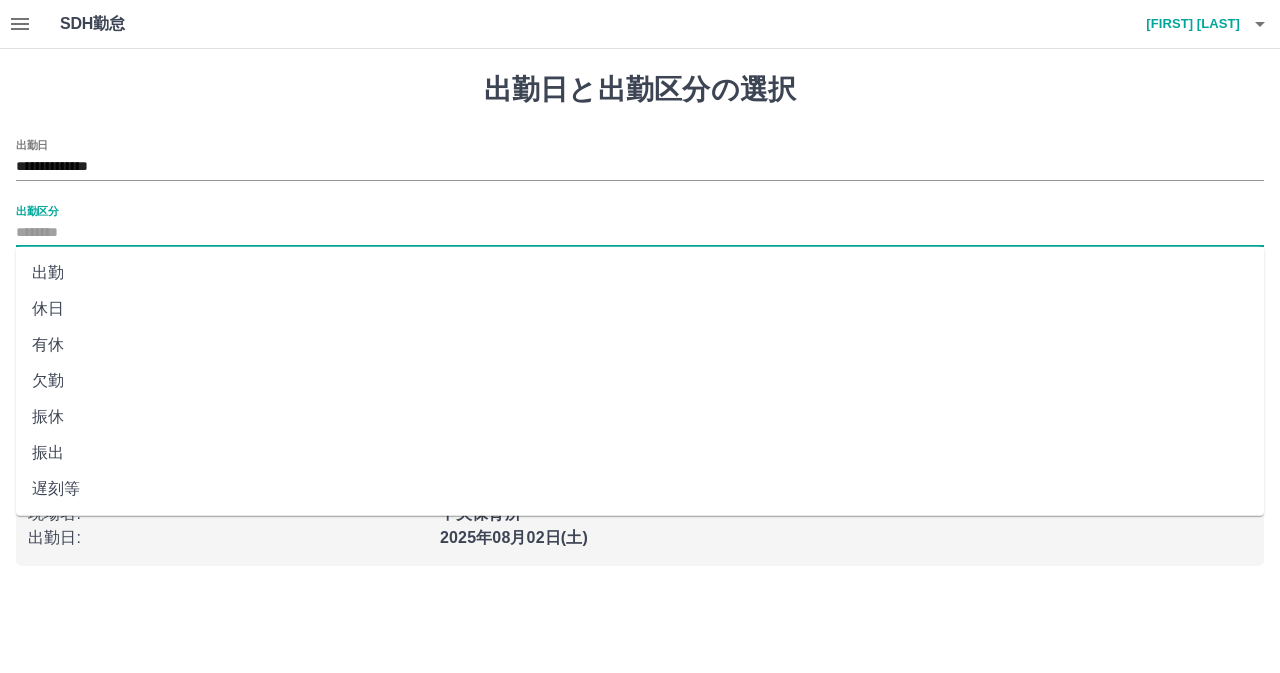 click on "休日" at bounding box center (640, 309) 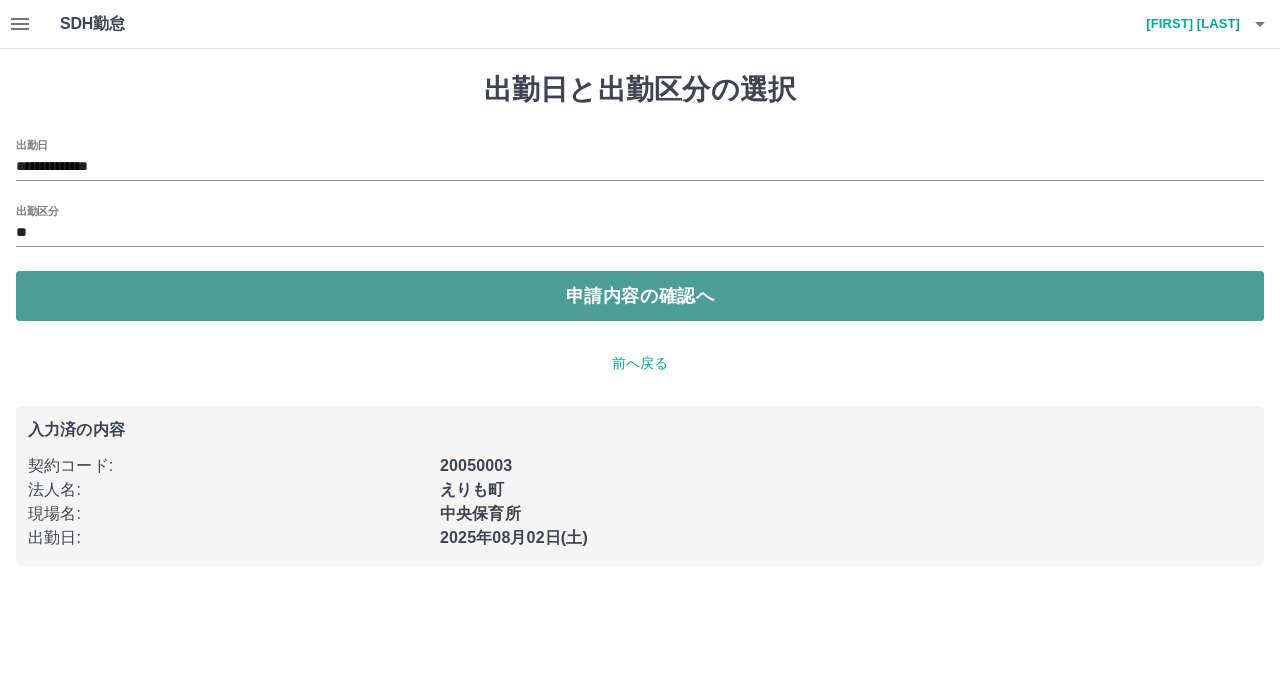 click on "申請内容の確認へ" at bounding box center (640, 296) 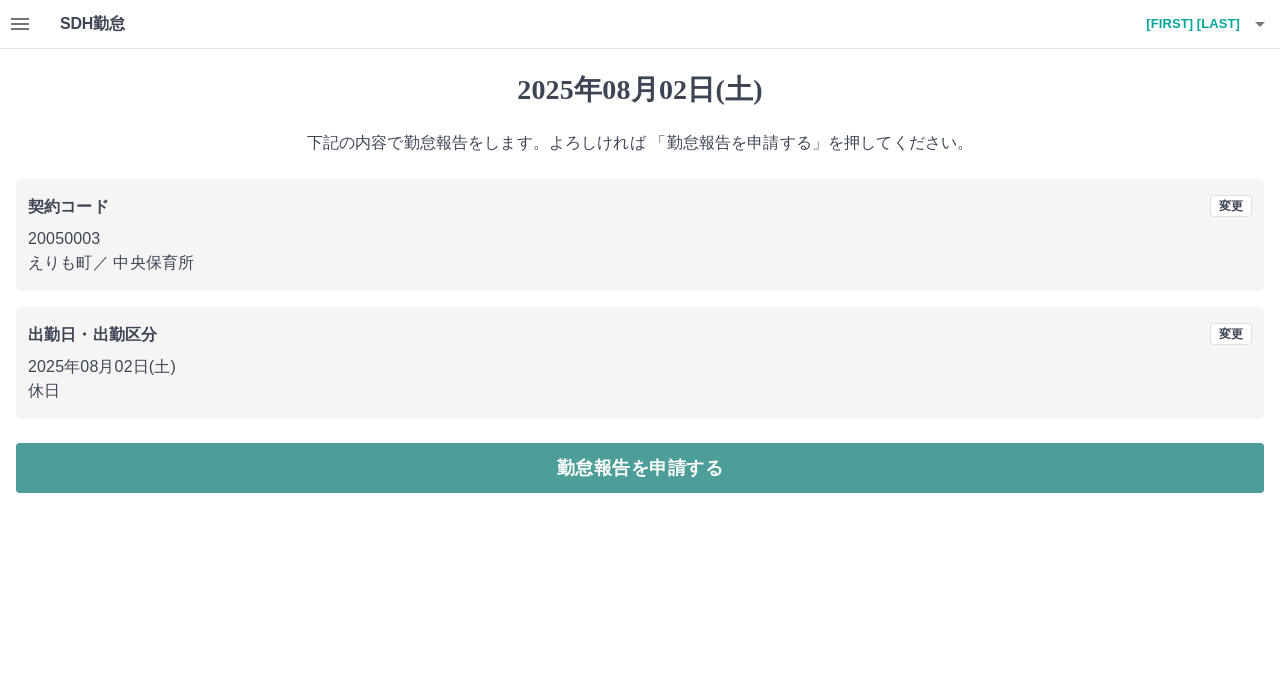 click on "勤怠報告を申請する" at bounding box center [640, 468] 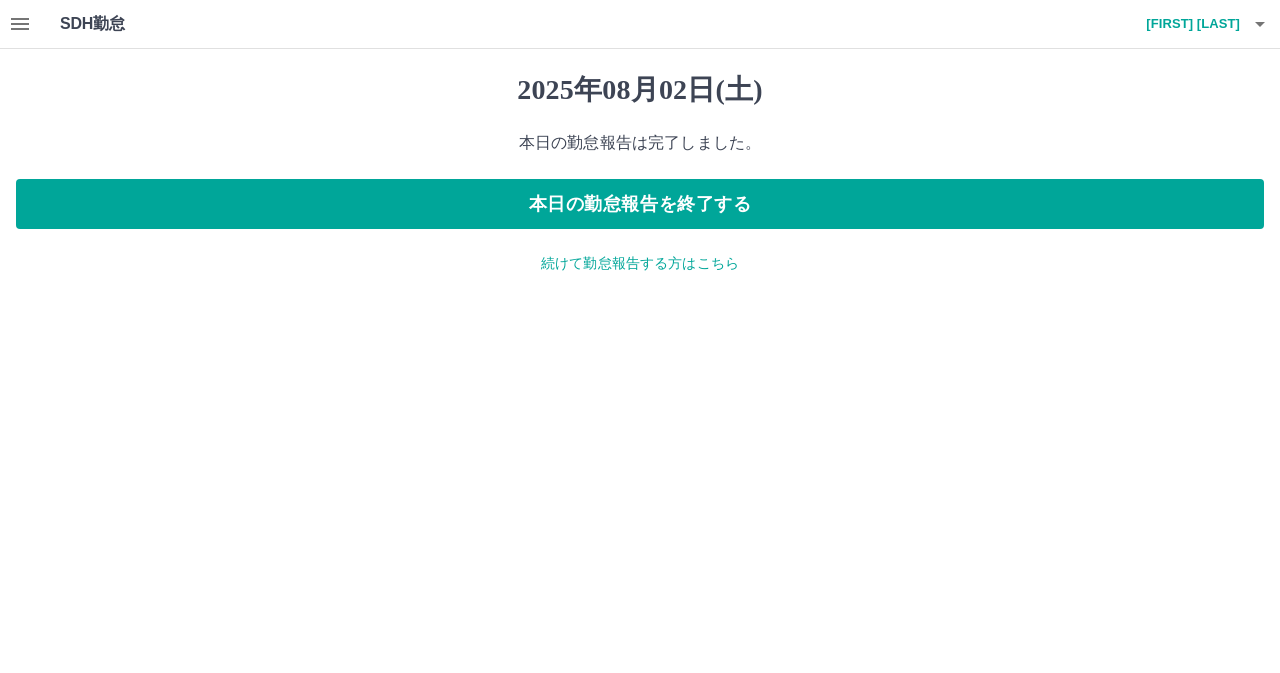 click on "2025年08月02日(土) 本日の勤怠報告は完了しました。 本日の勤怠報告を終了する 続けて勤怠報告する方はこちら" at bounding box center [640, 173] 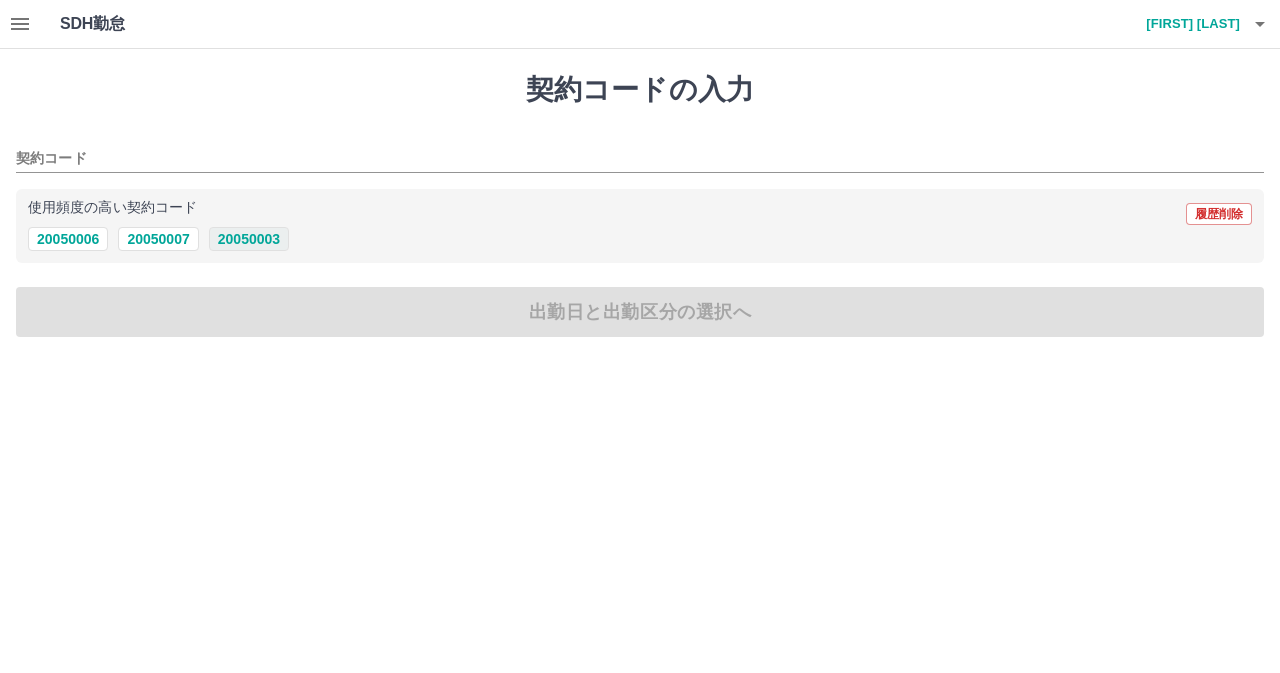click on "20050003" at bounding box center [249, 239] 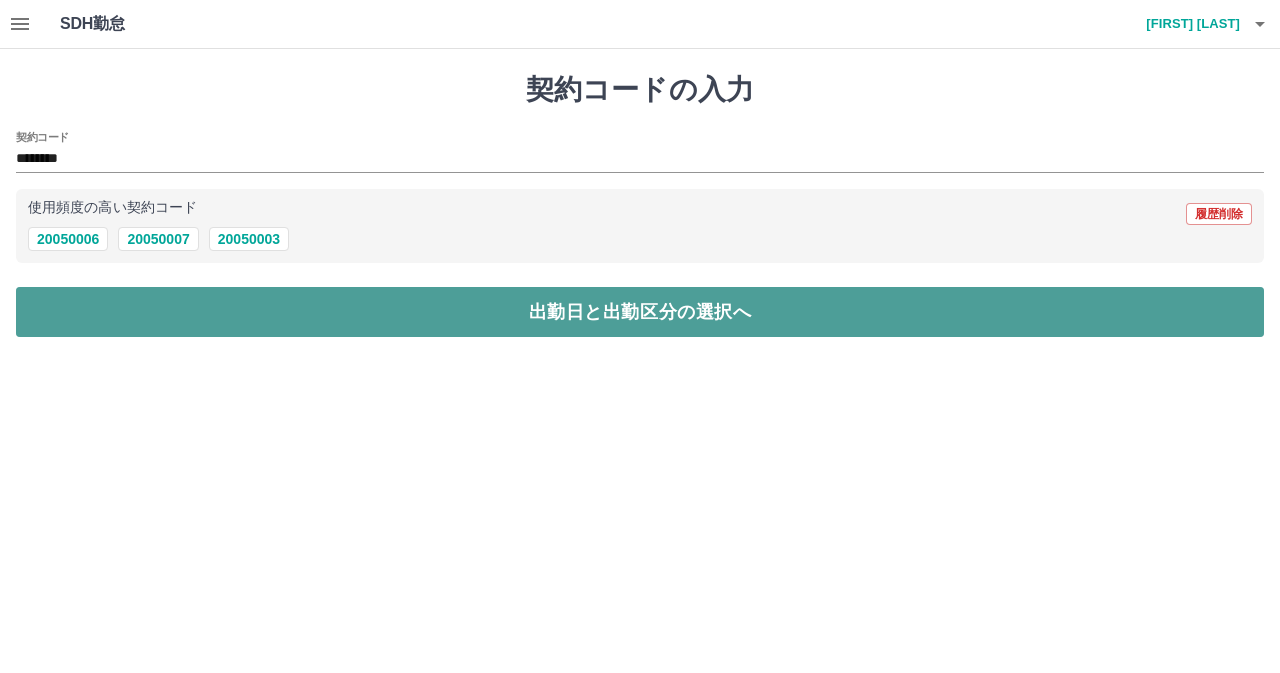 click on "出勤日と出勤区分の選択へ" at bounding box center (640, 312) 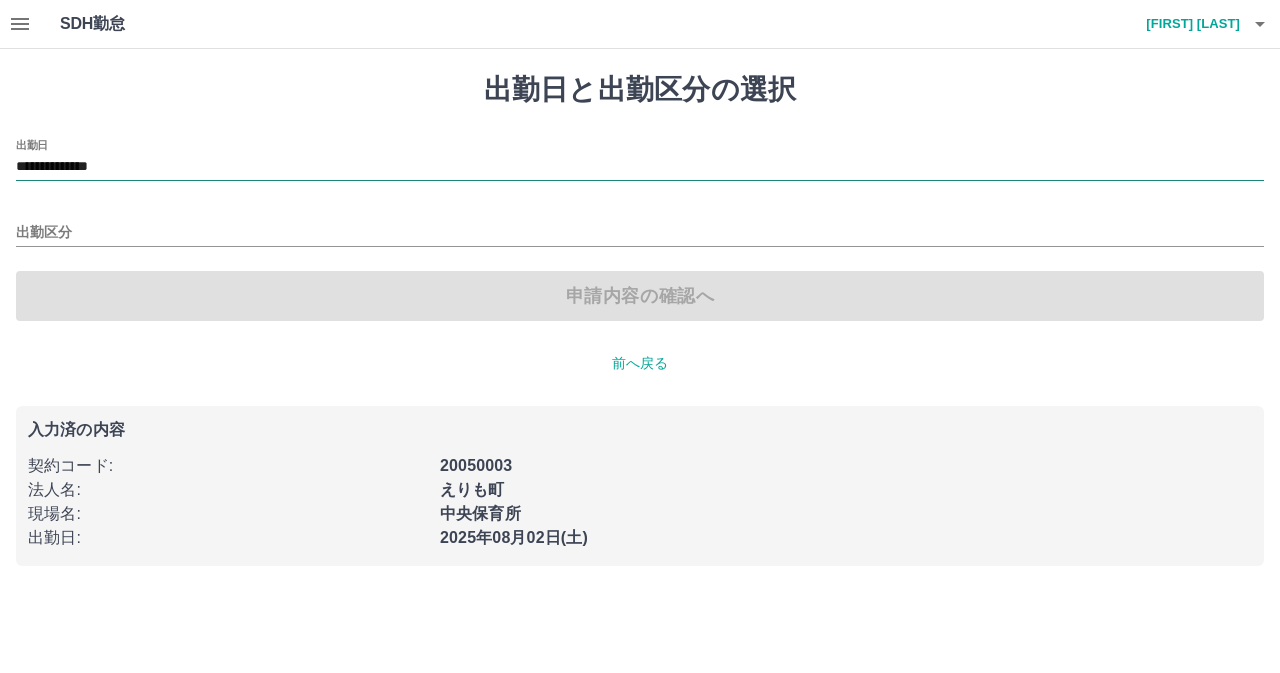click on "**********" at bounding box center (640, 167) 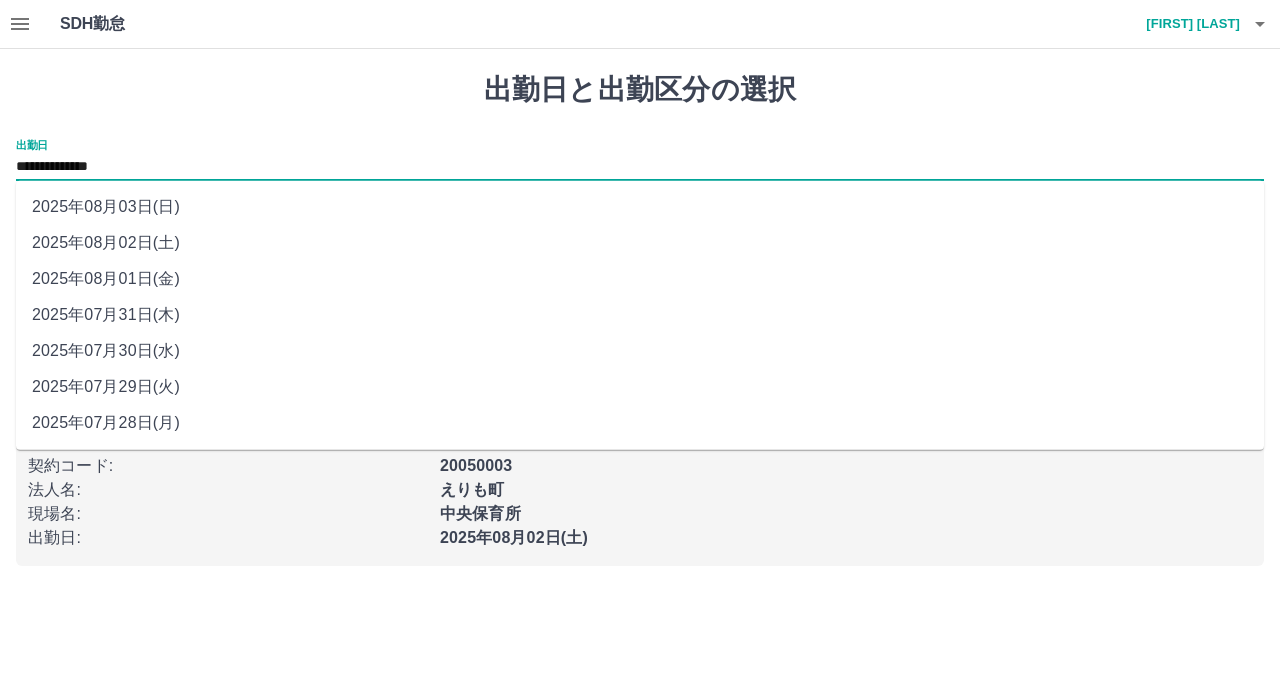 click on "2025年08月03日(日)" at bounding box center [640, 207] 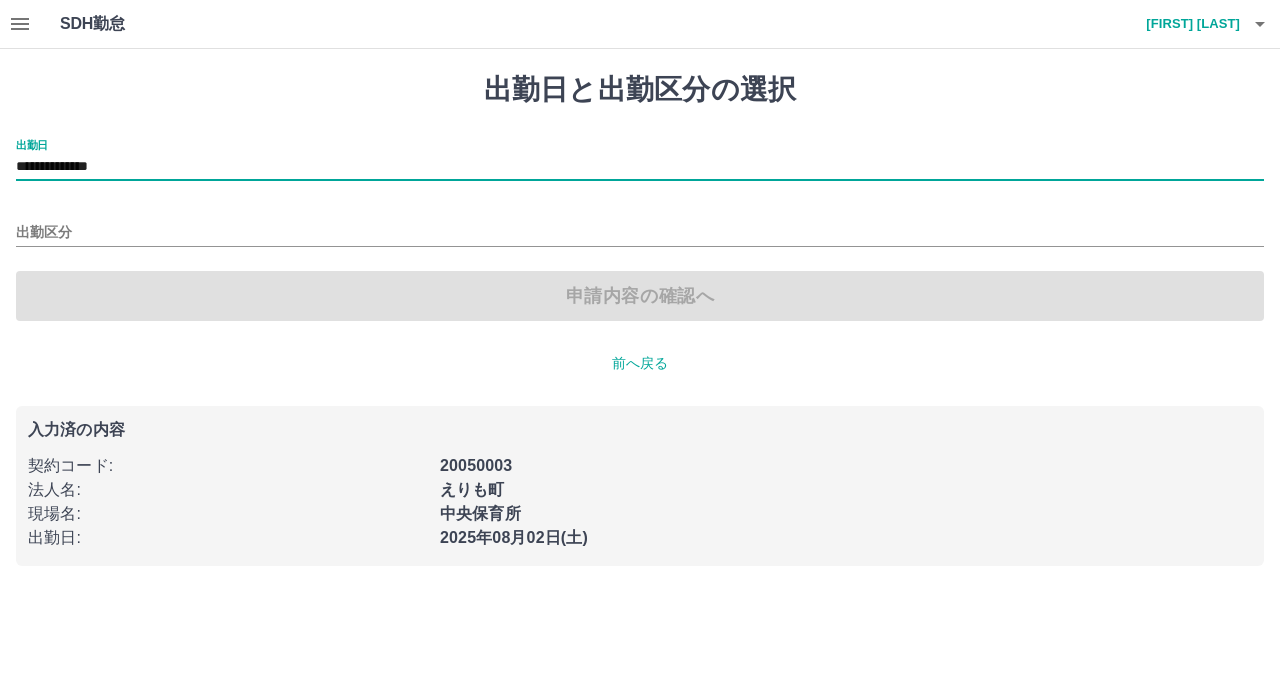 click on "出勤区分" at bounding box center (640, 226) 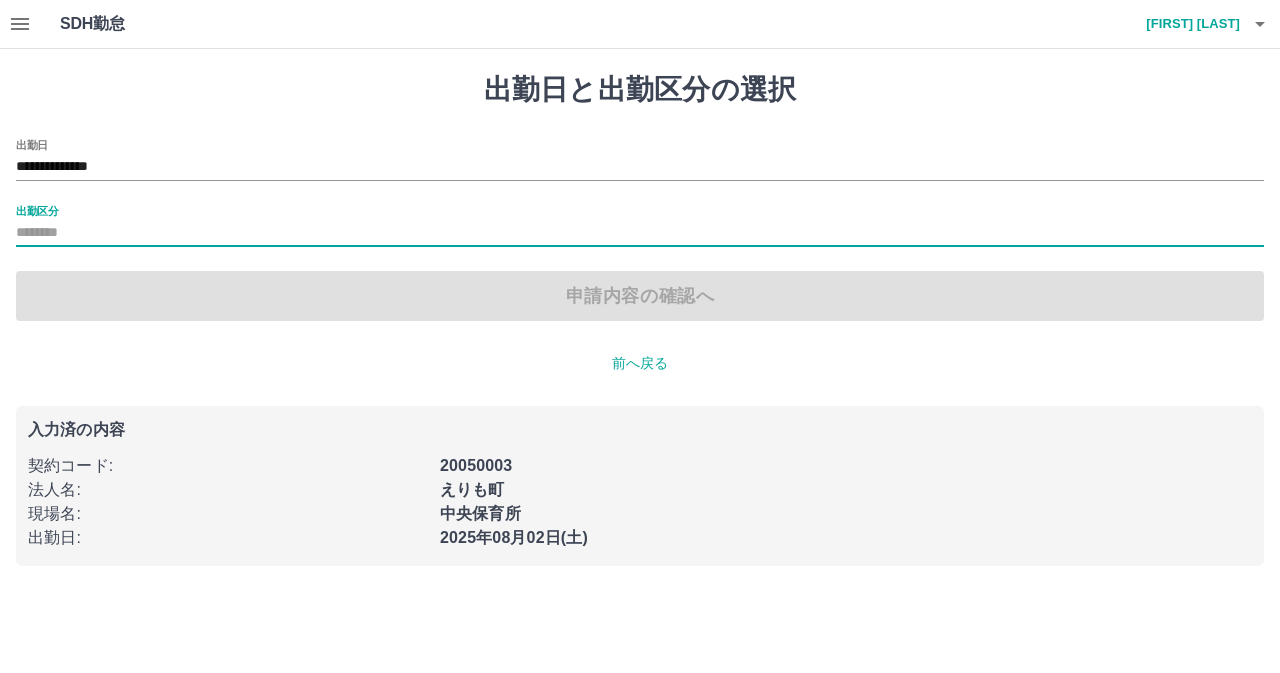 click on "出勤区分" at bounding box center (640, 233) 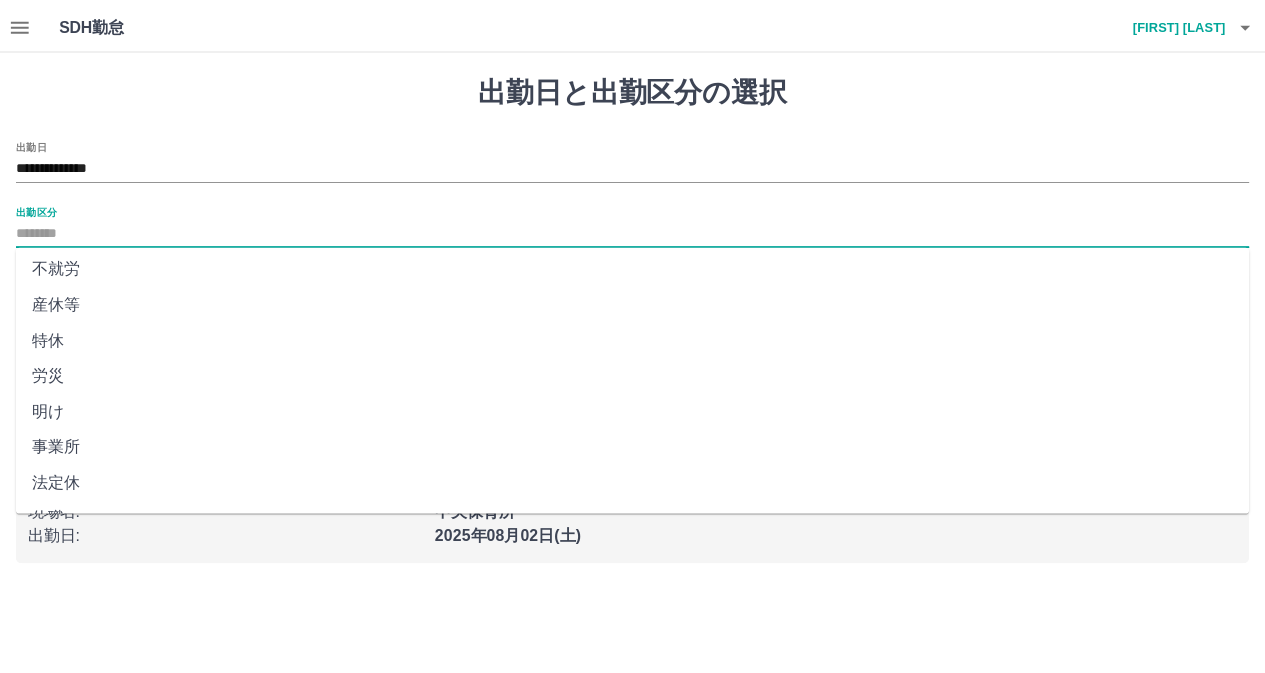 scroll, scrollTop: 394, scrollLeft: 0, axis: vertical 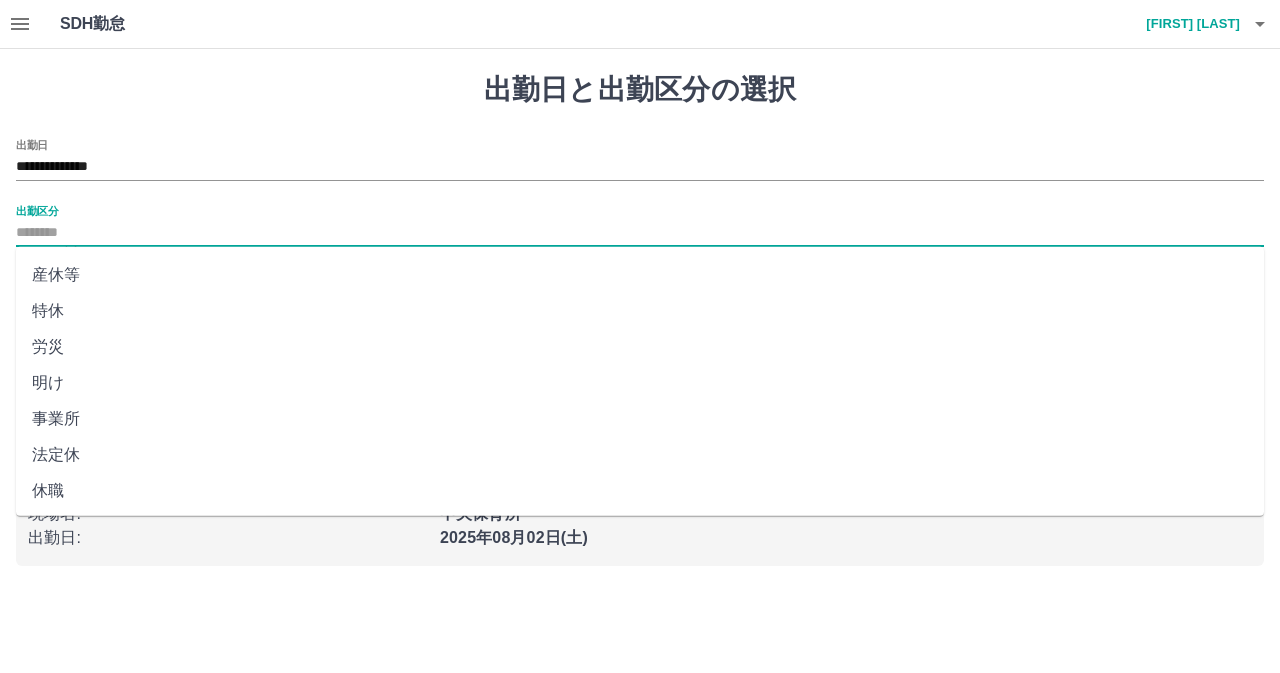 click on "法定休" at bounding box center [640, 455] 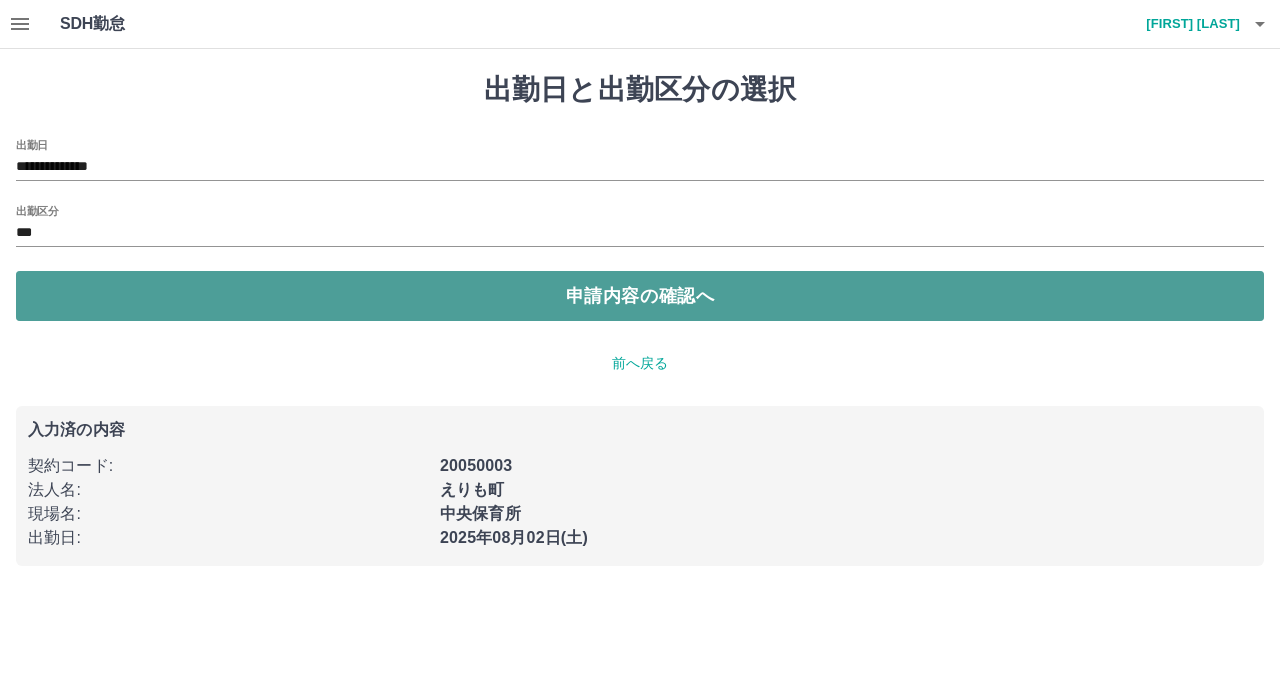 click on "申請内容の確認へ" at bounding box center (640, 296) 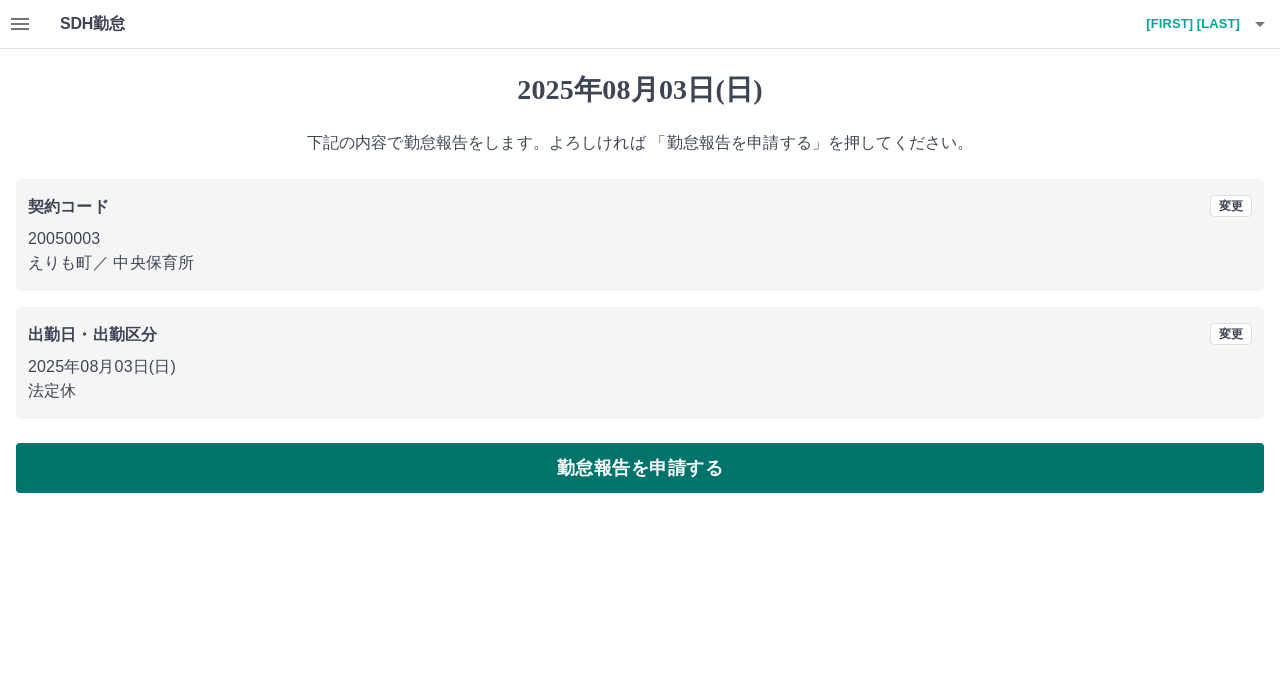 click on "勤怠報告を申請する" at bounding box center [640, 468] 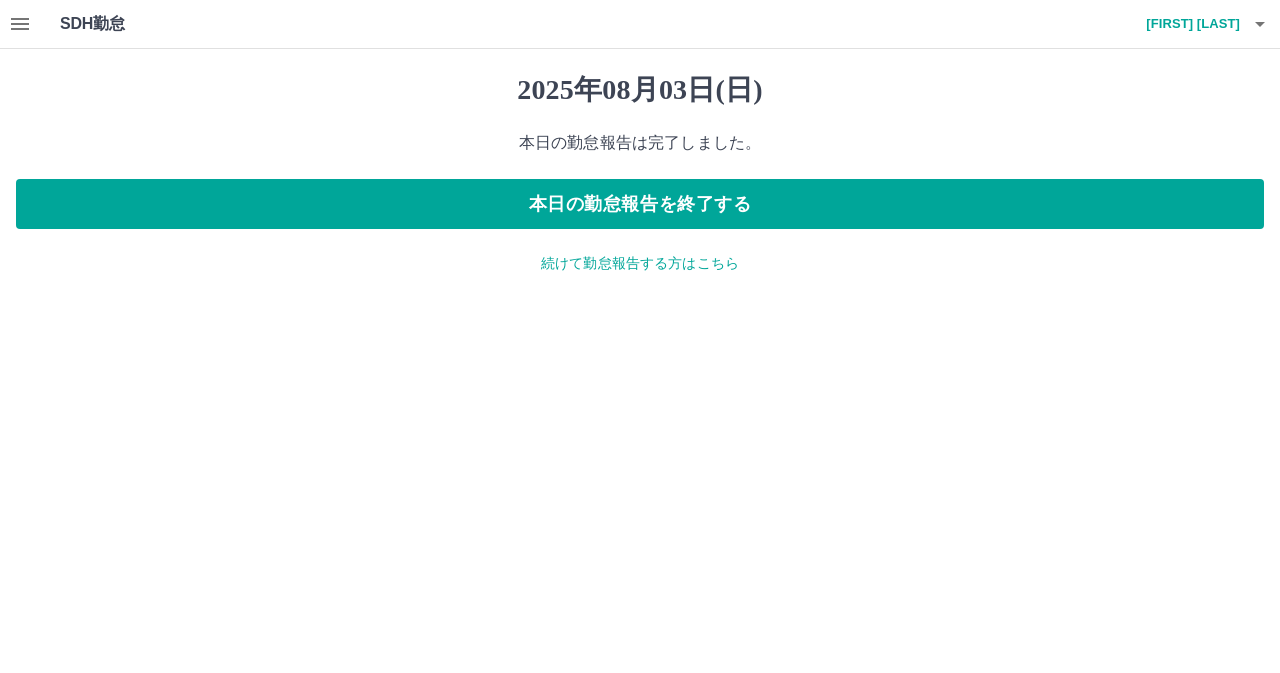 click on "続けて勤怠報告する方はこちら" at bounding box center (640, 263) 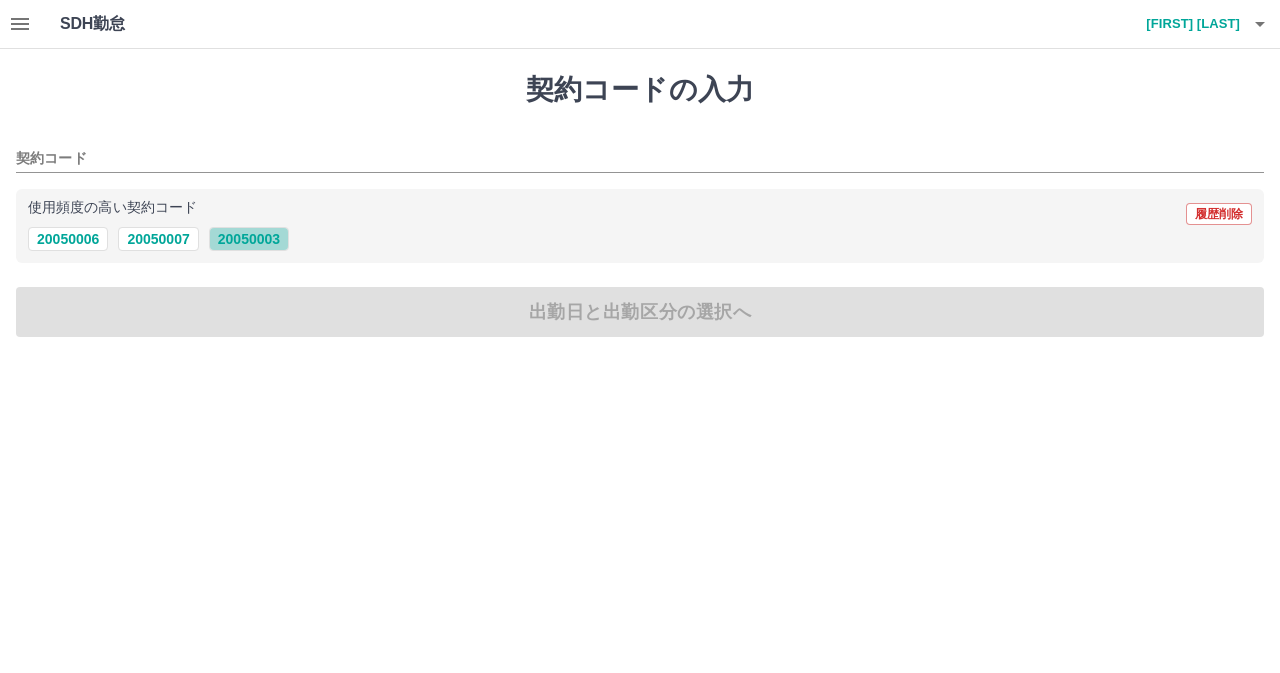 click on "20050003" at bounding box center (249, 239) 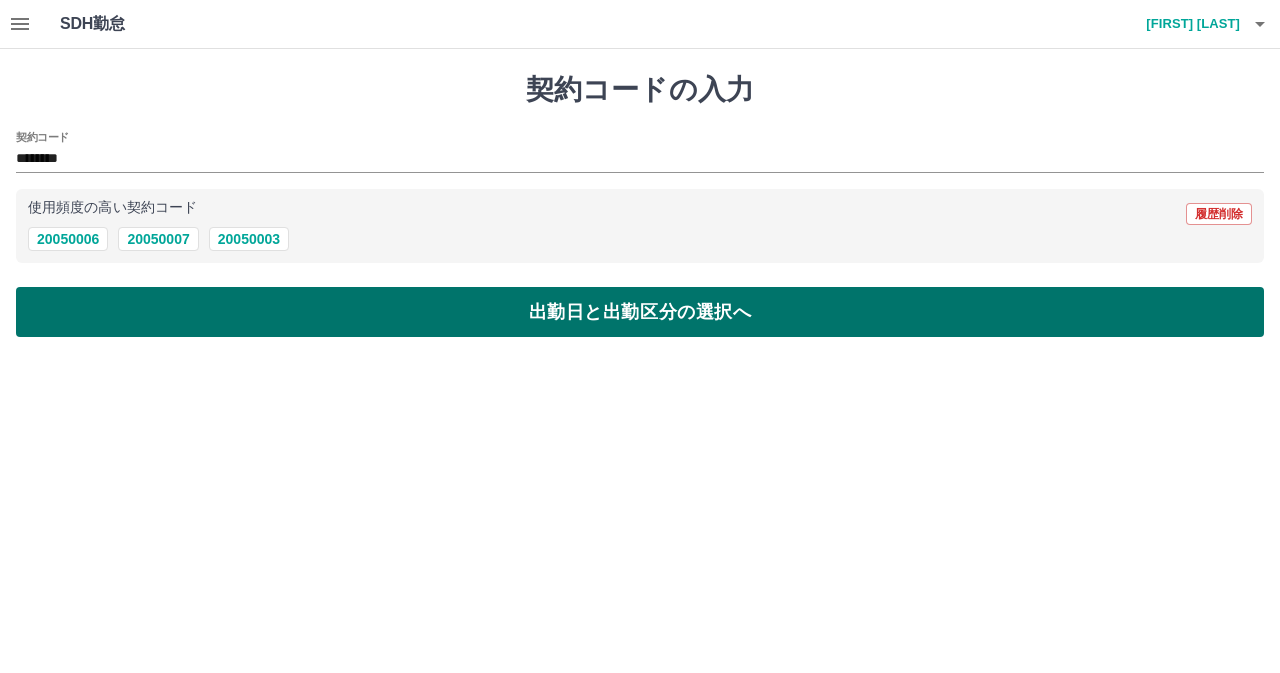 click on "出勤日と出勤区分の選択へ" at bounding box center [640, 312] 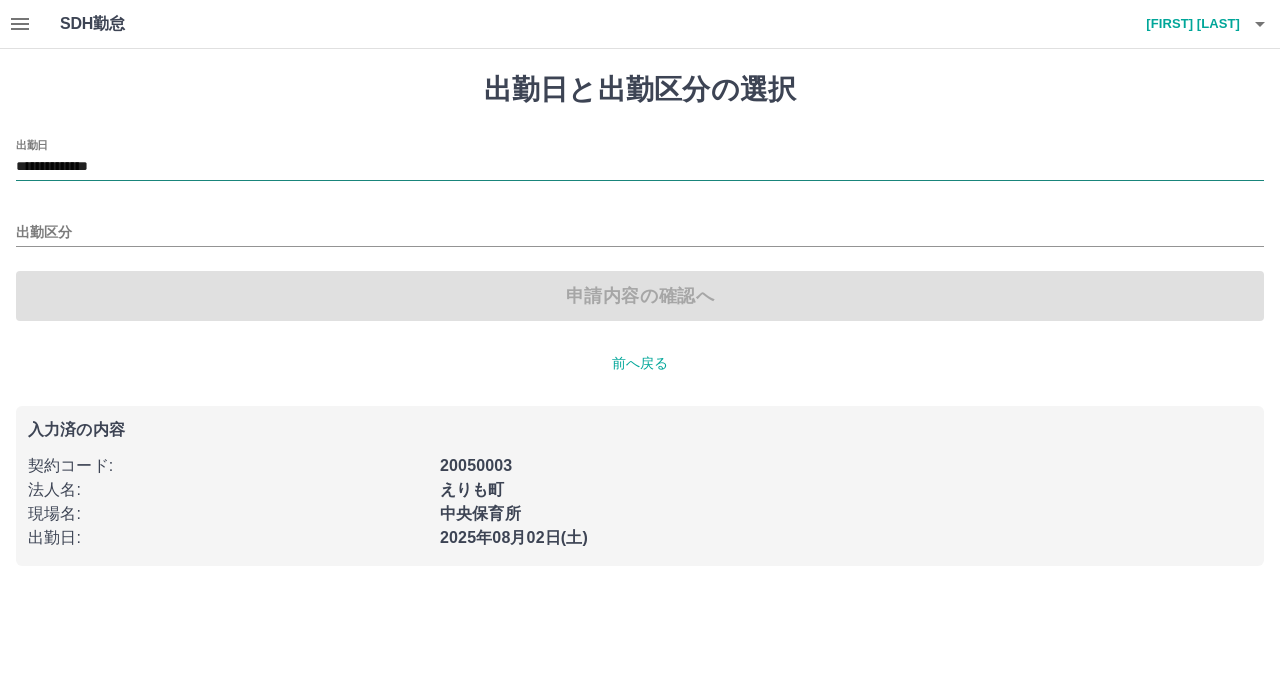 click on "**********" at bounding box center (640, 167) 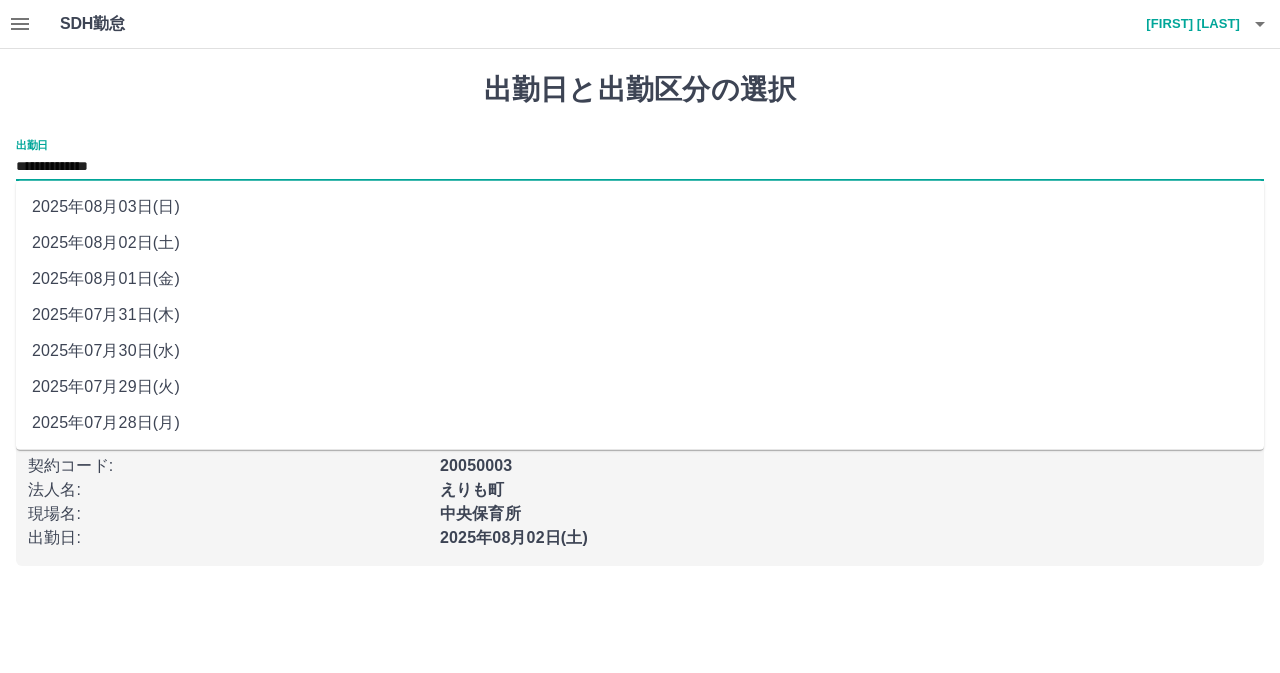 click on "2025年08月01日(金)" at bounding box center (640, 279) 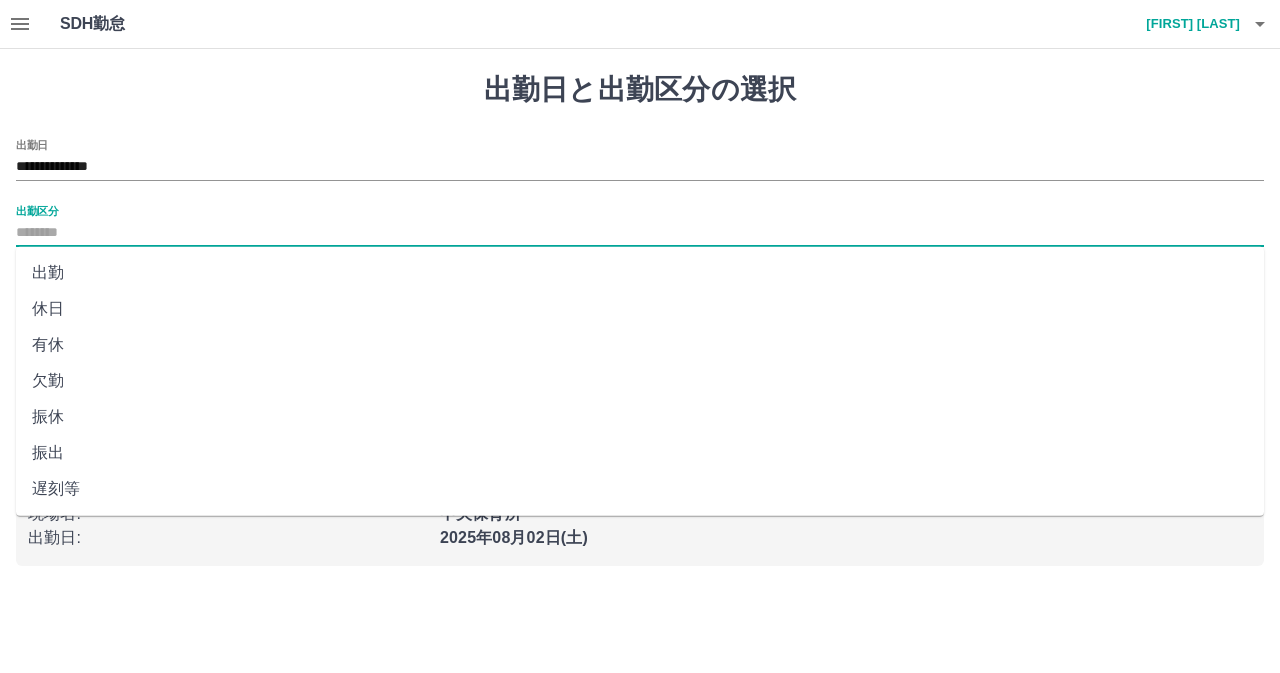 click on "出勤区分" at bounding box center [640, 233] 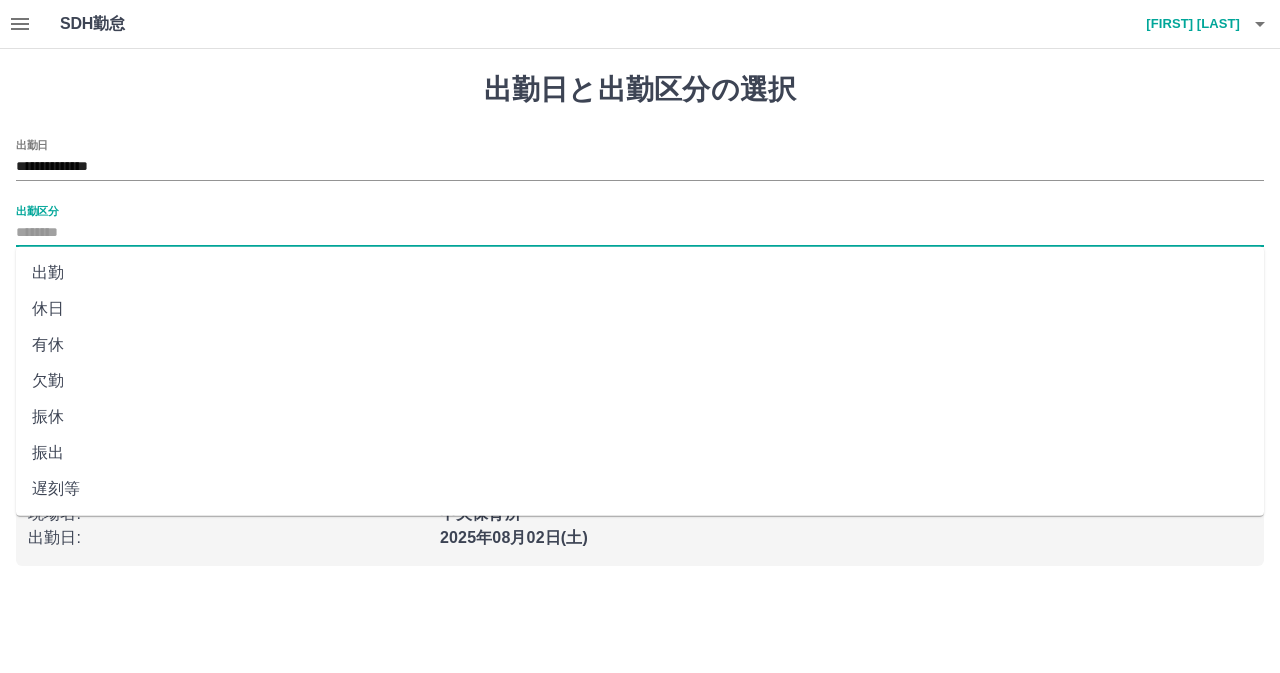 click on "出勤" at bounding box center (640, 273) 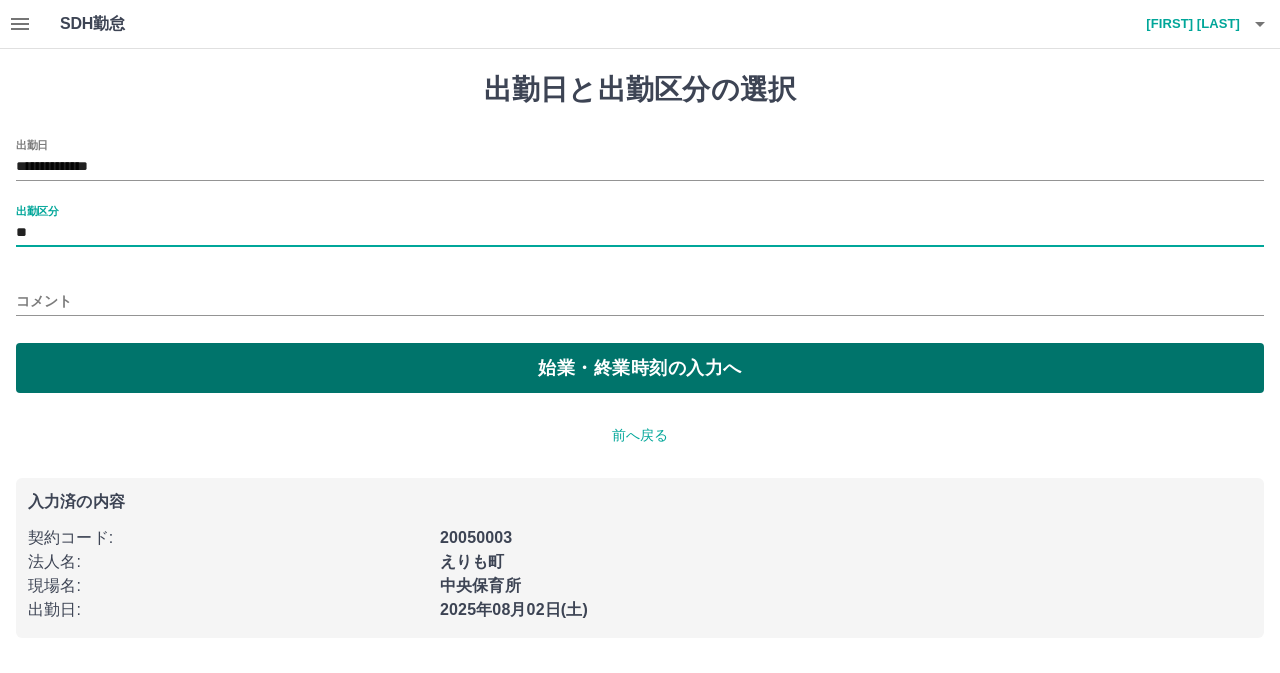 click on "始業・終業時刻の入力へ" at bounding box center (640, 368) 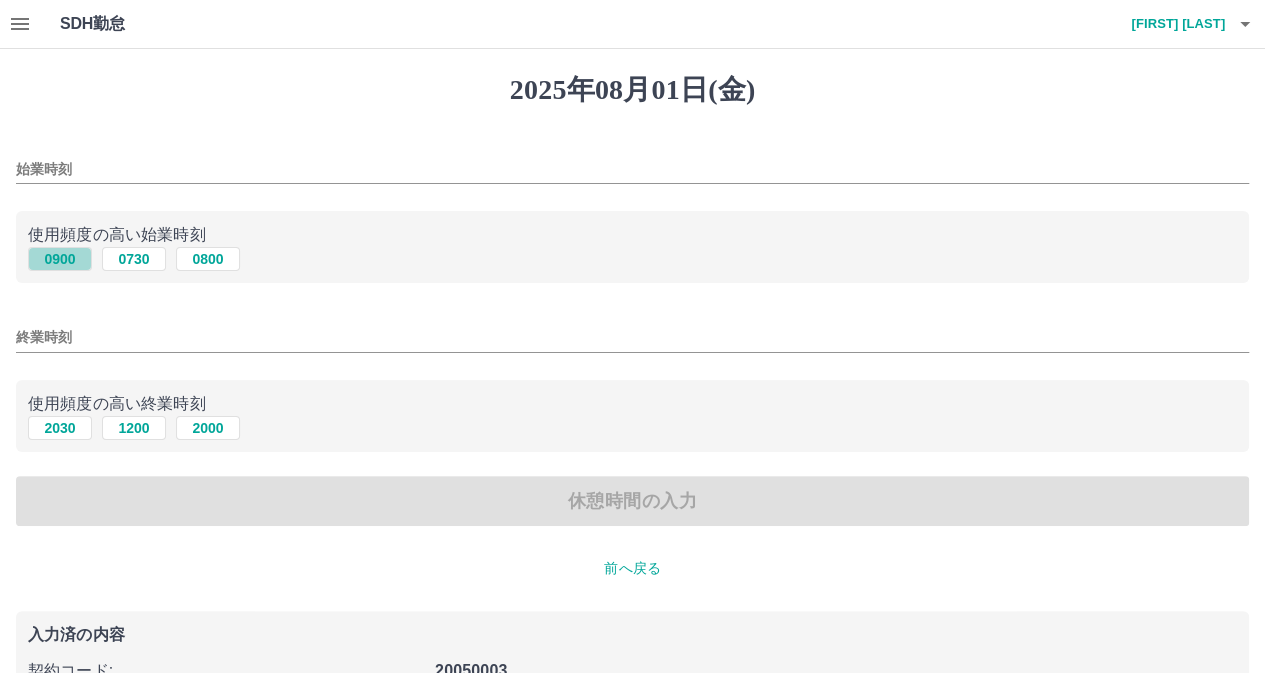 click on "0900" at bounding box center (60, 259) 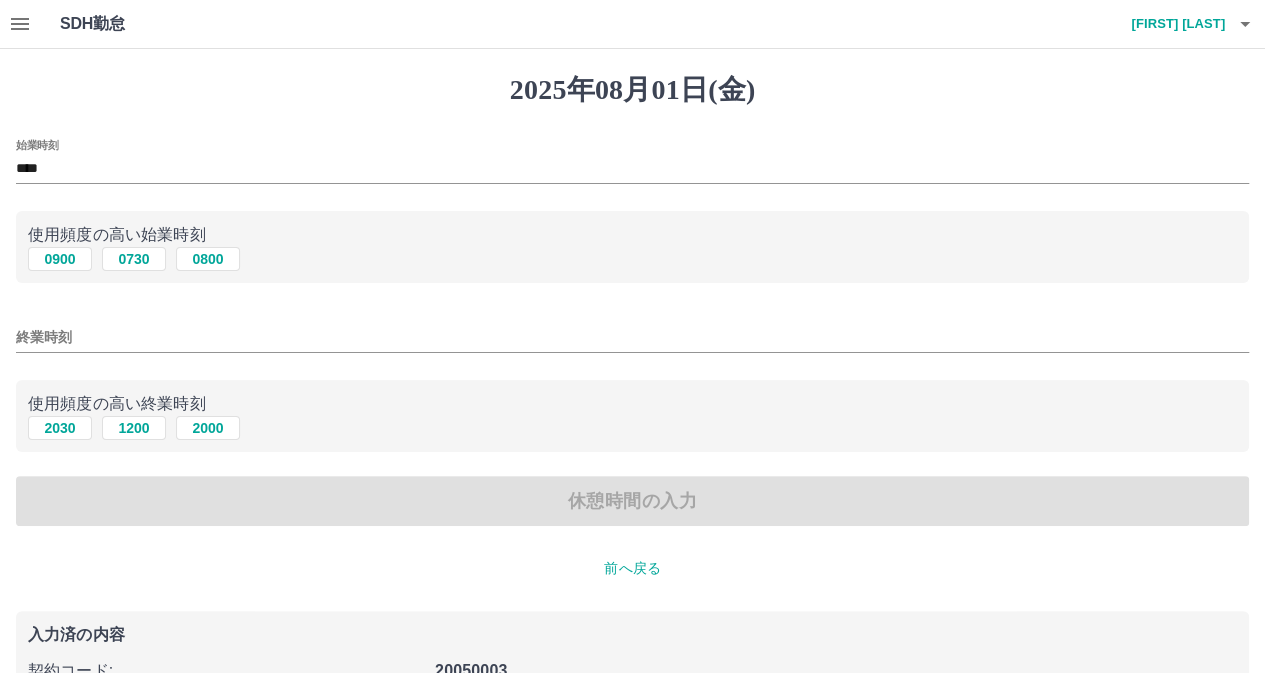 click on "終業時刻" at bounding box center [632, 337] 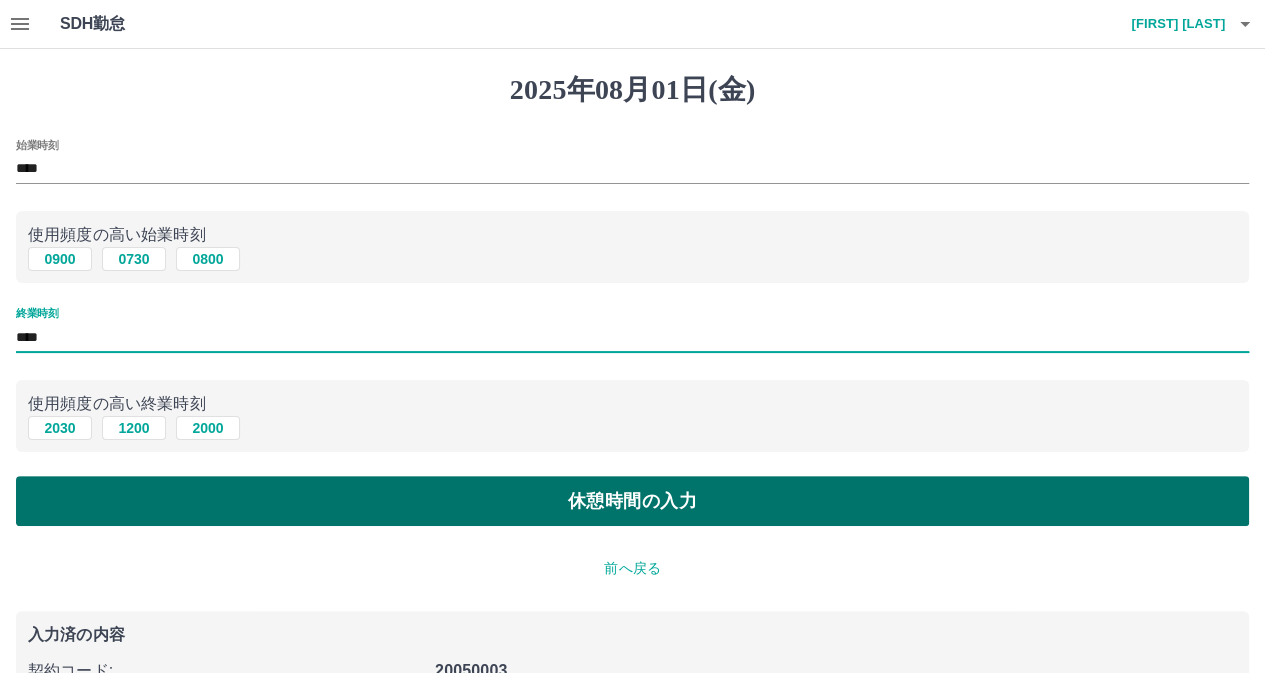 type on "****" 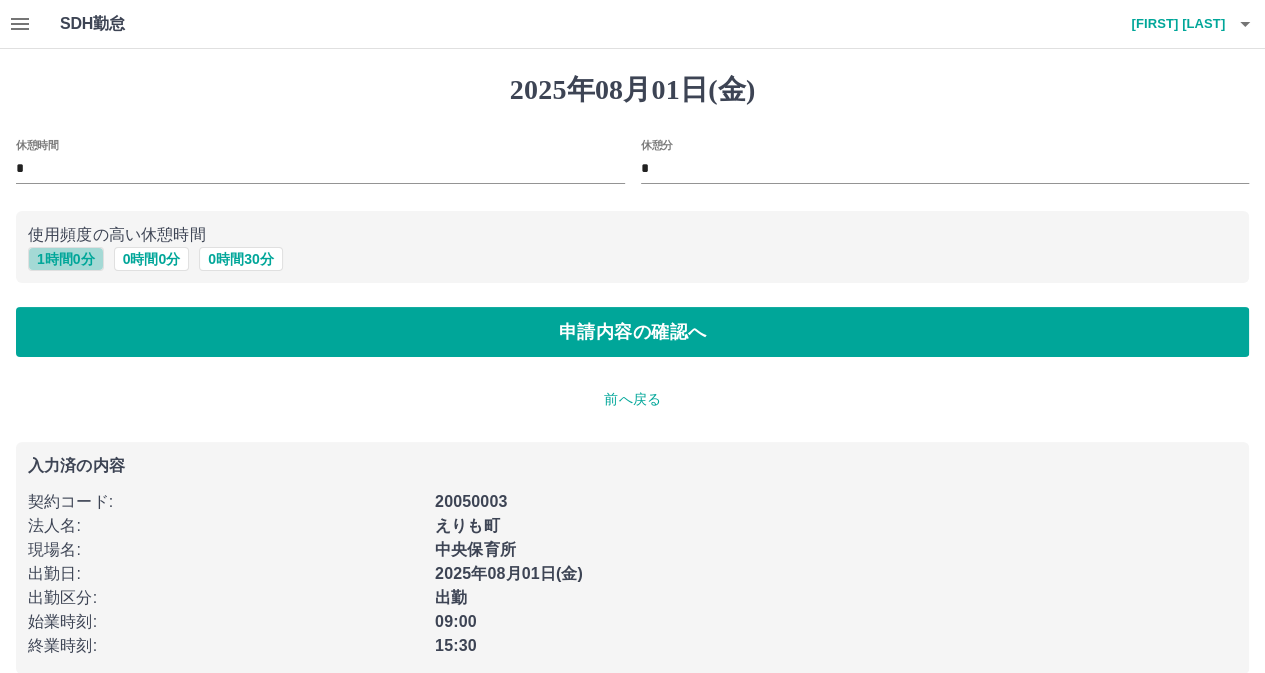 click on "1 時間 0 分" at bounding box center (66, 259) 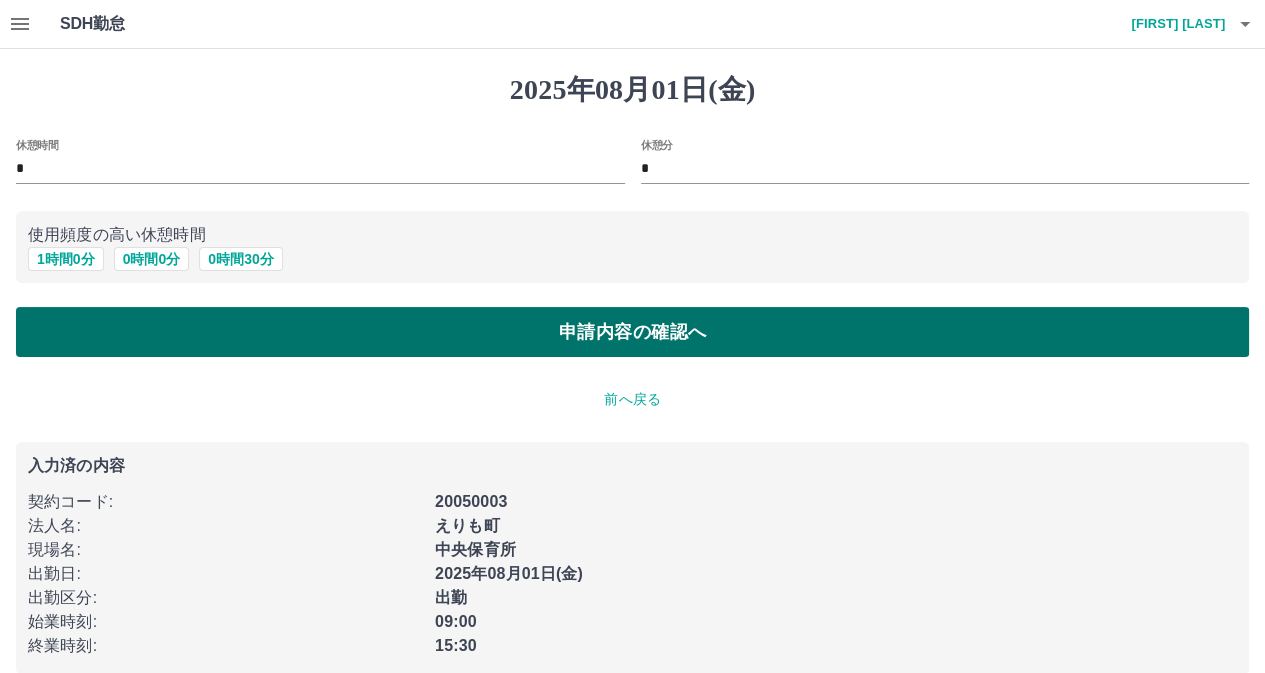 click on "申請内容の確認へ" at bounding box center (632, 332) 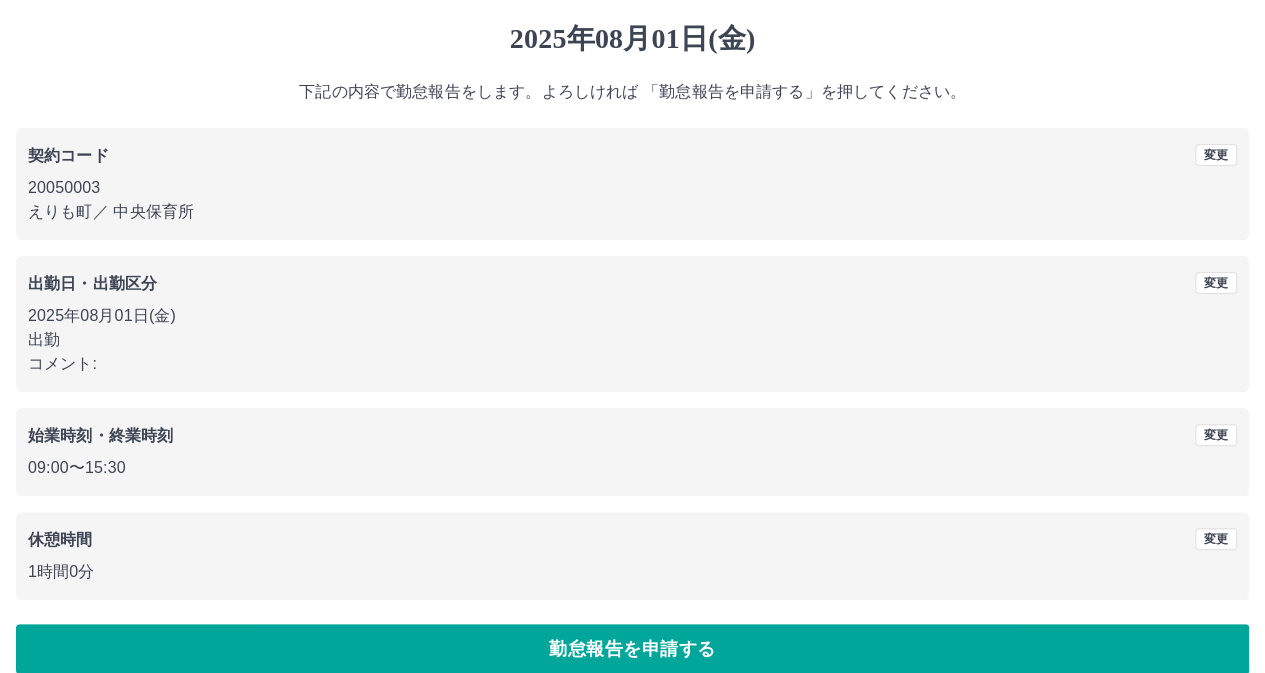 scroll, scrollTop: 74, scrollLeft: 0, axis: vertical 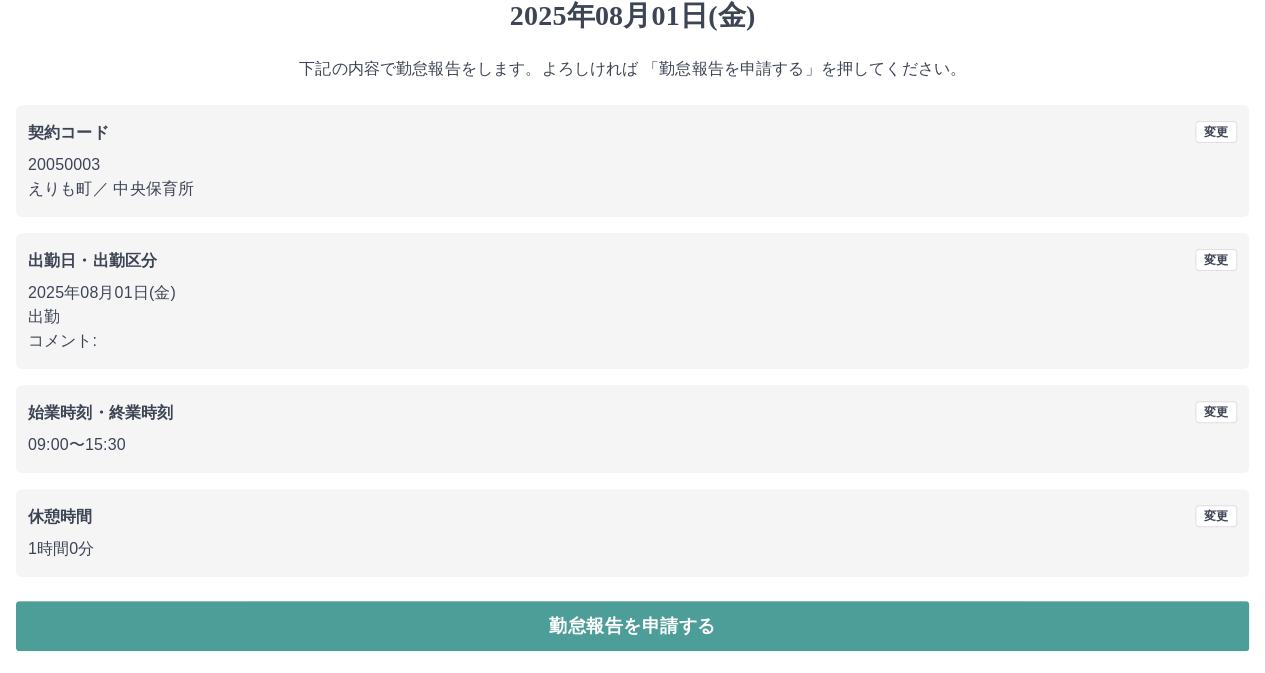 click on "勤怠報告を申請する" at bounding box center [632, 626] 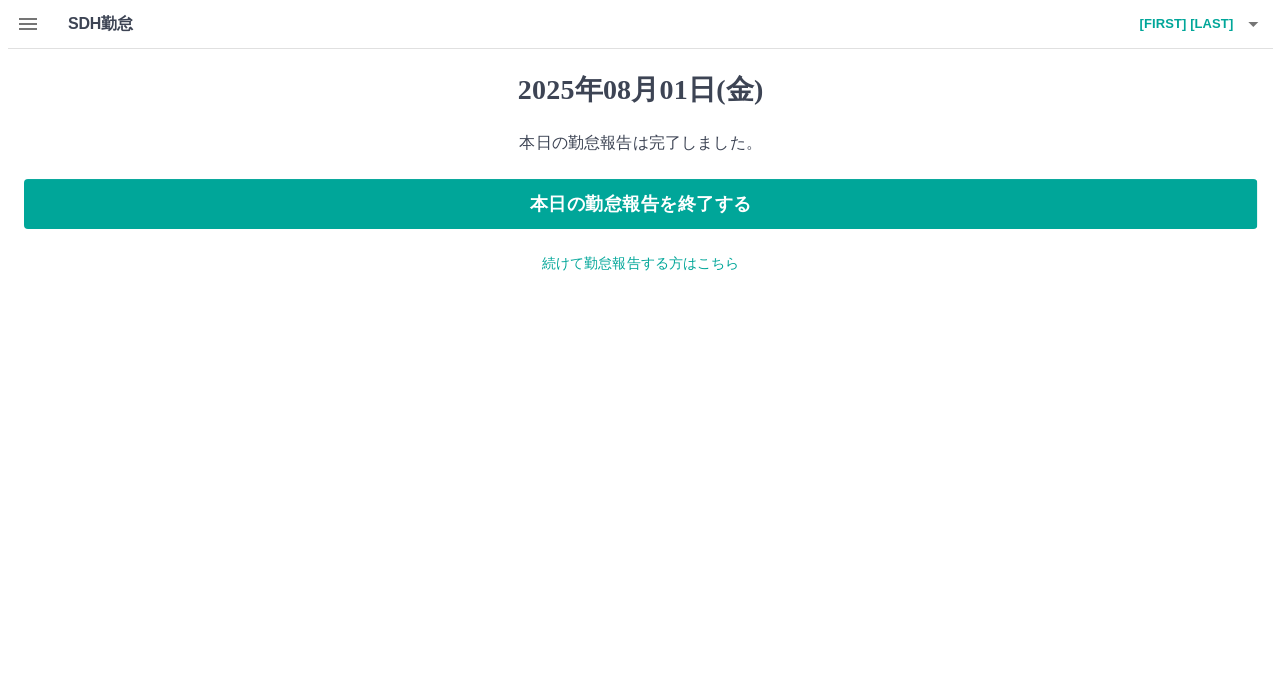 scroll, scrollTop: 0, scrollLeft: 0, axis: both 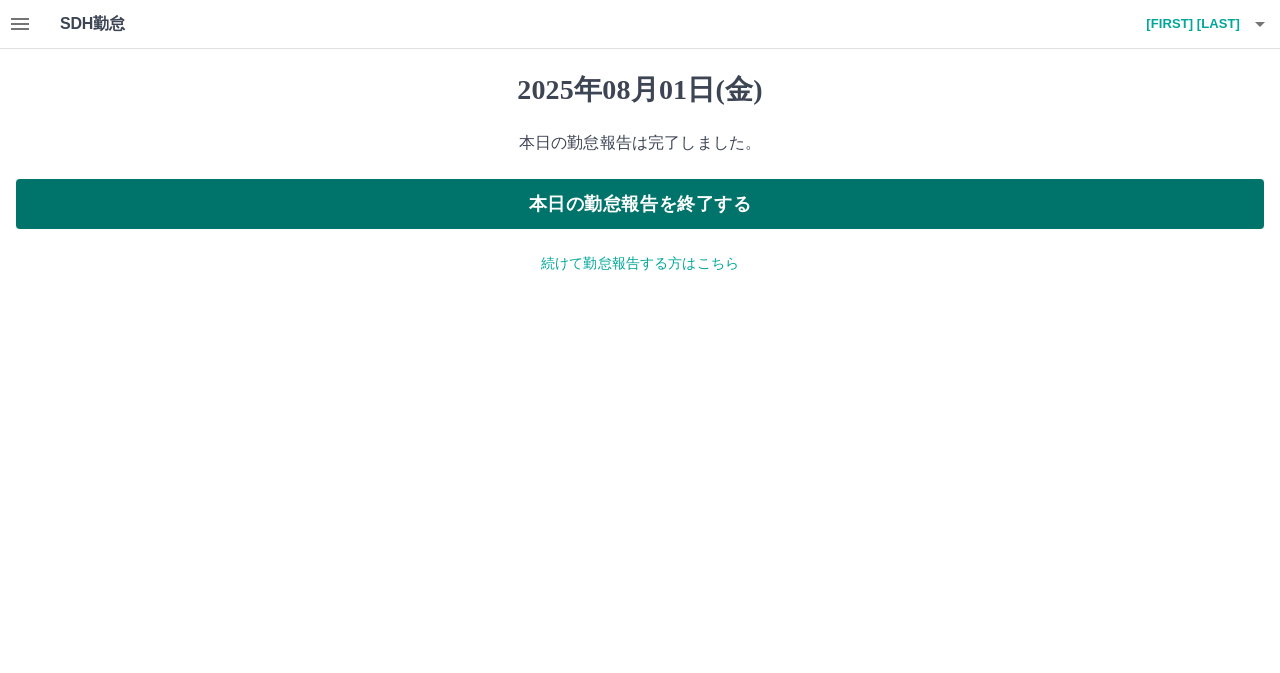 click on "本日の勤怠報告を終了する" at bounding box center (640, 204) 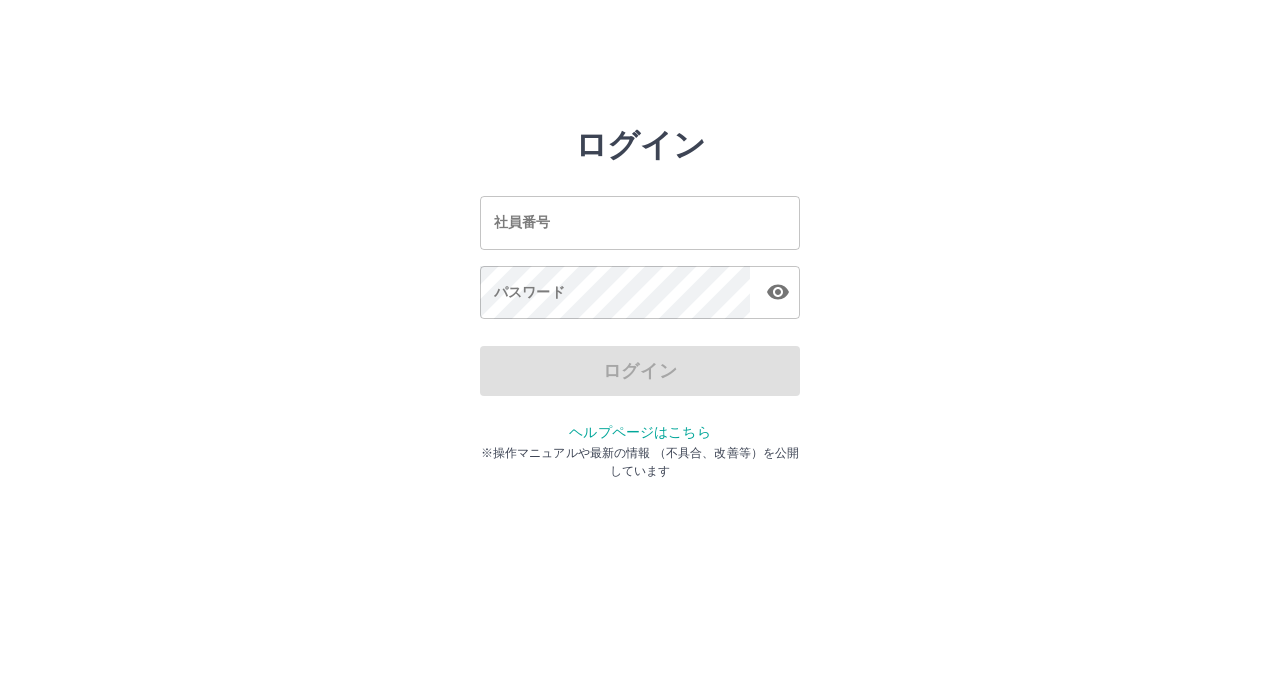 scroll, scrollTop: 0, scrollLeft: 0, axis: both 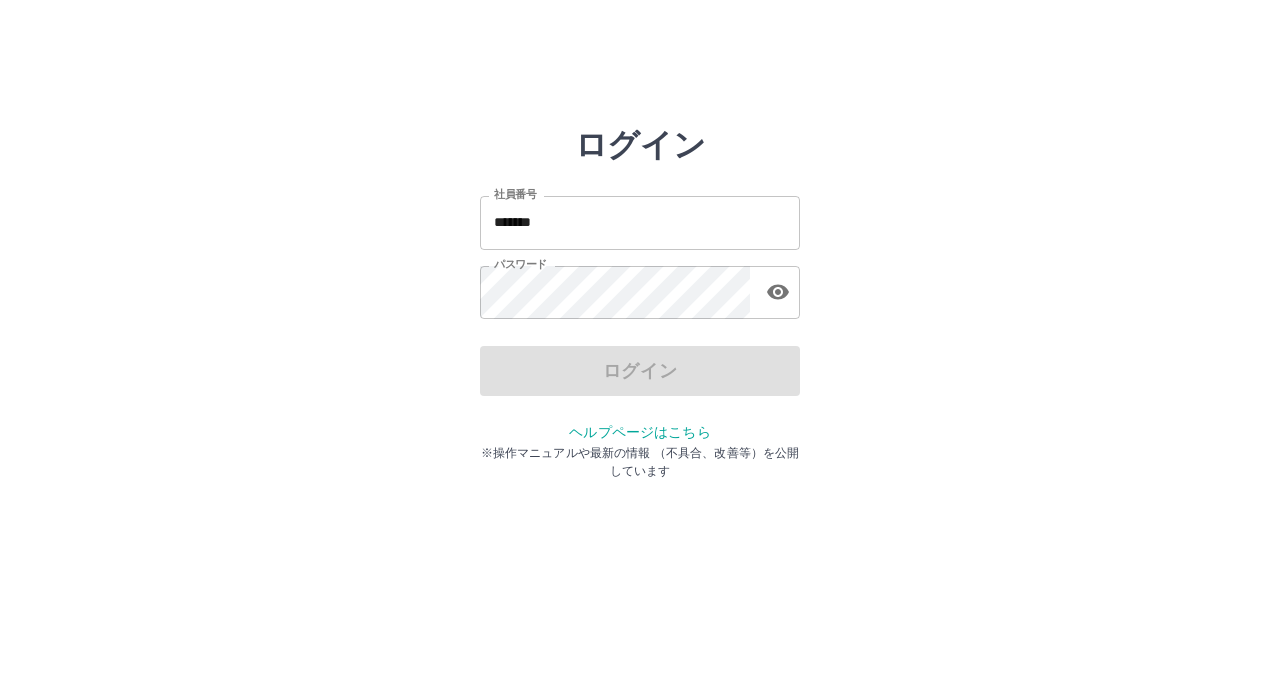 click on "*******" at bounding box center [640, 222] 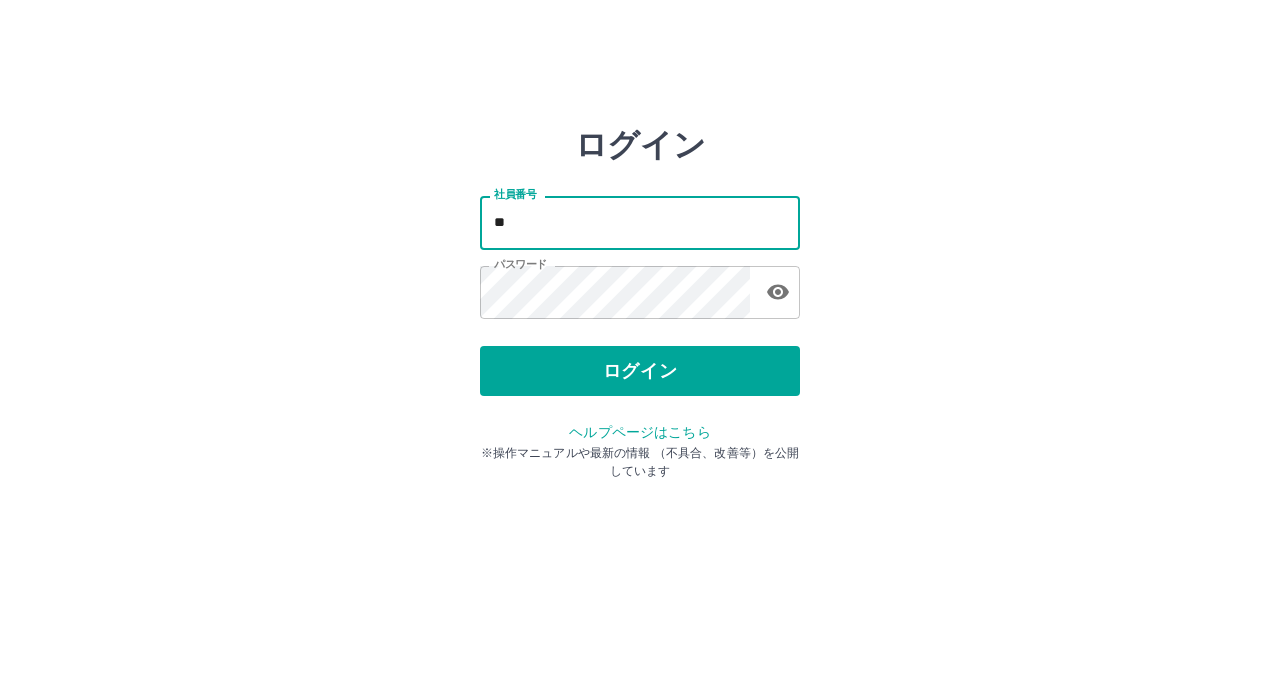 type on "*" 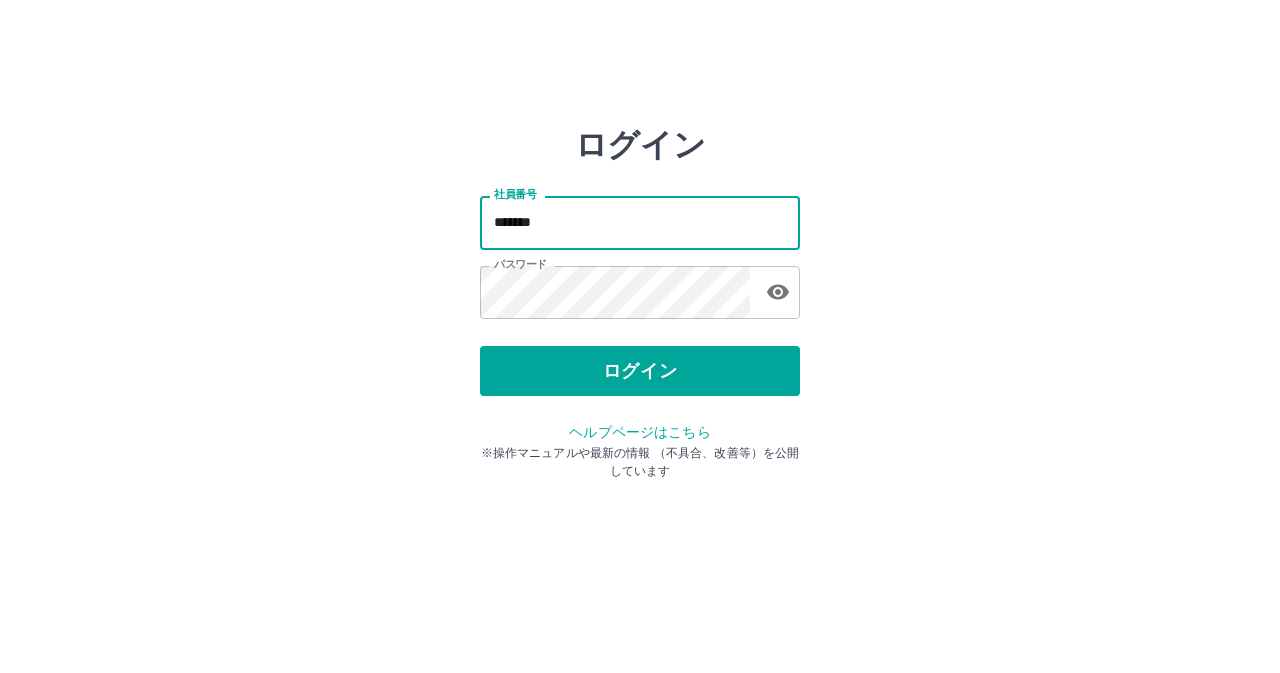 type on "*******" 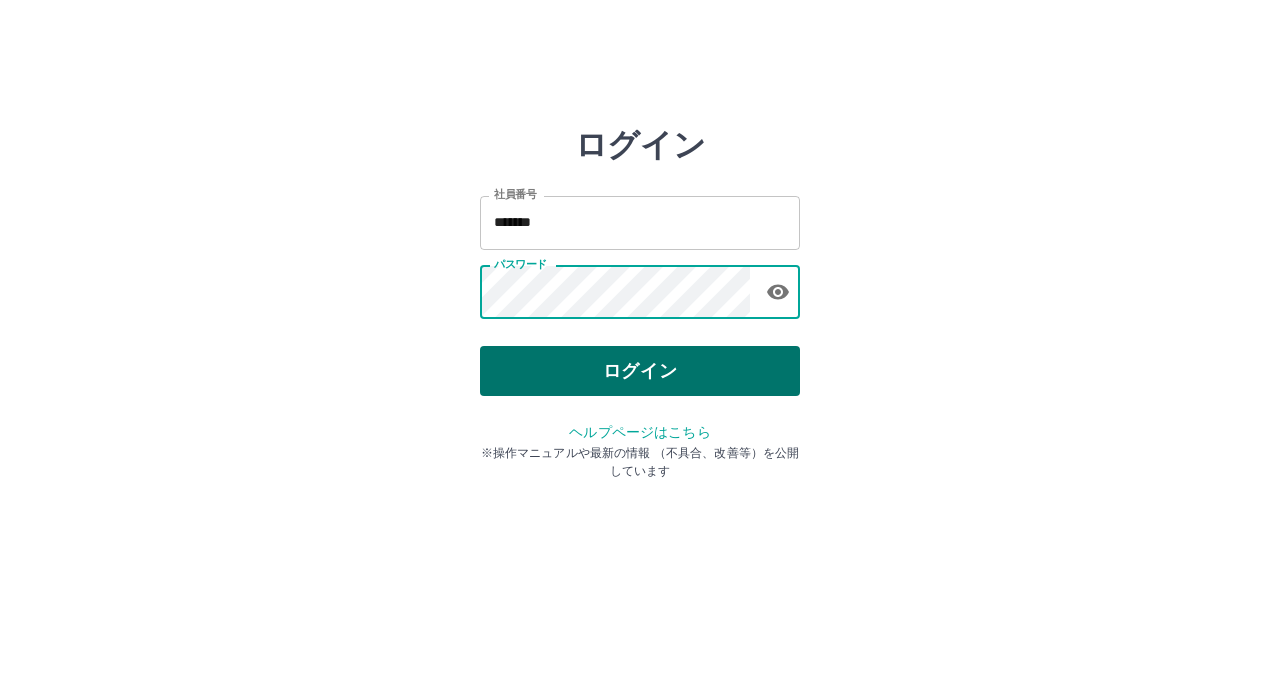 click on "ログイン" at bounding box center [640, 371] 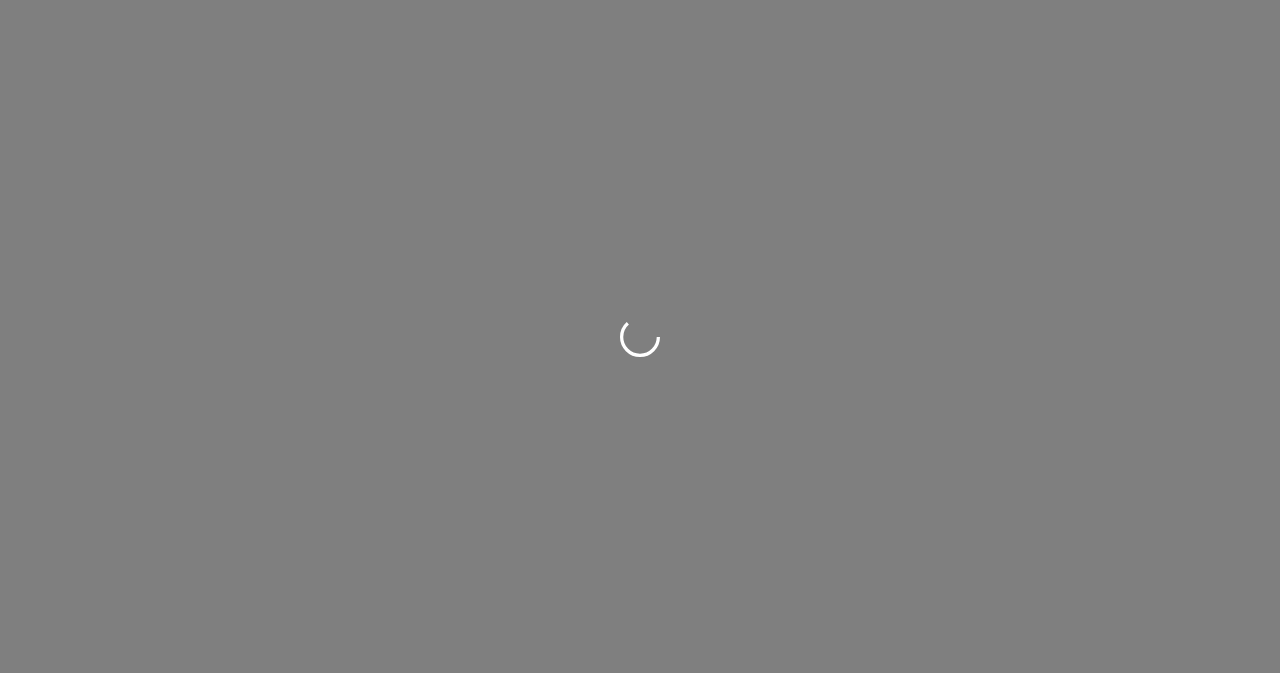 scroll, scrollTop: 0, scrollLeft: 0, axis: both 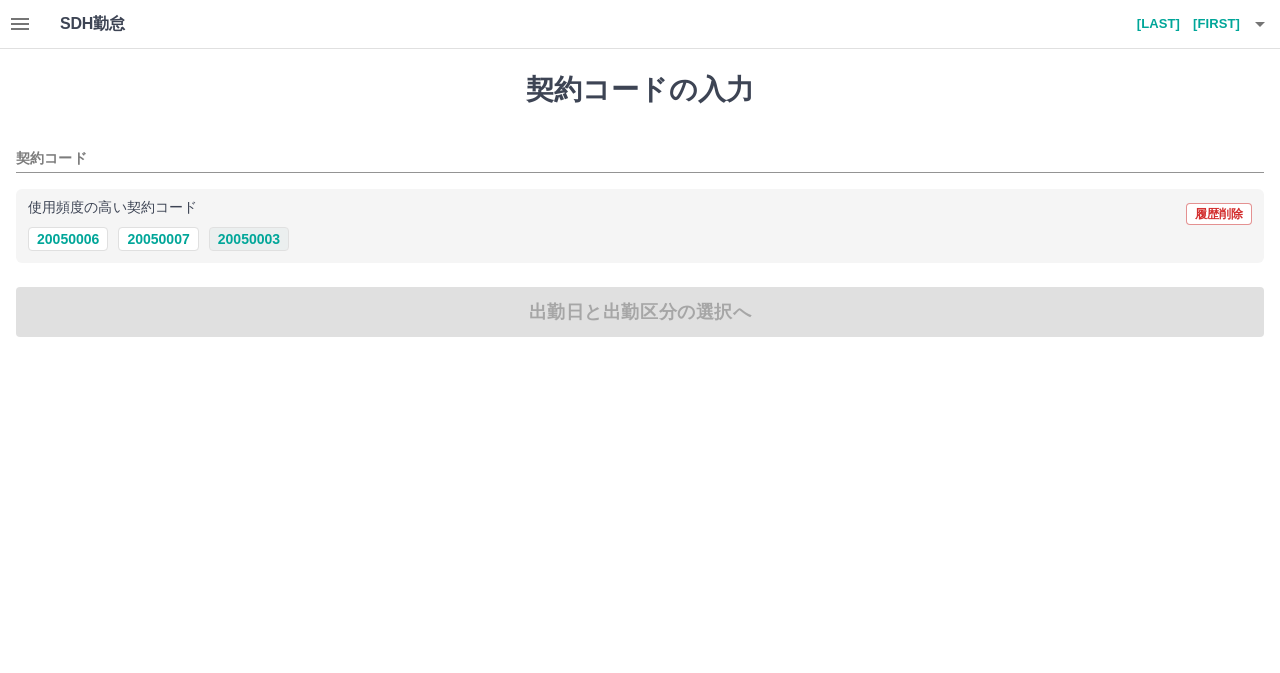 click on "20050003" at bounding box center (249, 239) 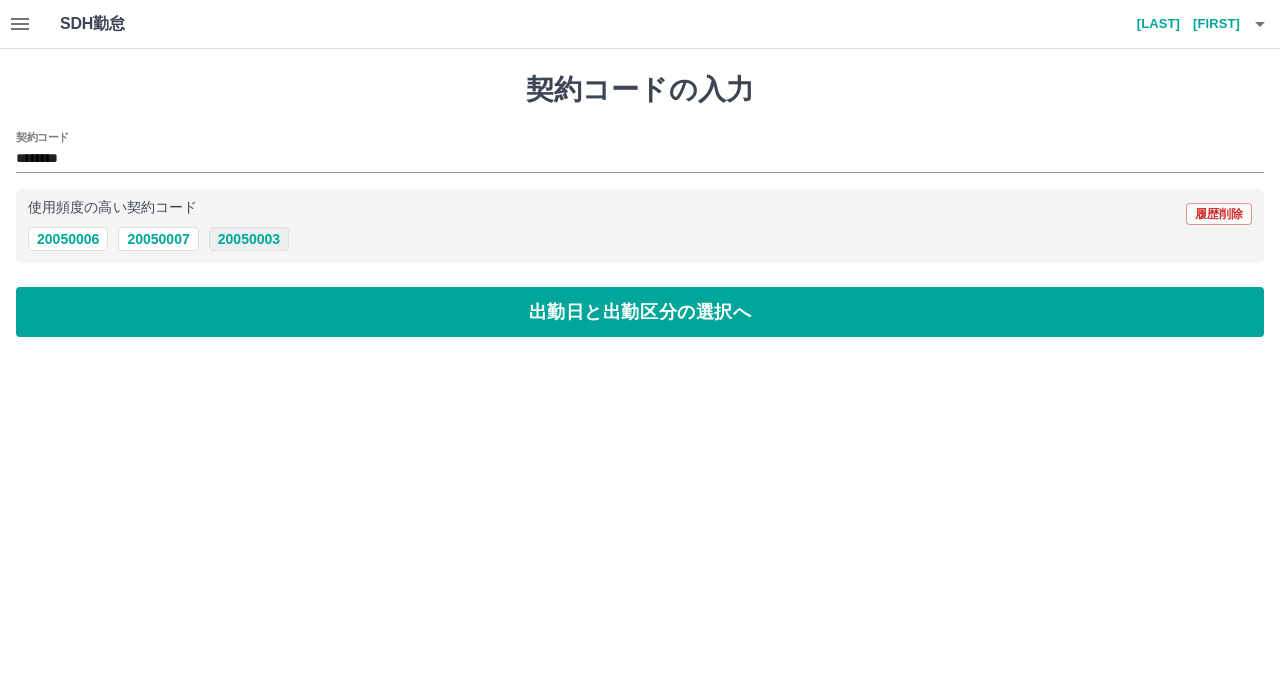 type on "********" 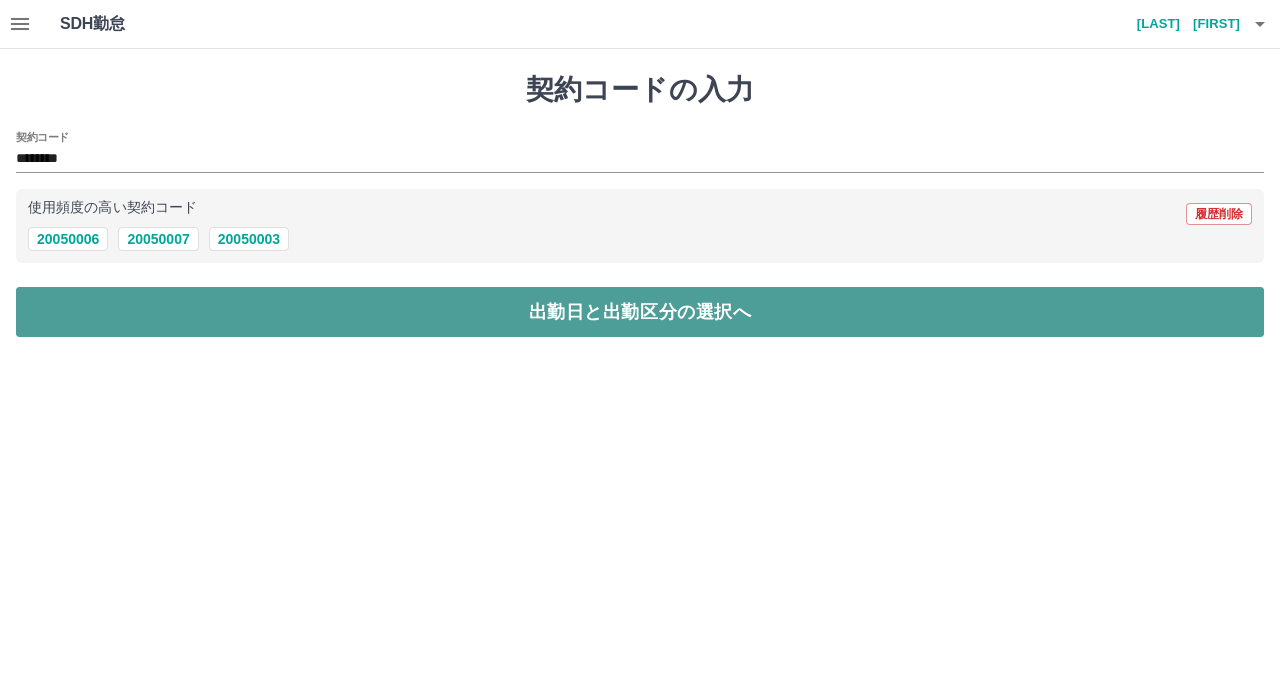 click on "出勤日と出勤区分の選択へ" at bounding box center (640, 312) 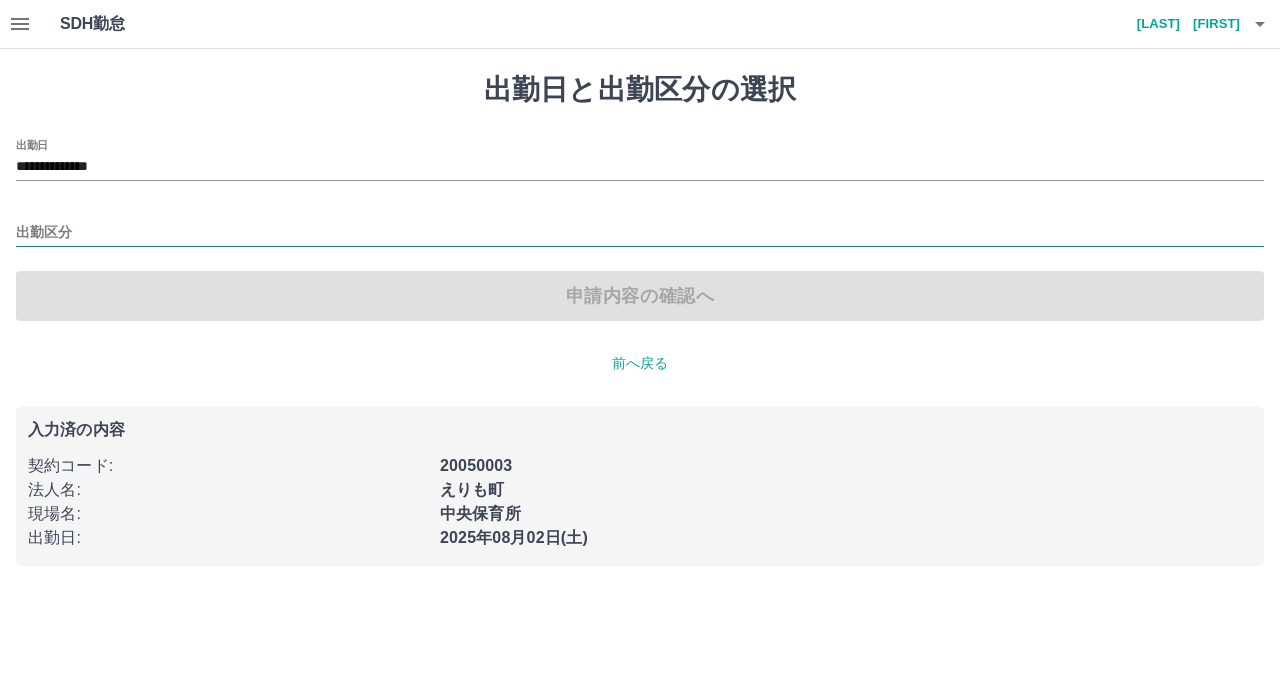 click on "出勤区分" at bounding box center (640, 233) 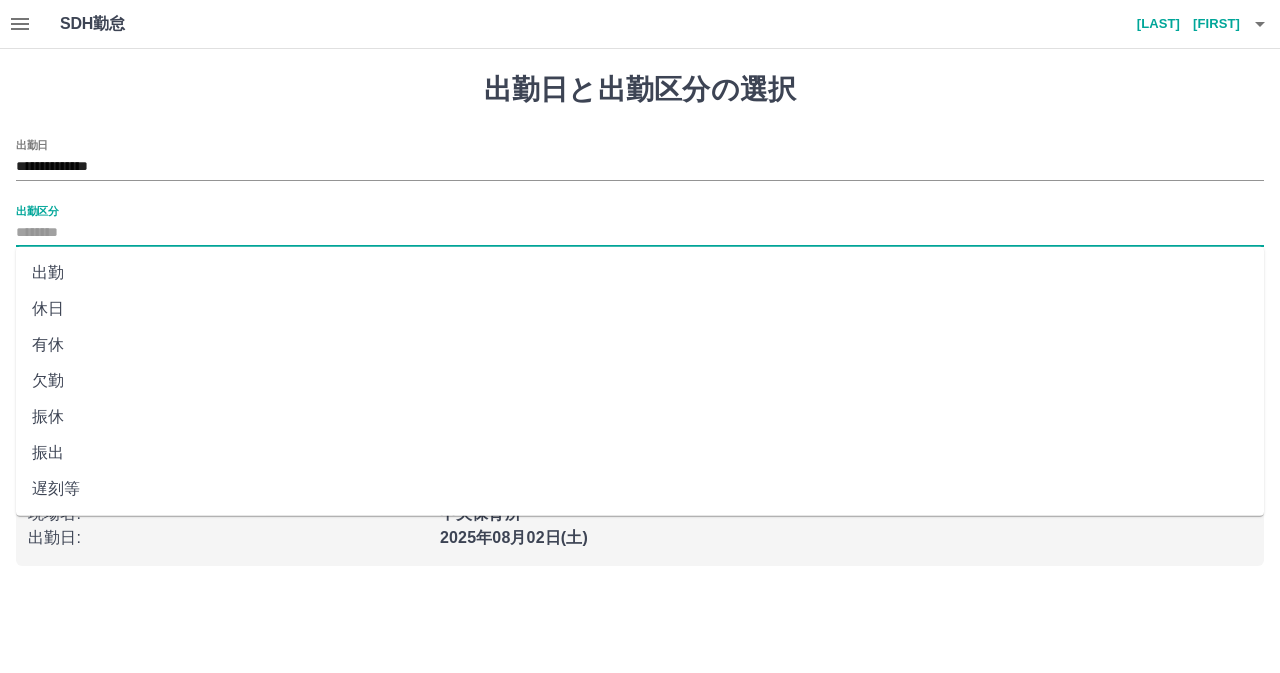 click on "有休" at bounding box center [640, 345] 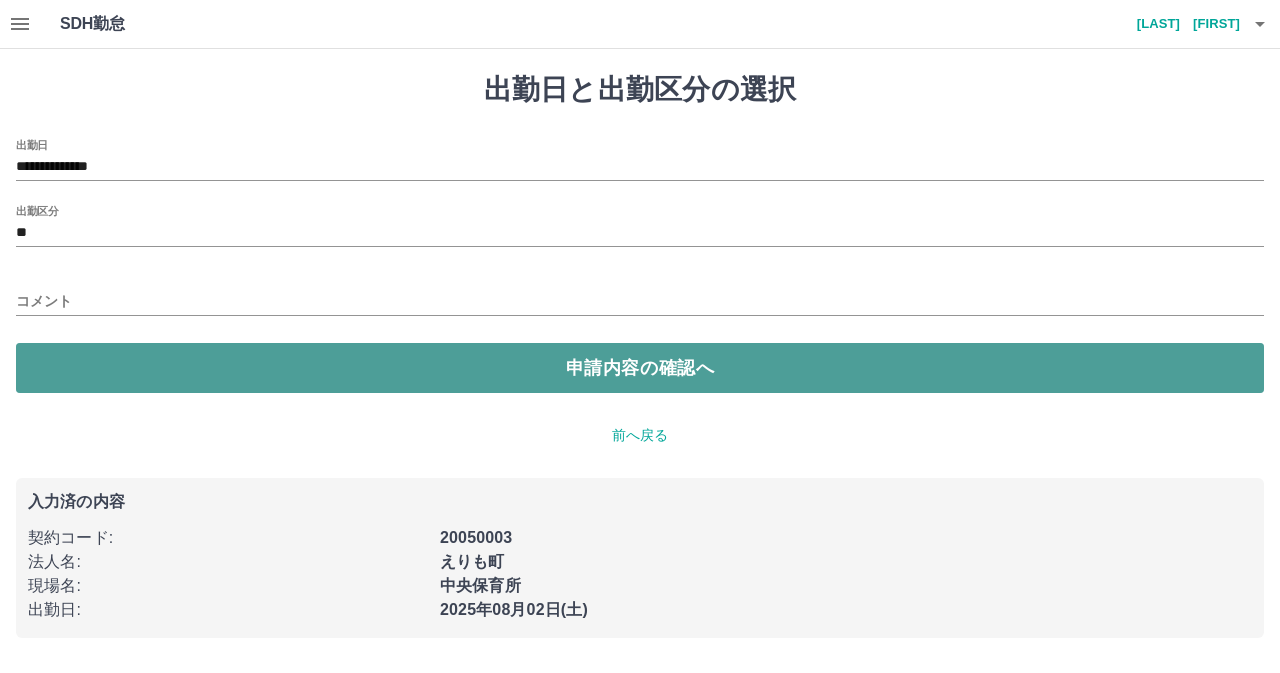 click on "申請内容の確認へ" at bounding box center [640, 368] 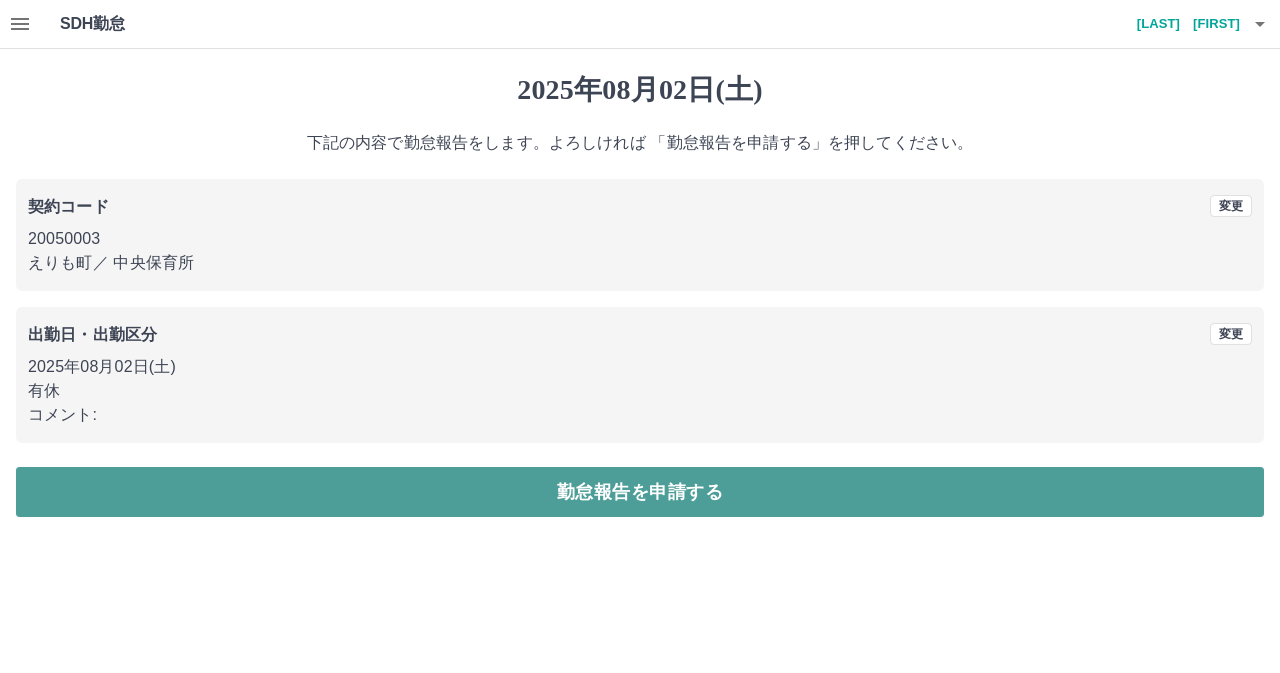click on "勤怠報告を申請する" at bounding box center [640, 492] 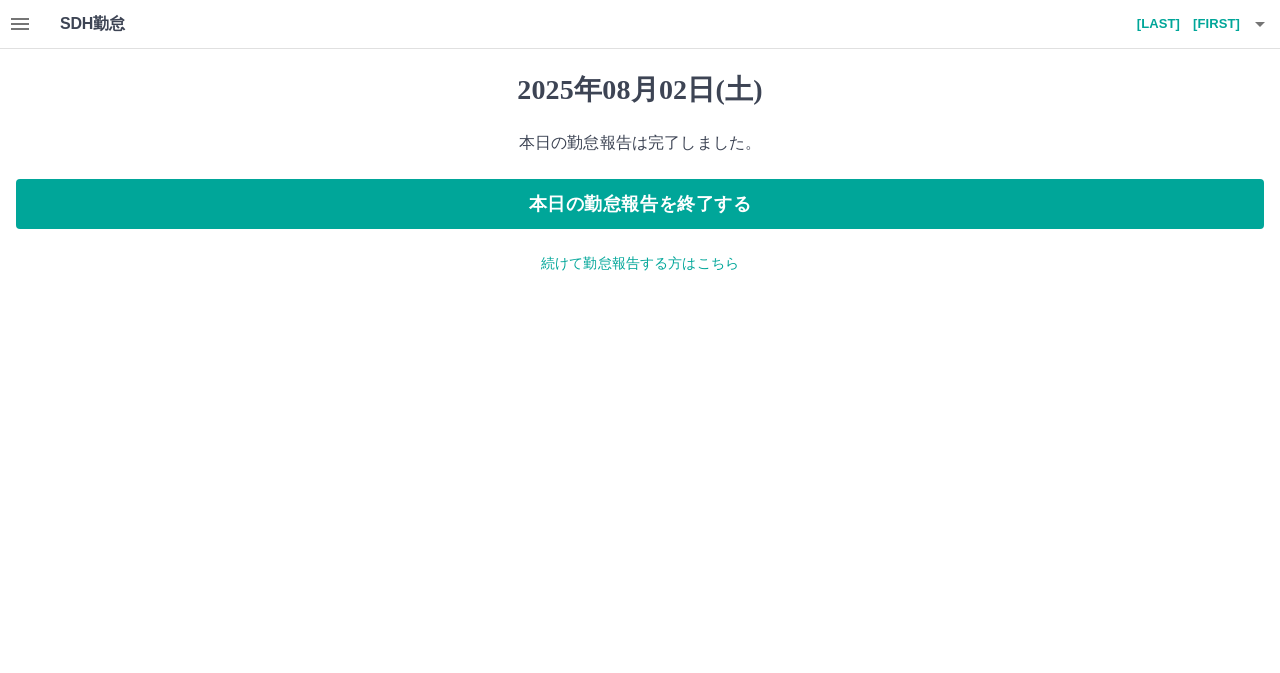 click on "続けて勤怠報告する方はこちら" at bounding box center [640, 263] 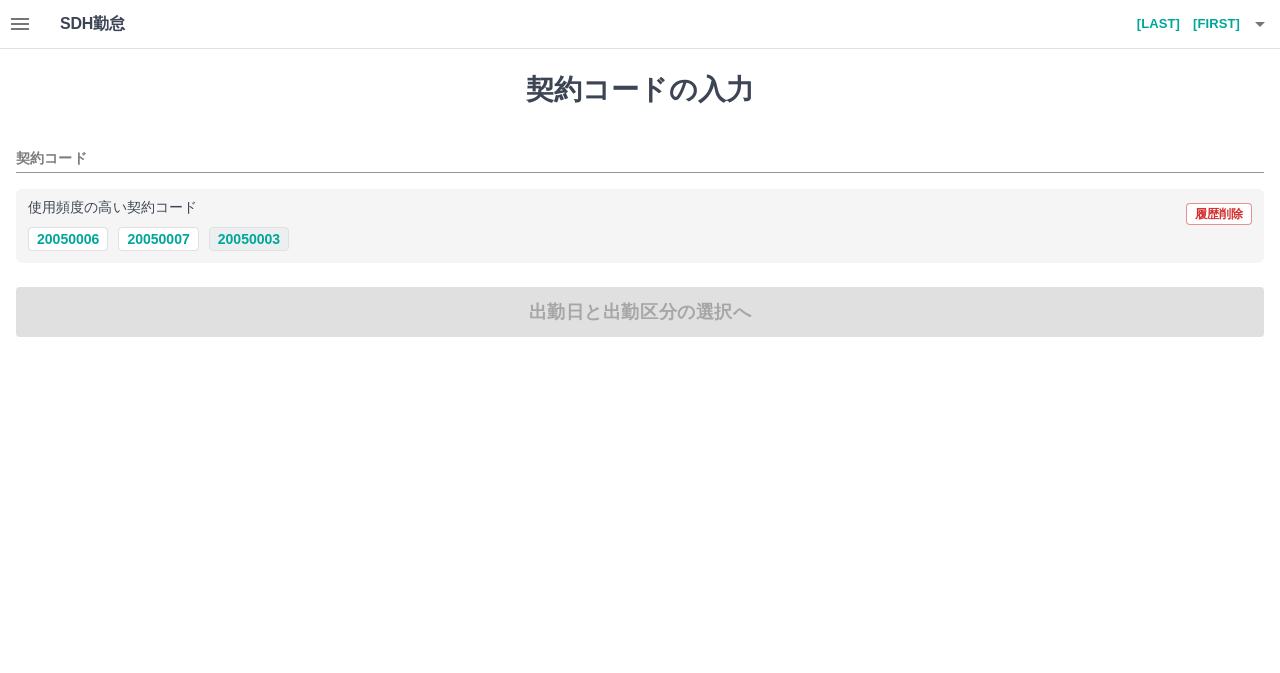 click on "20050003" at bounding box center [249, 239] 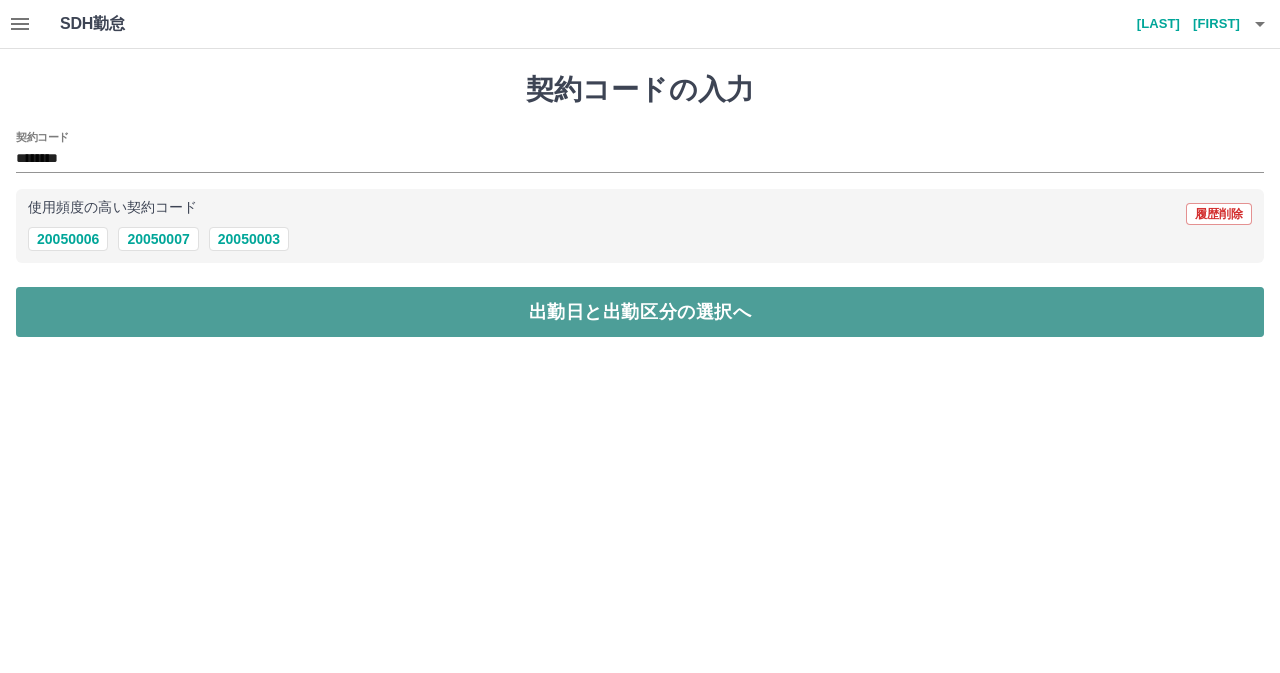 click on "出勤日と出勤区分の選択へ" at bounding box center (640, 312) 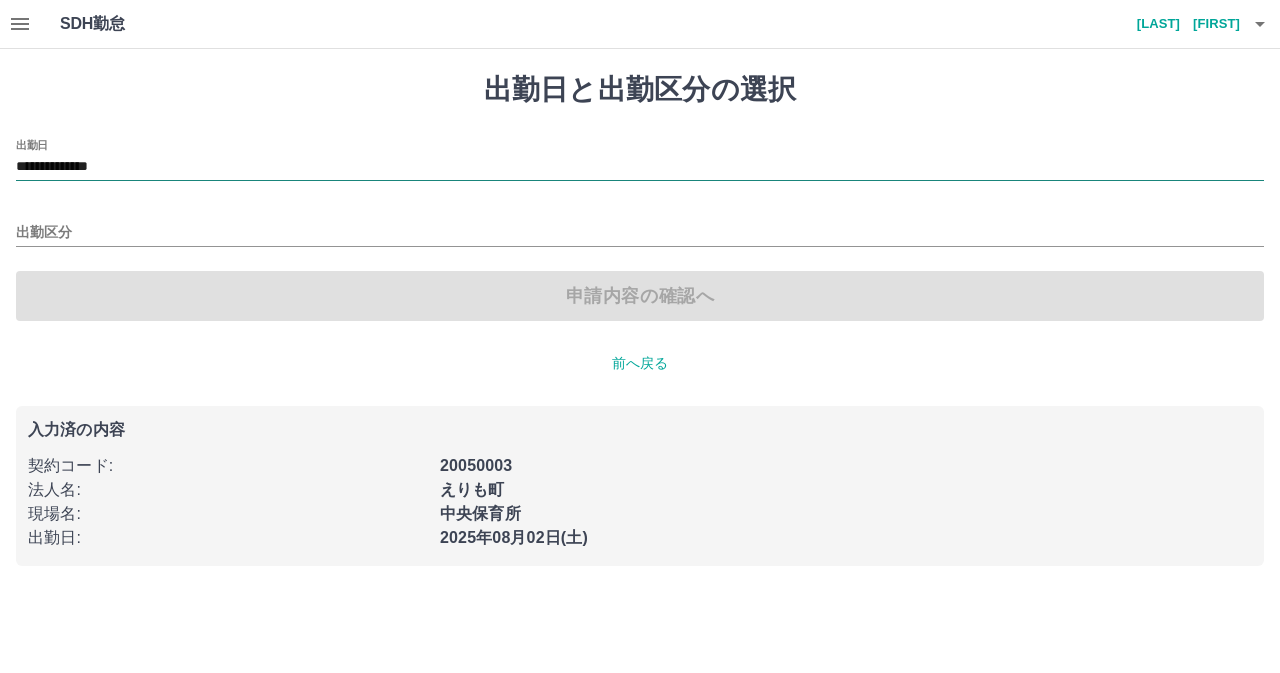 click on "**********" at bounding box center [640, 167] 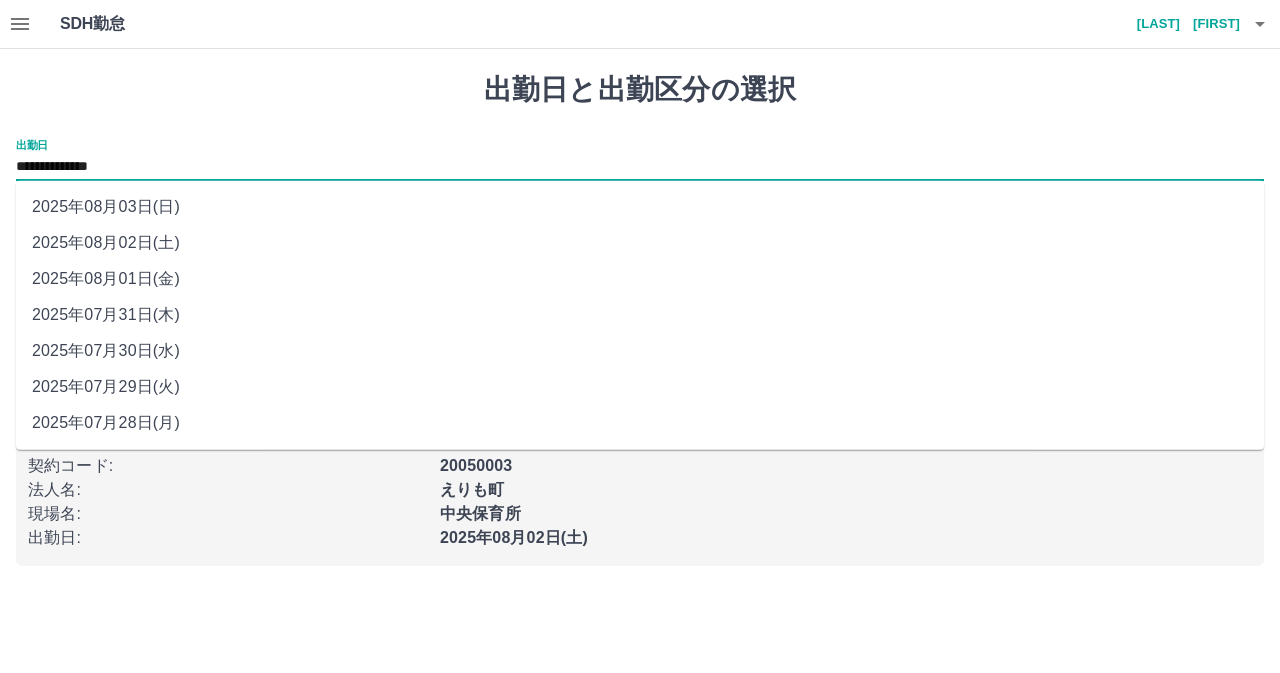 click on "2025年08月03日(日)" at bounding box center [640, 207] 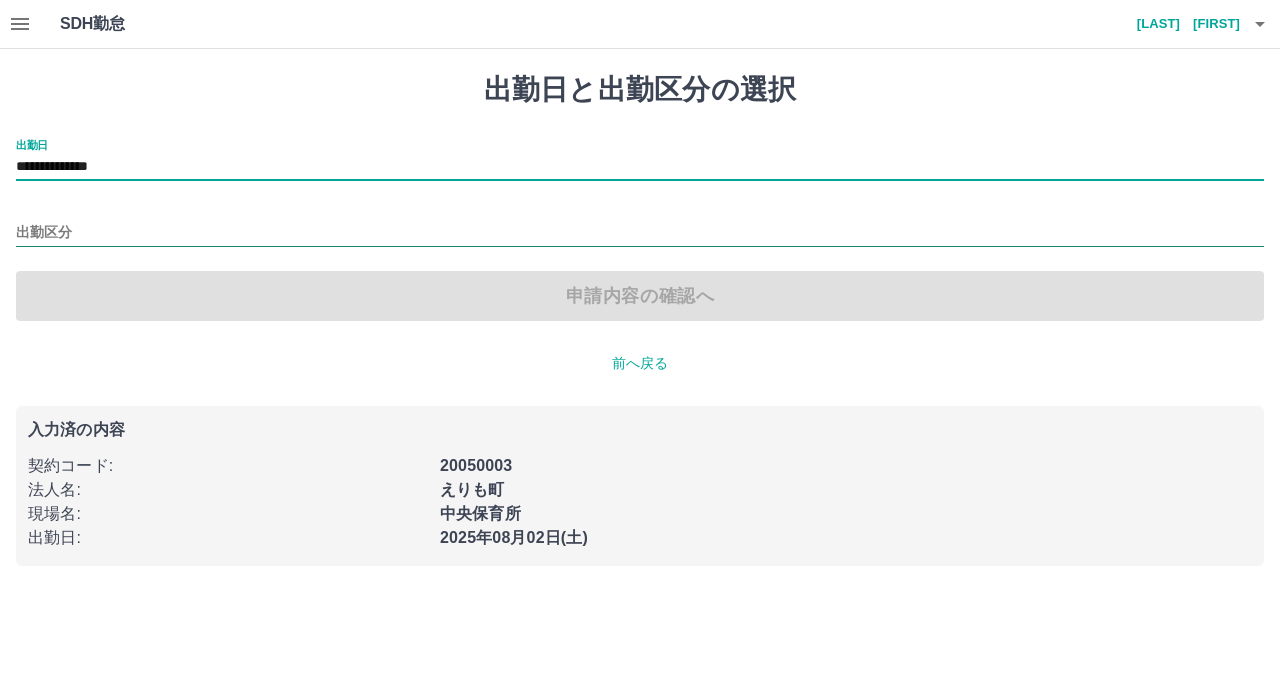 click on "出勤区分" at bounding box center [640, 233] 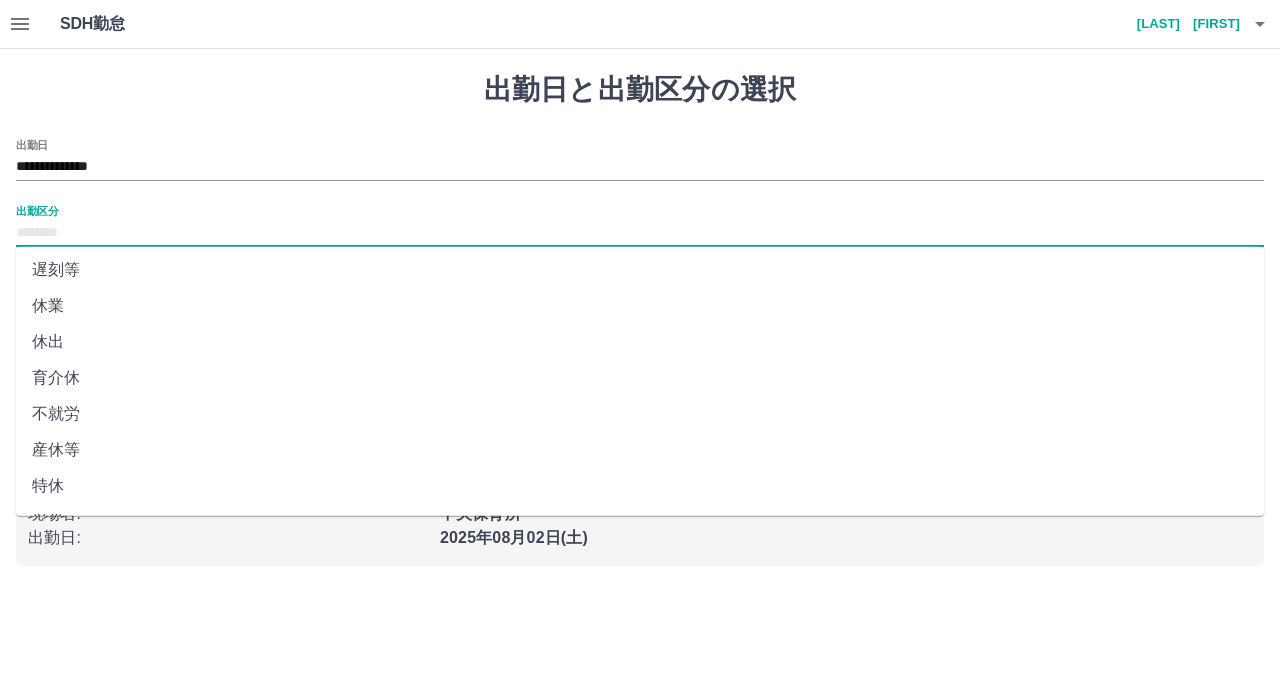 scroll, scrollTop: 394, scrollLeft: 0, axis: vertical 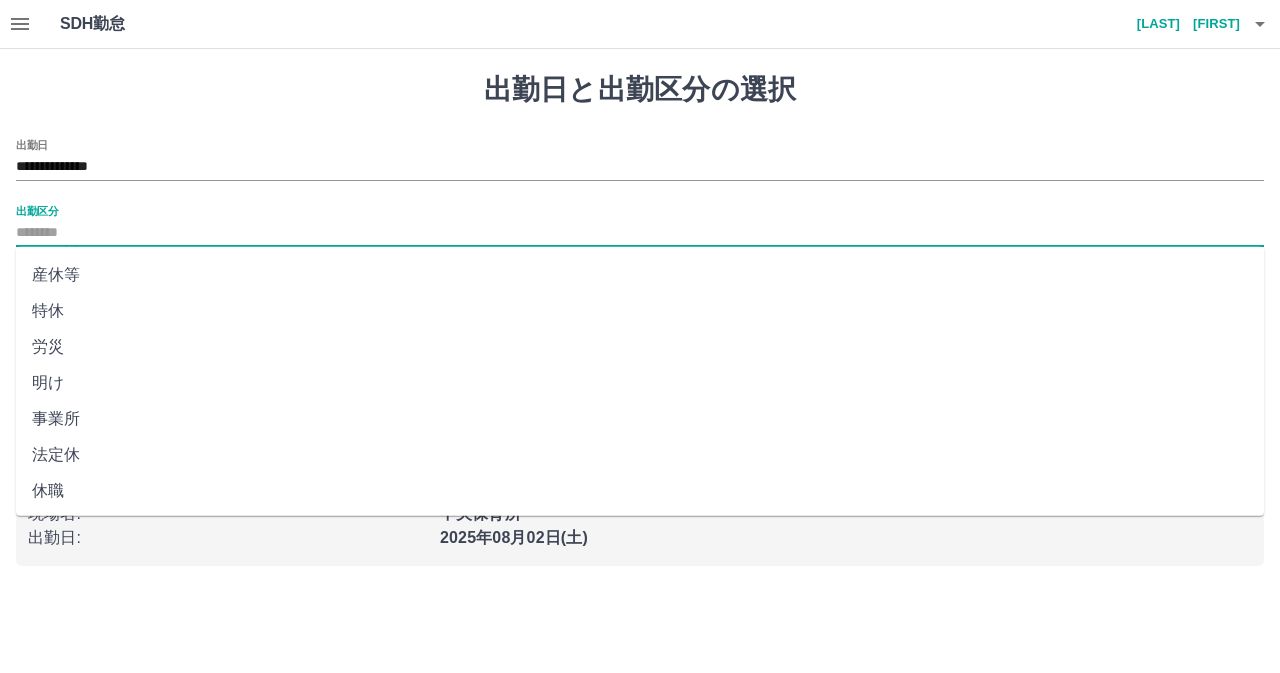 click on "法定休" at bounding box center (640, 455) 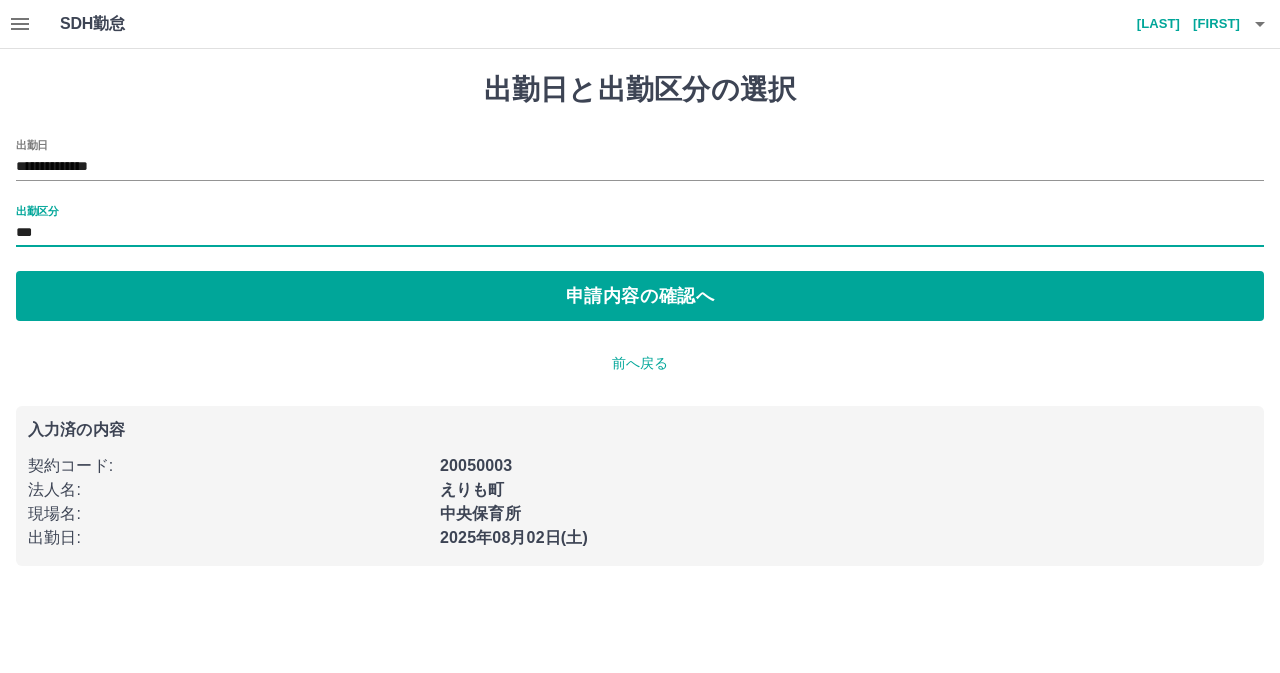 type on "***" 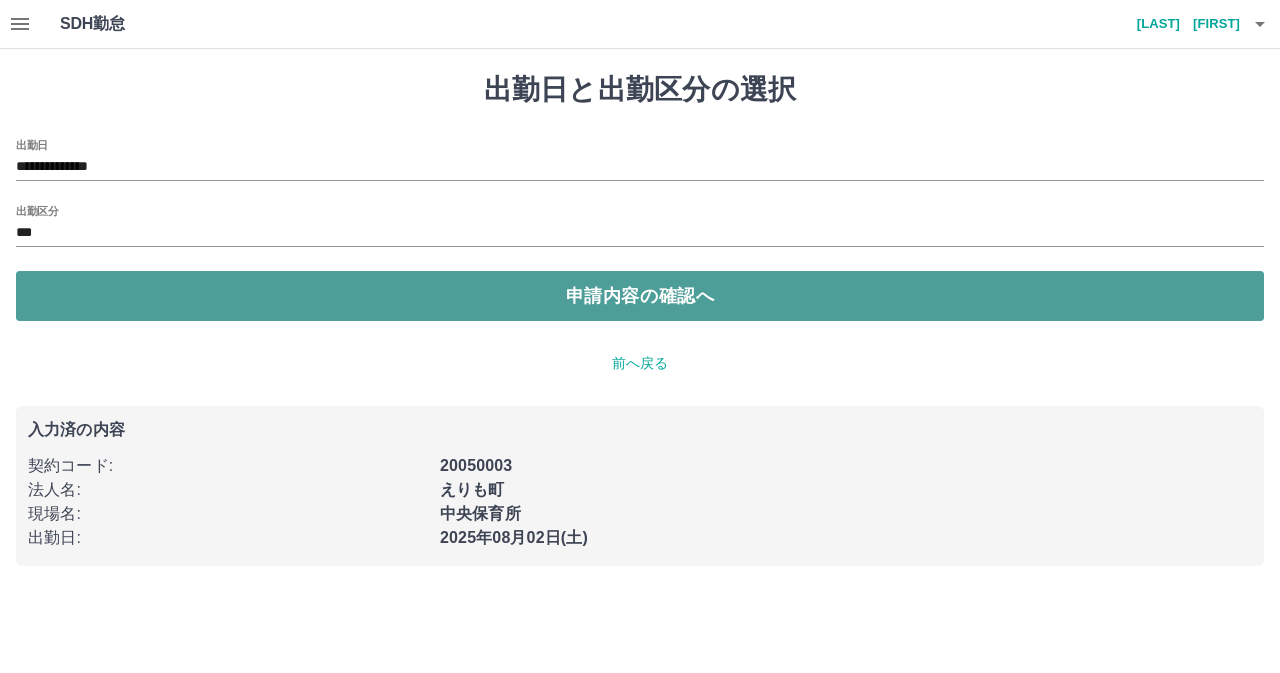 click on "申請内容の確認へ" at bounding box center (640, 296) 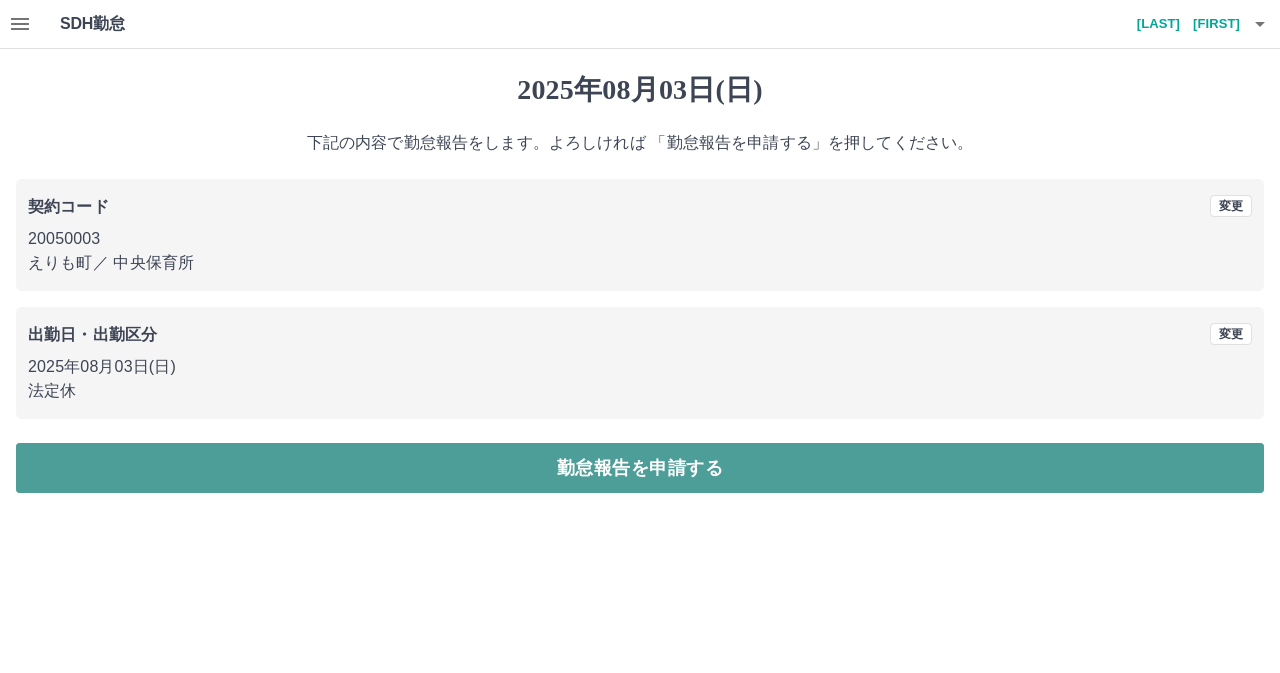 click on "勤怠報告を申請する" at bounding box center [640, 468] 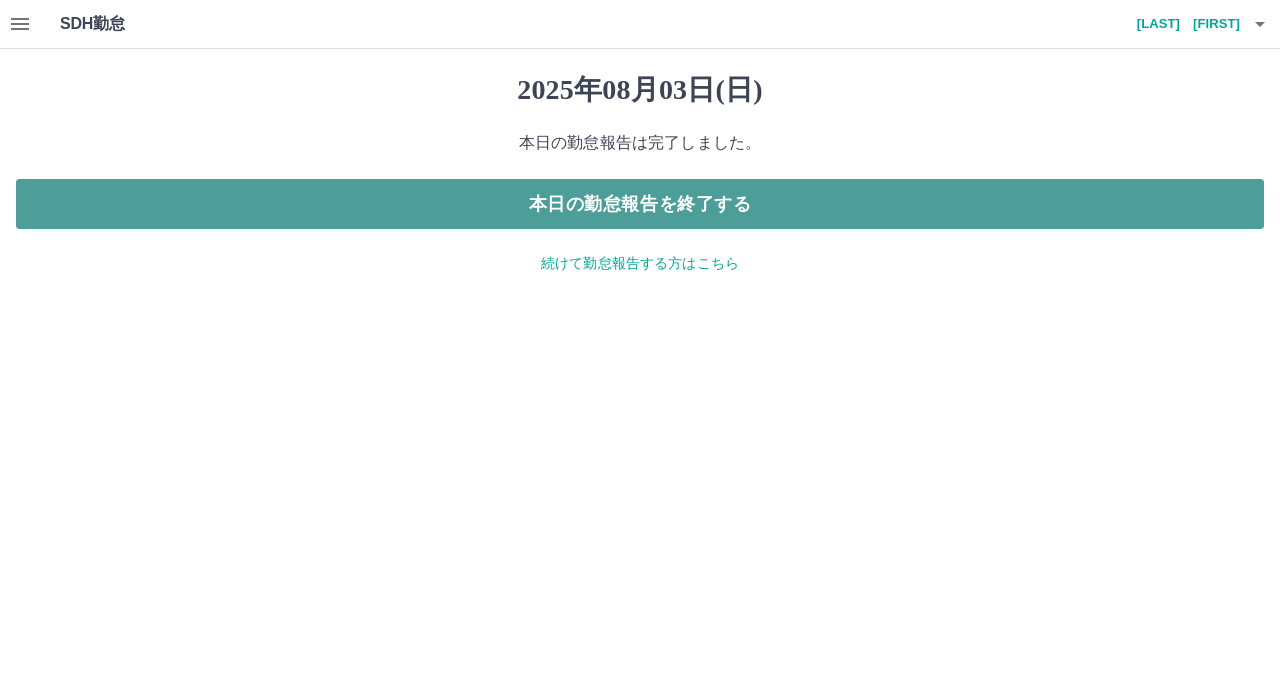 click on "本日の勤怠報告を終了する" at bounding box center (640, 204) 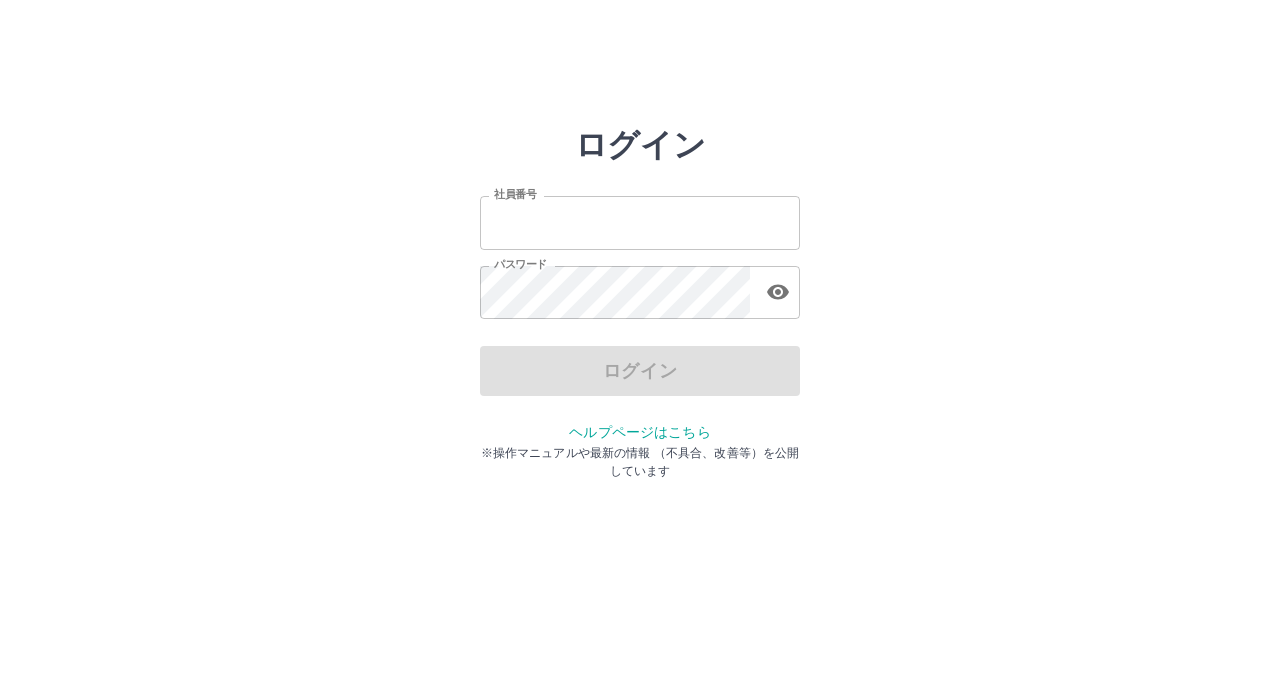 scroll, scrollTop: 0, scrollLeft: 0, axis: both 